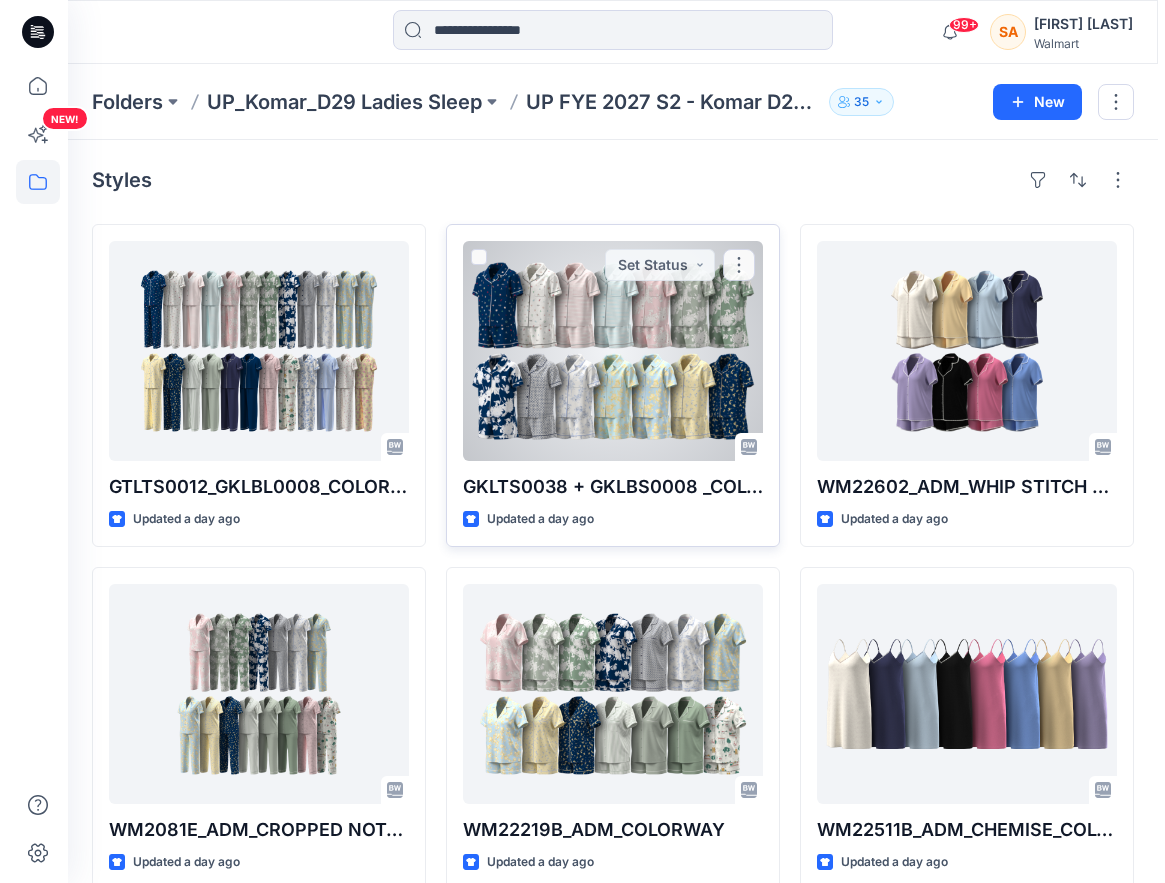 scroll, scrollTop: 0, scrollLeft: 0, axis: both 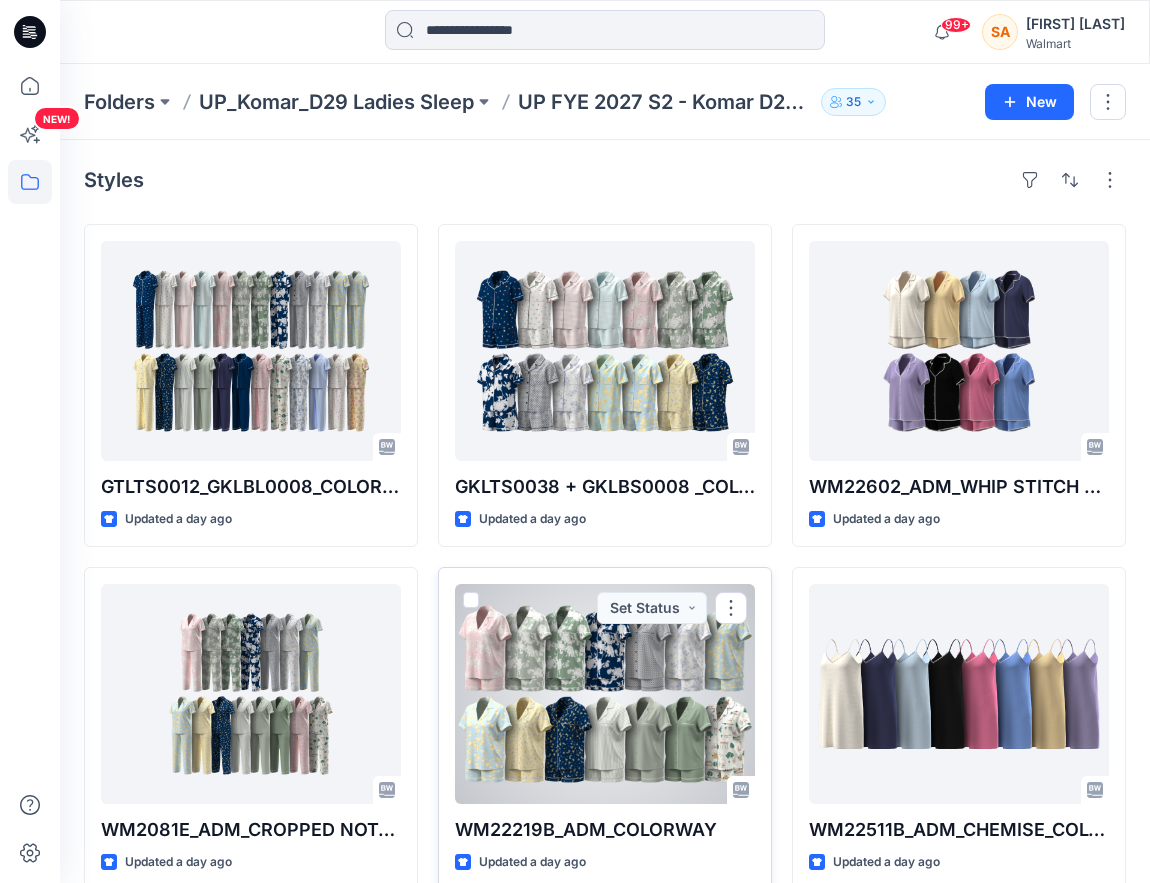 click at bounding box center [605, 694] 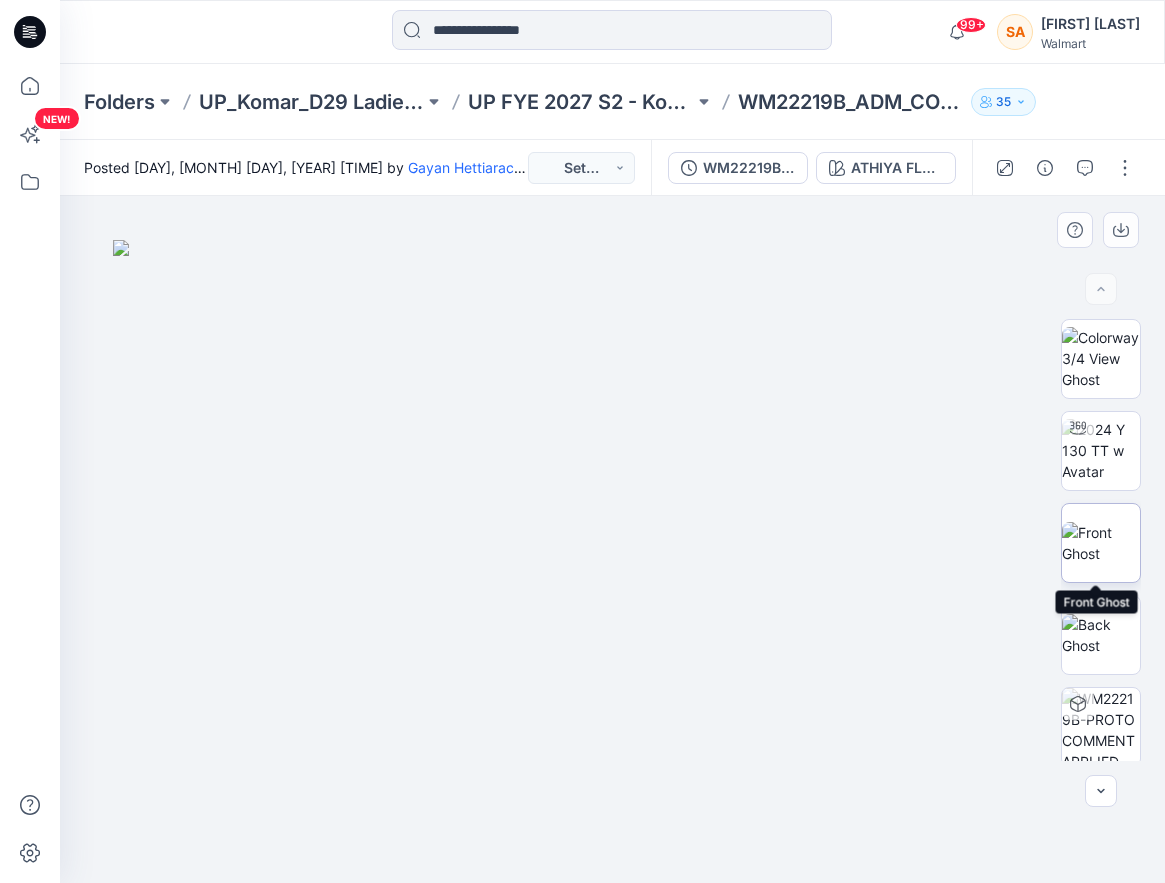click at bounding box center (1101, 543) 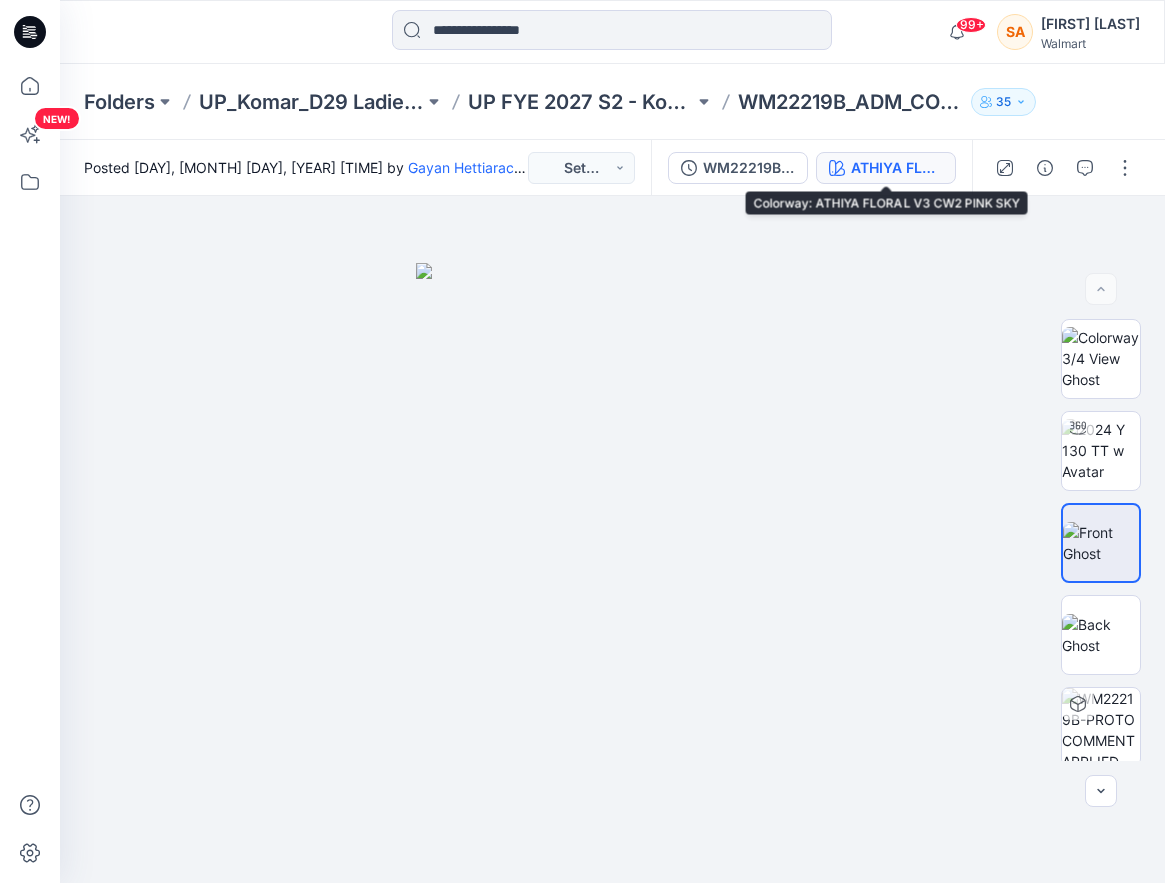 click on "ATHIYA FLORAL V3 CW2 PINK SKY" at bounding box center (897, 168) 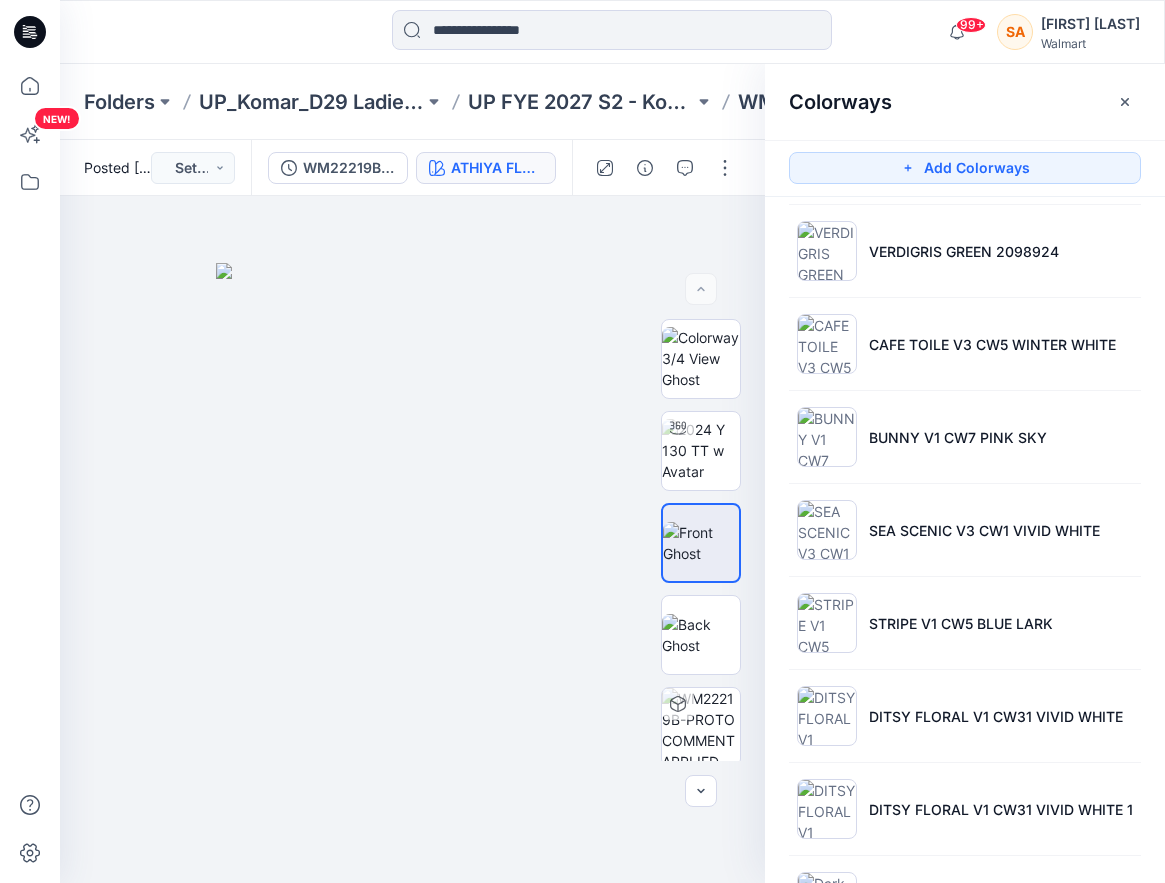 scroll, scrollTop: 1121, scrollLeft: 0, axis: vertical 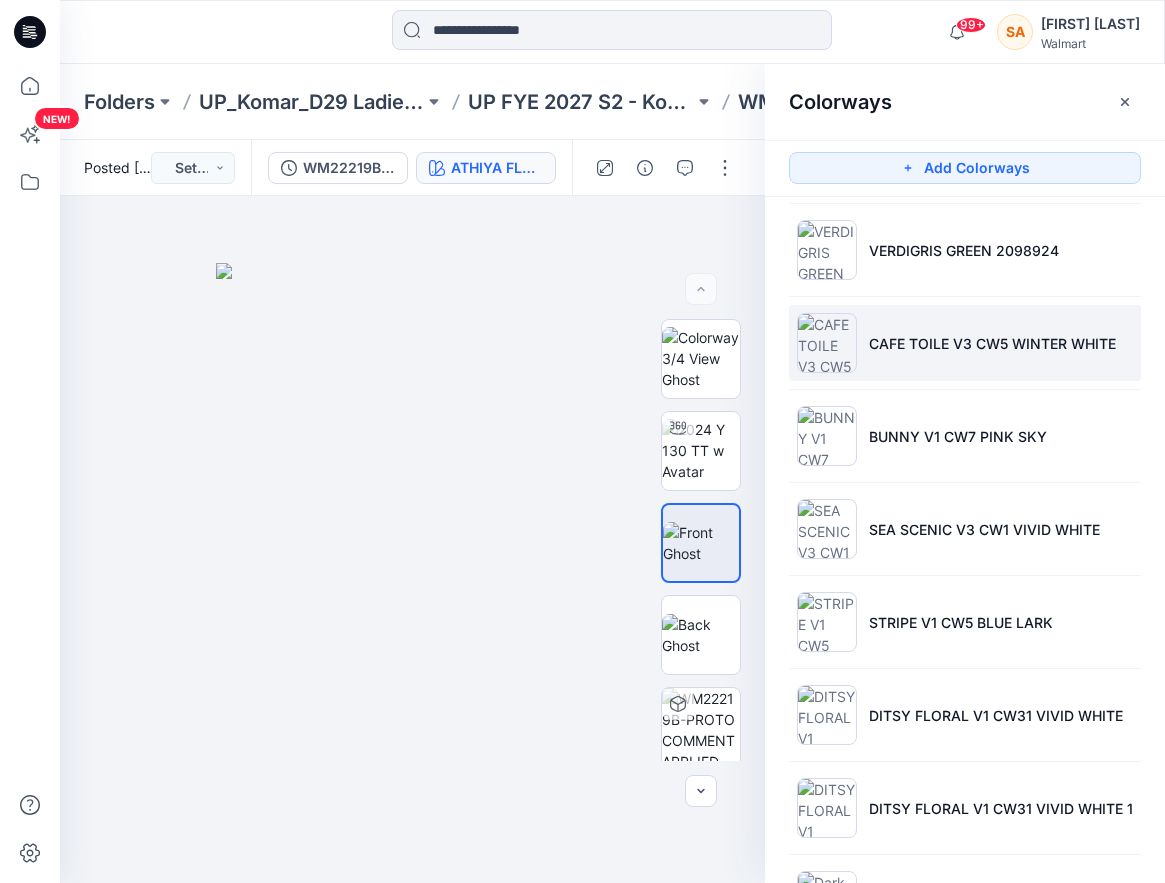 click on "CAFE TOILE V3 CW5 WINTER WHITE" at bounding box center (965, 343) 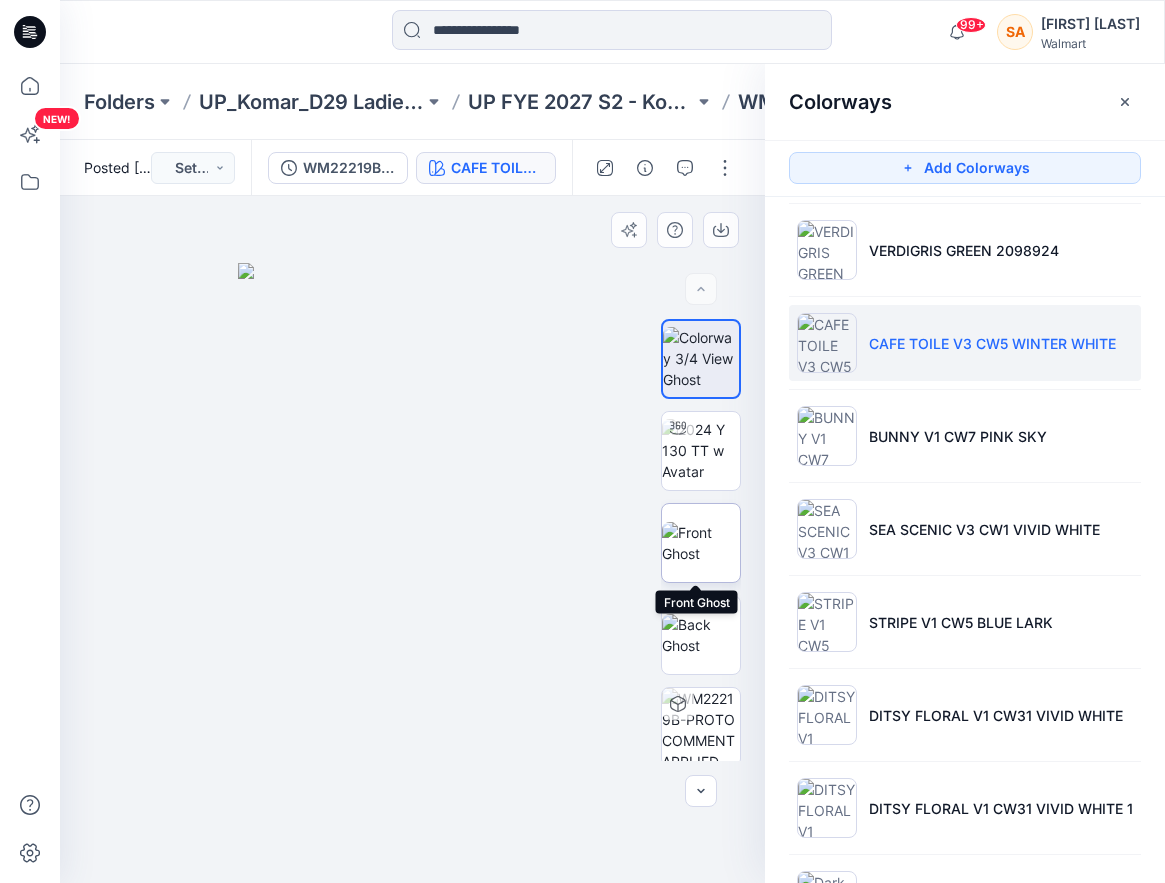 click at bounding box center [701, 543] 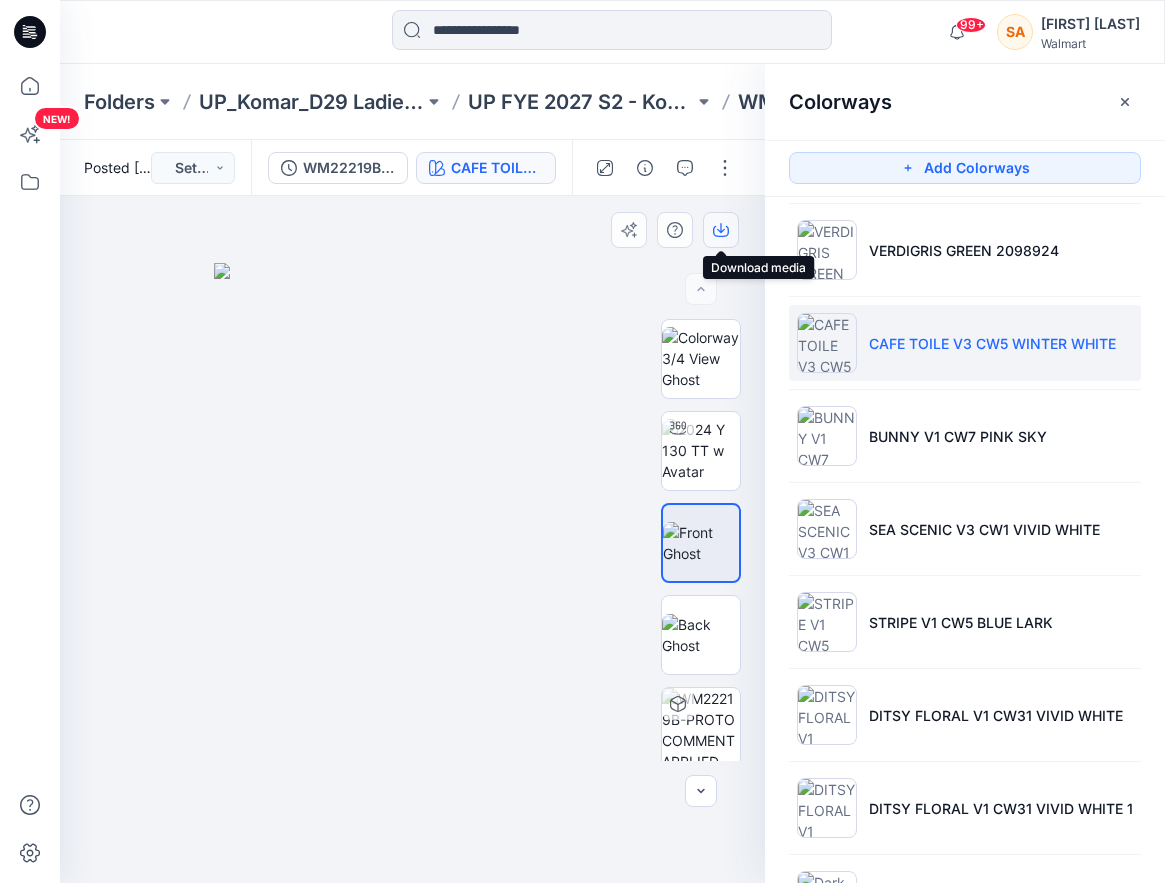 click 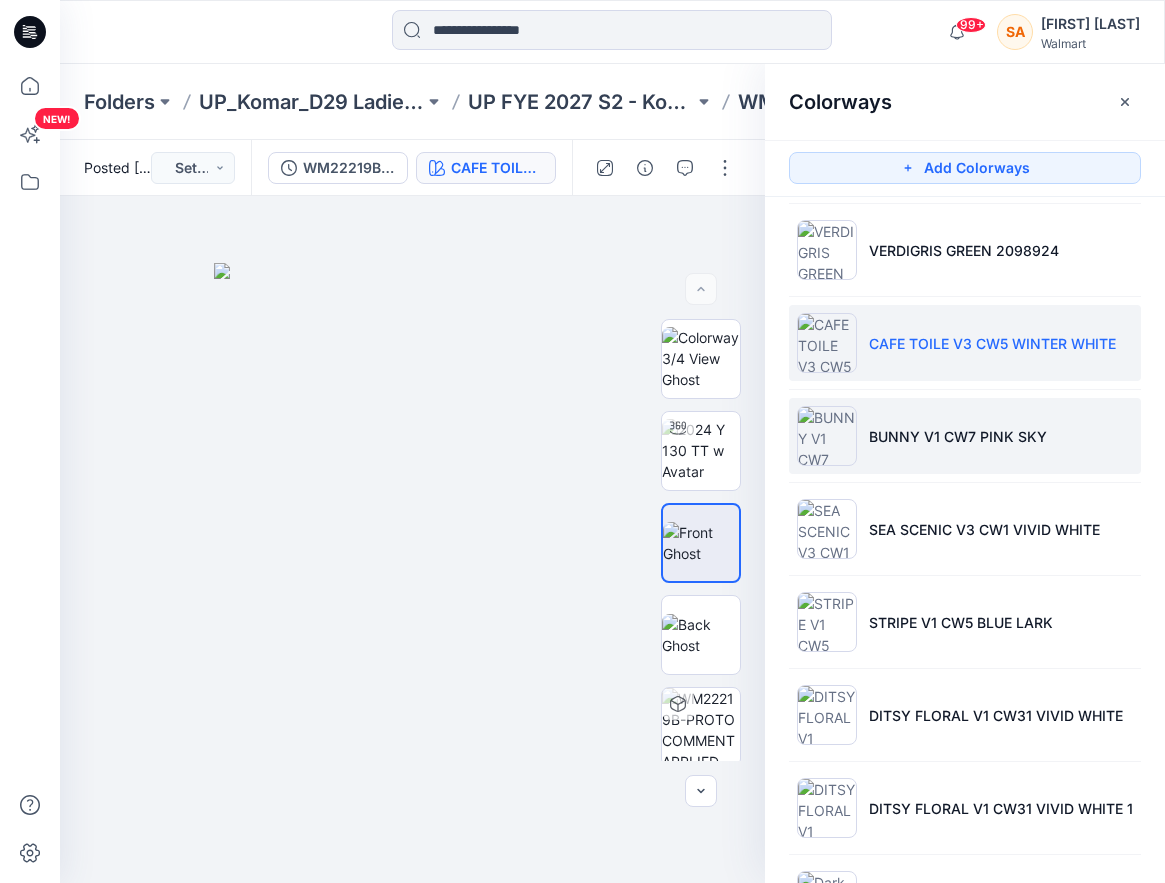 click on "BUNNY V1 CW7  PINK SKY" at bounding box center [965, 436] 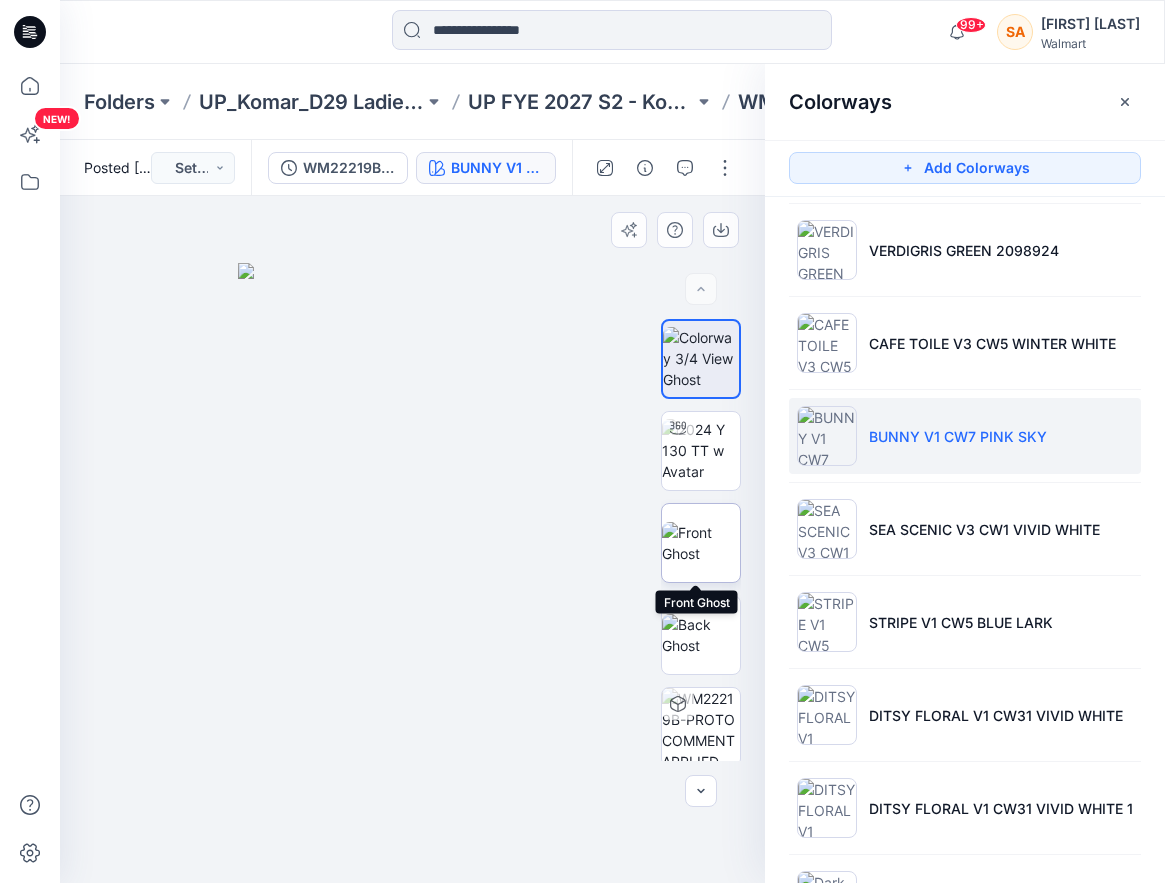 click at bounding box center (701, 543) 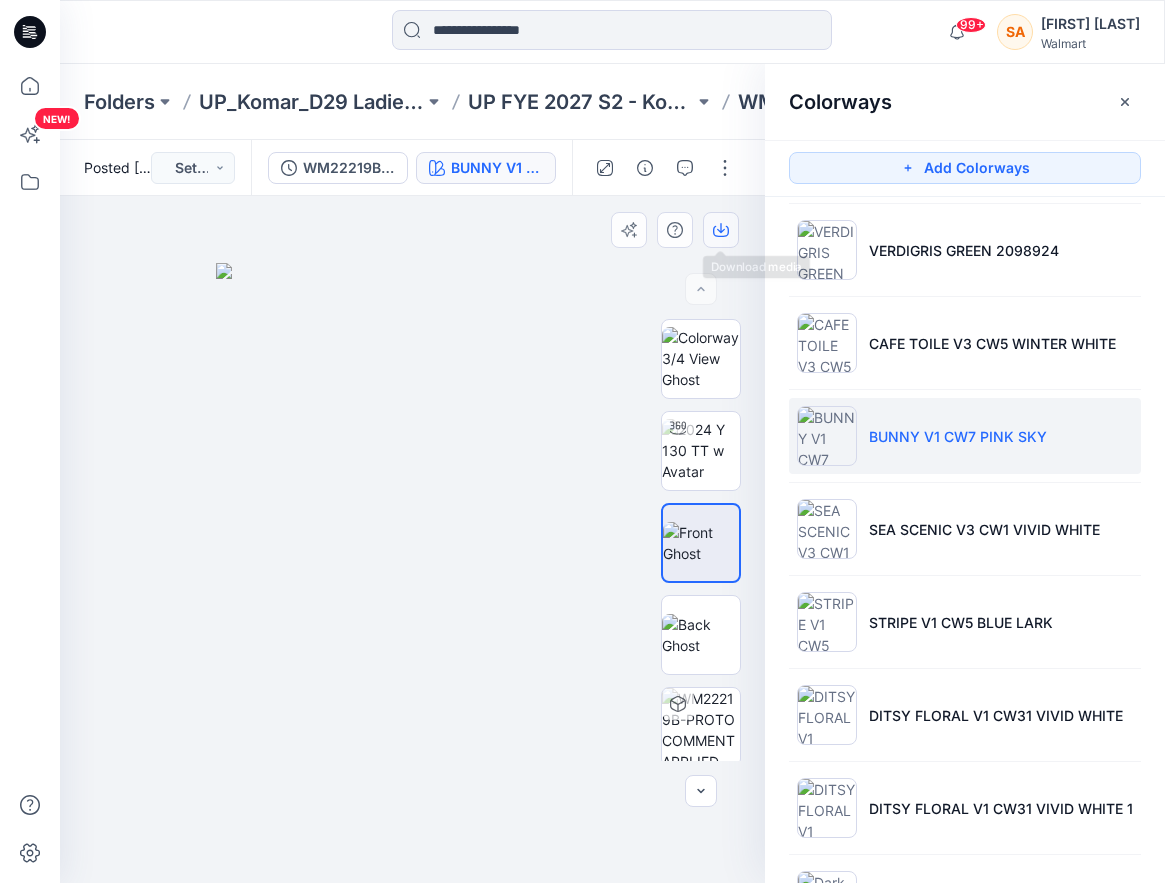 click 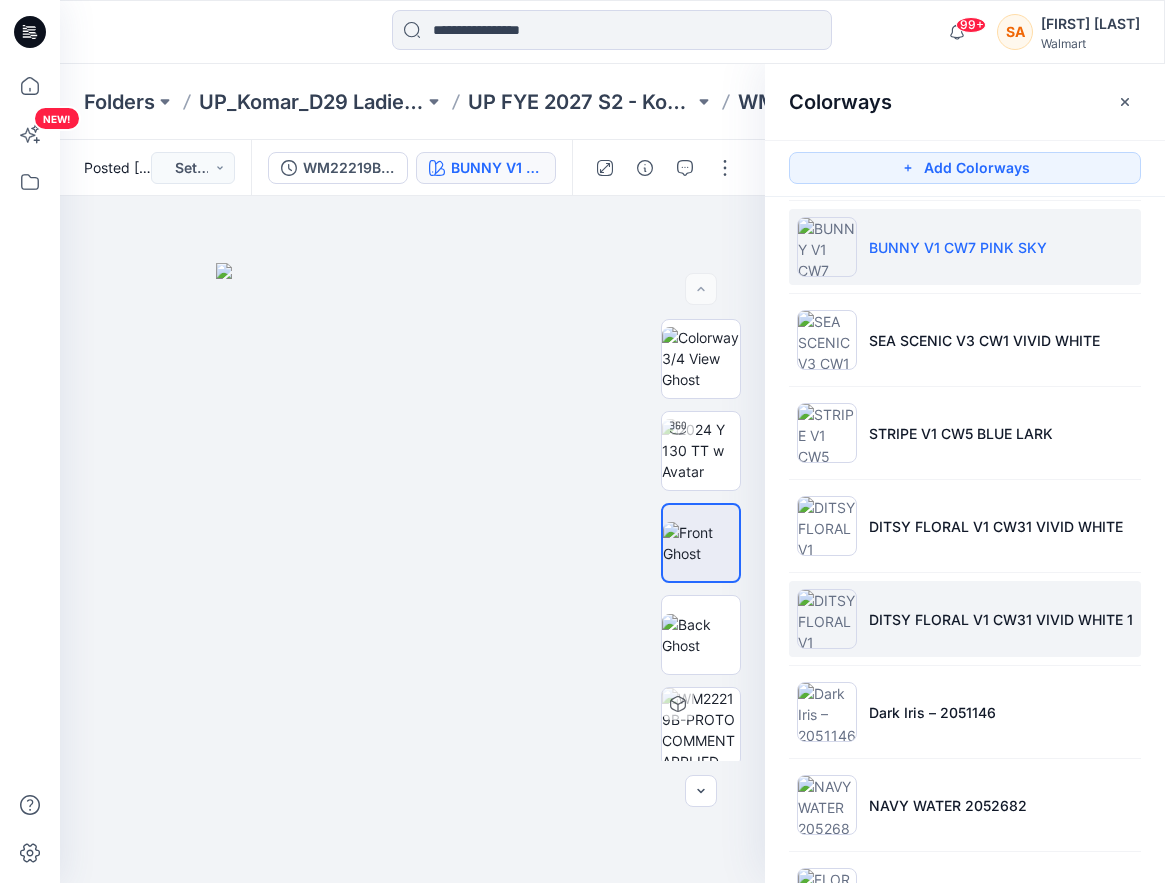 scroll, scrollTop: 1399, scrollLeft: 0, axis: vertical 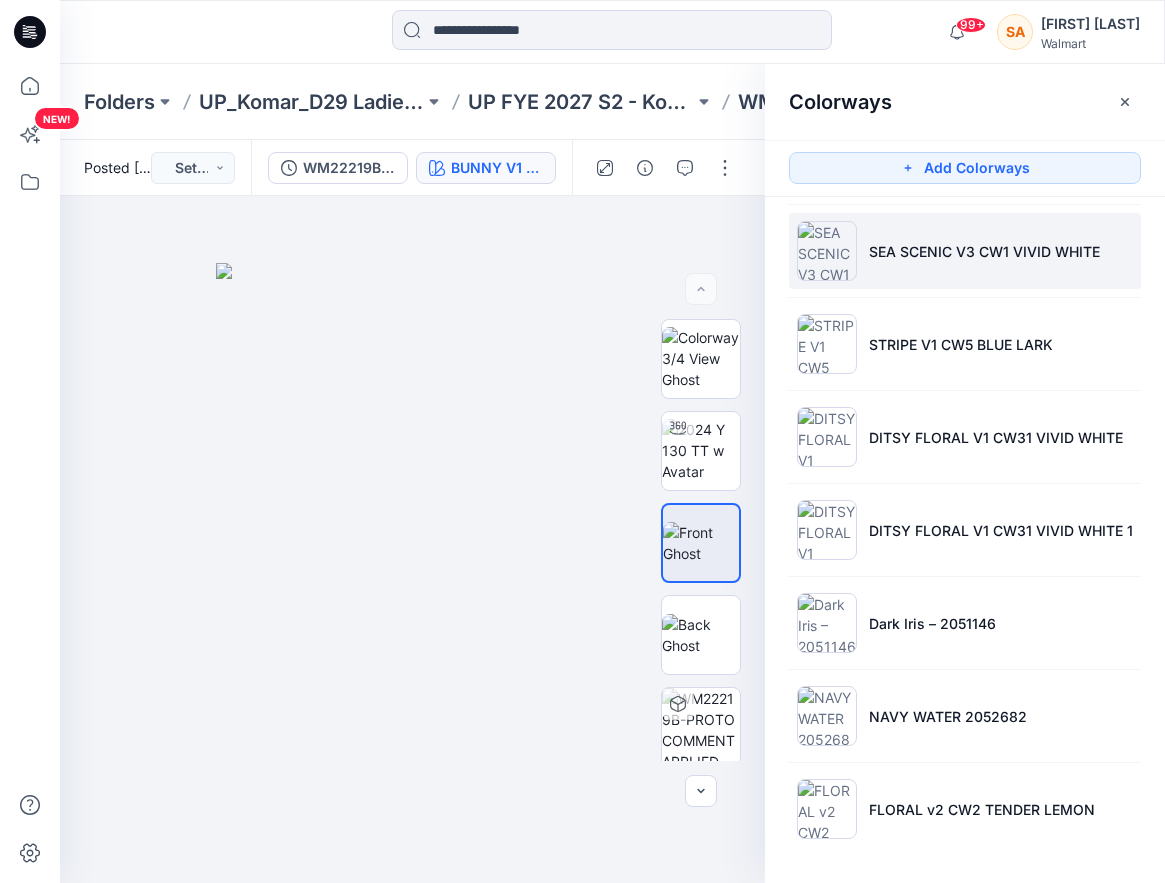 click on "SEA SCENIC V3 CW1 VIVID WHITE" at bounding box center [984, 251] 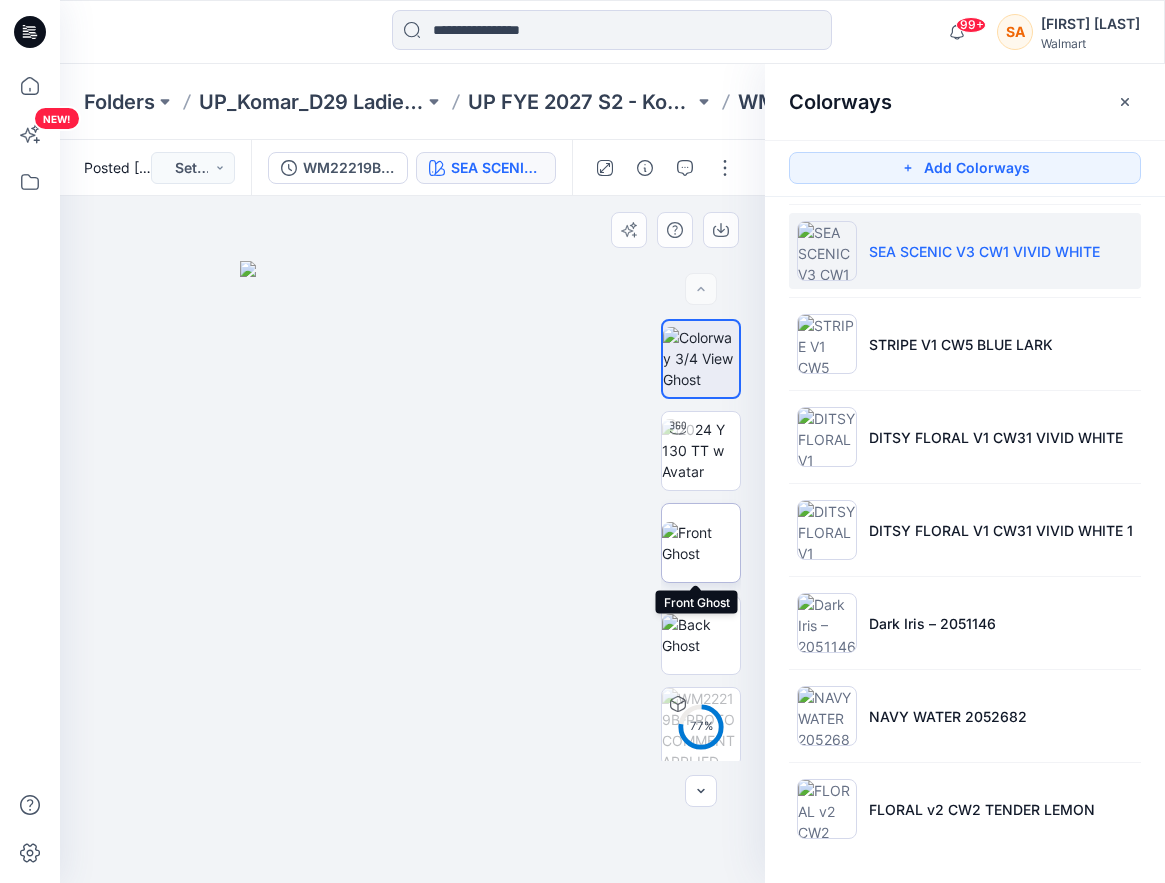 click at bounding box center [701, 543] 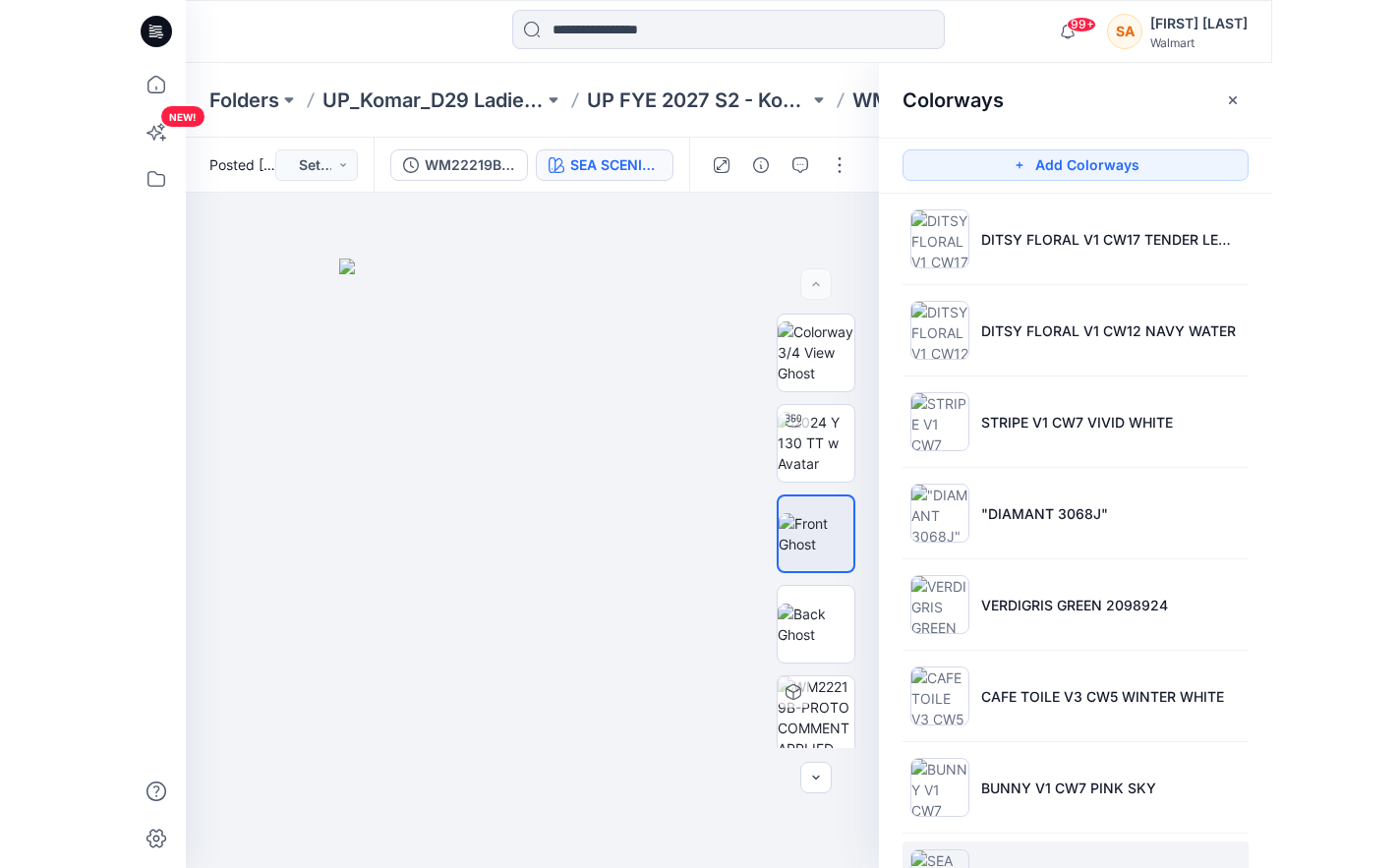 scroll, scrollTop: 757, scrollLeft: 0, axis: vertical 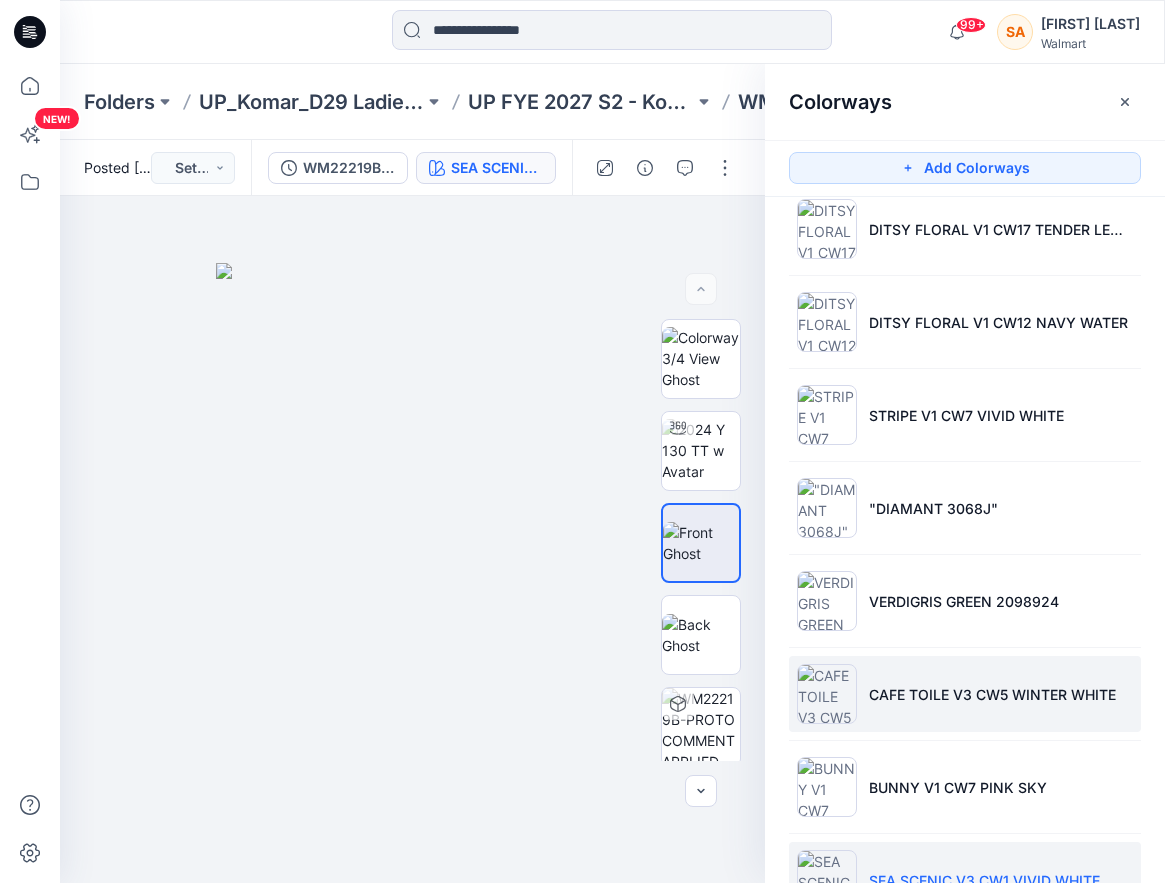 click on "CAFE TOILE V3 CW5 WINTER WHITE" at bounding box center [992, 694] 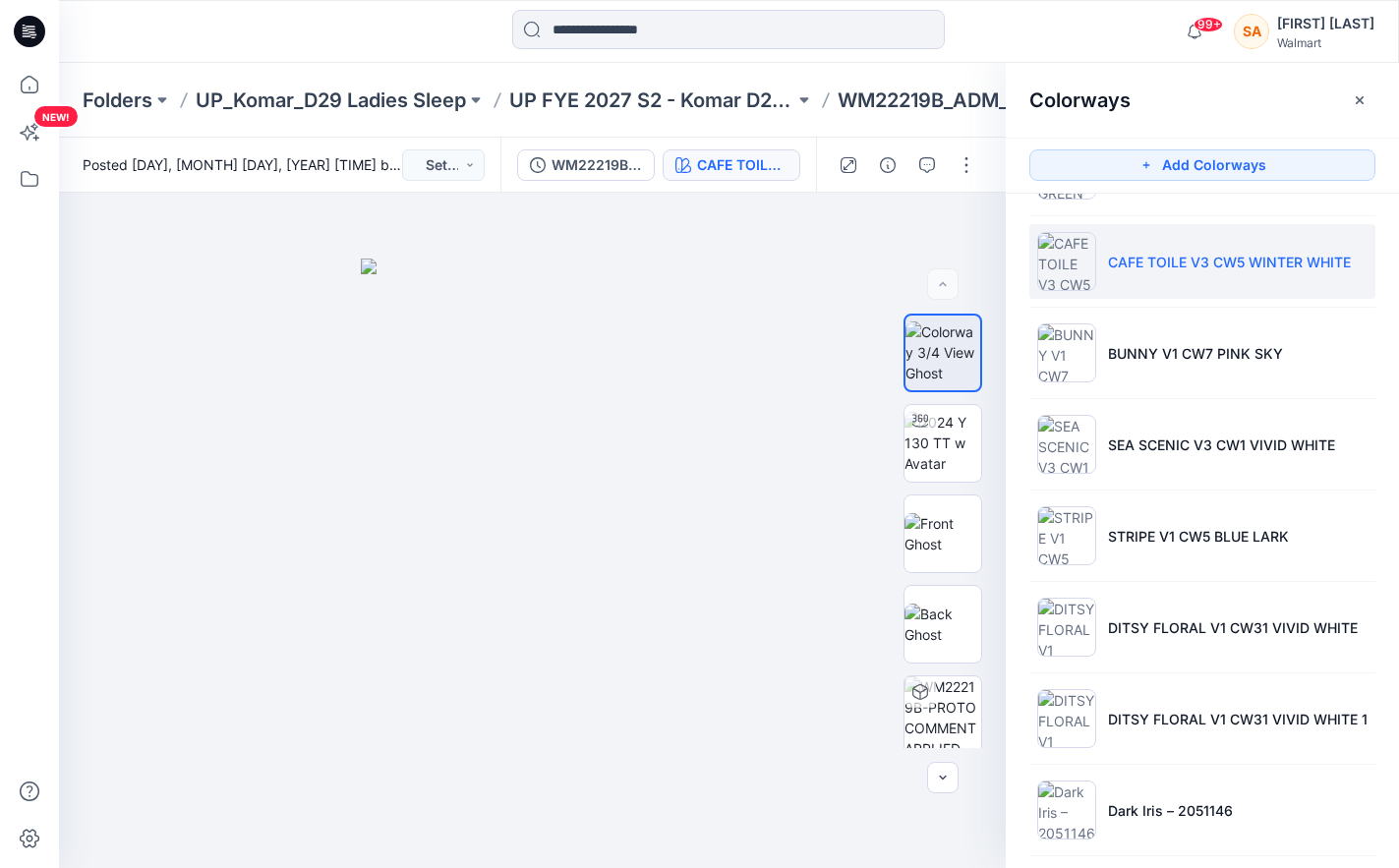 scroll, scrollTop: 1165, scrollLeft: 0, axis: vertical 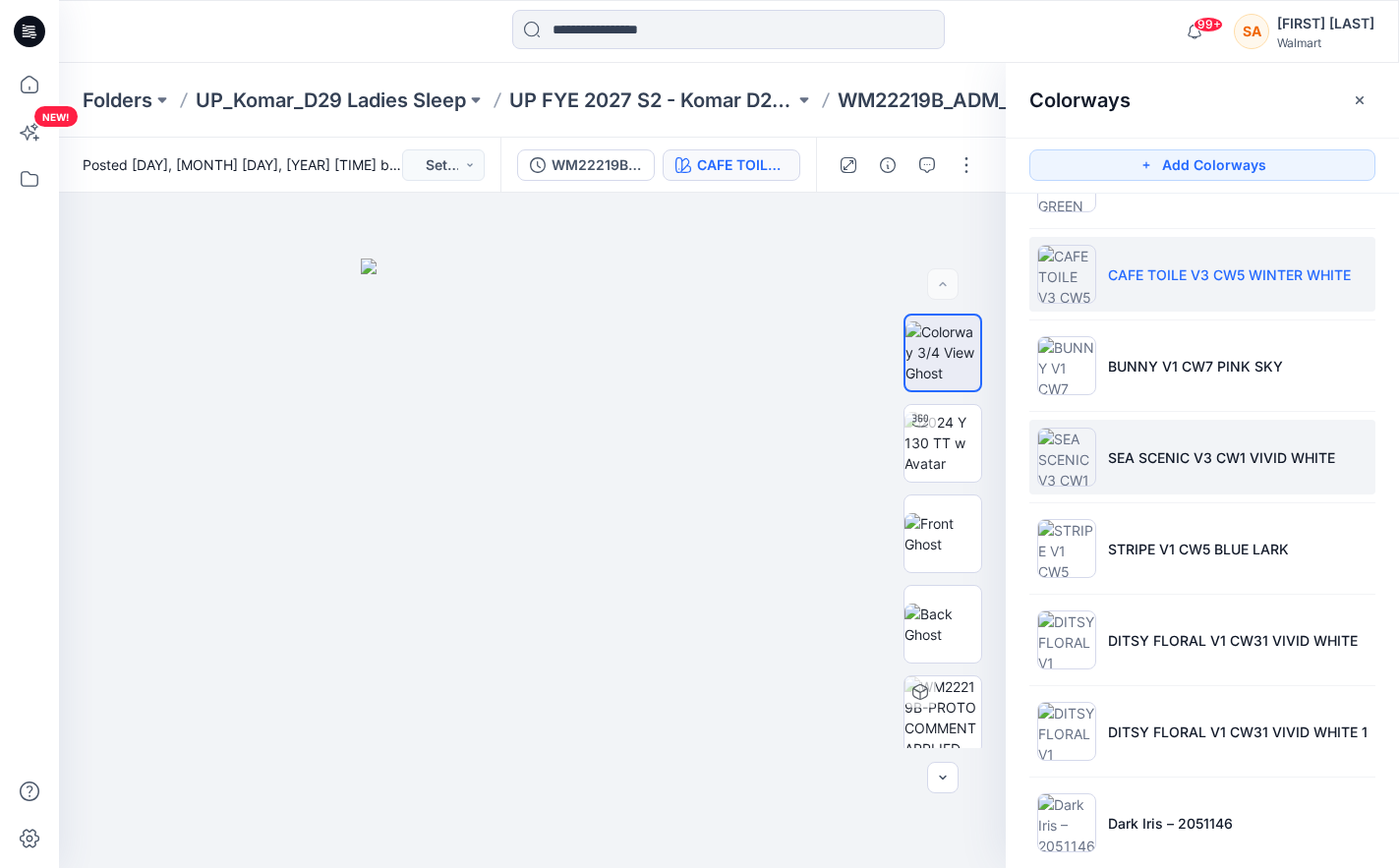 click on "SEA SCENIC V3 CW1 VIVID WHITE" at bounding box center (1221, 457) 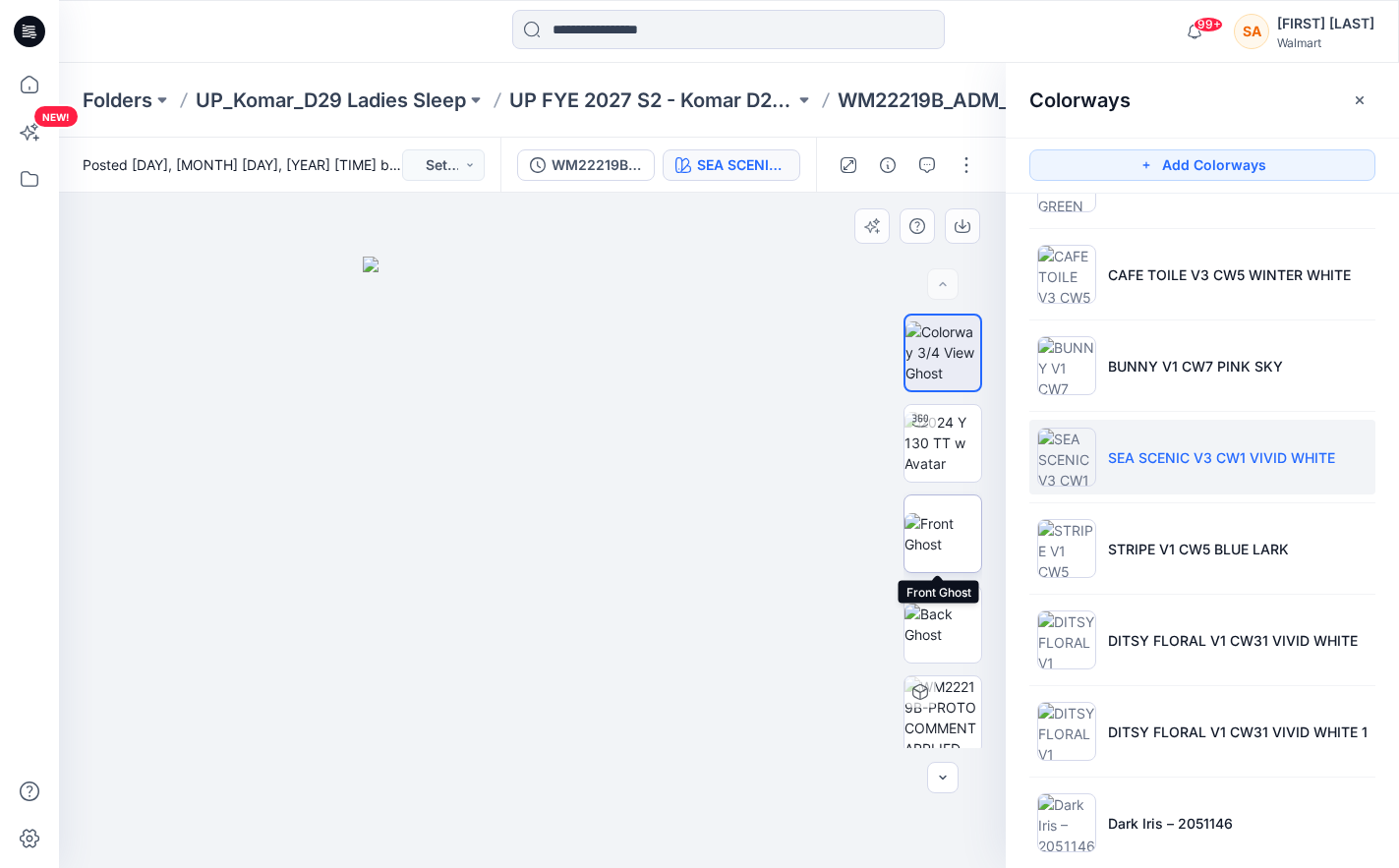 click at bounding box center [943, 534] 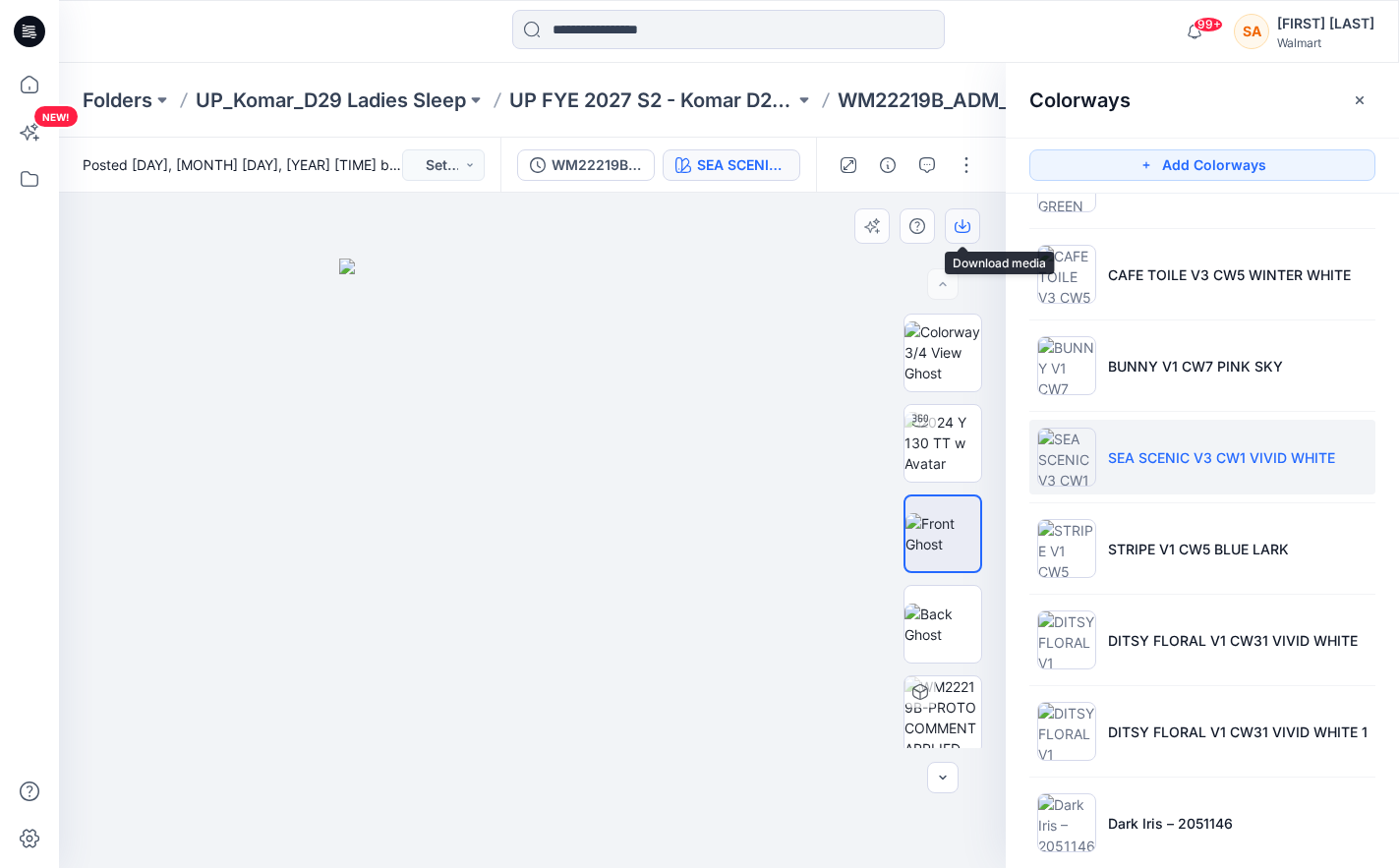 click 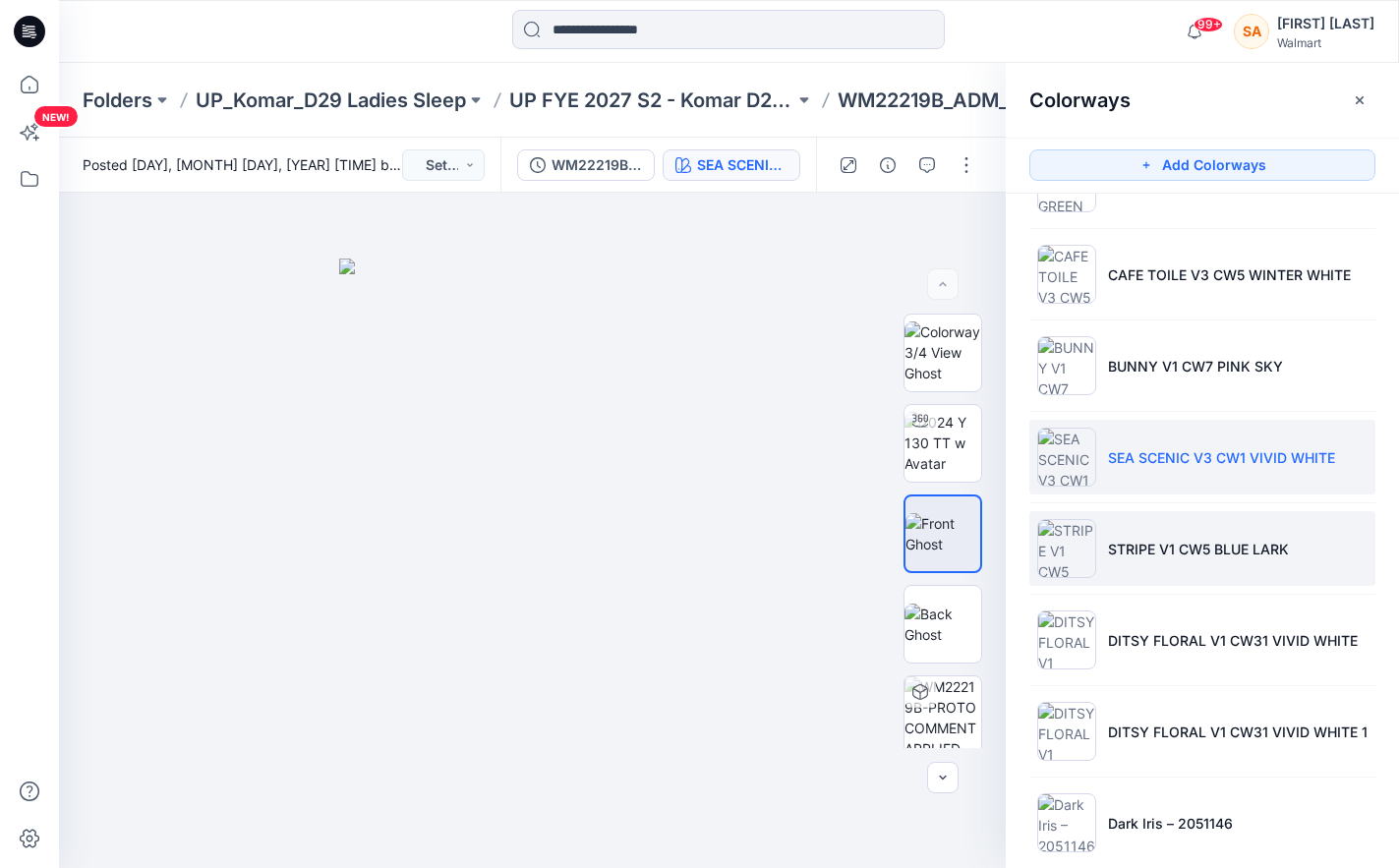 click on "STRIPE V1 CW5  BLUE LARK" at bounding box center (1198, 549) 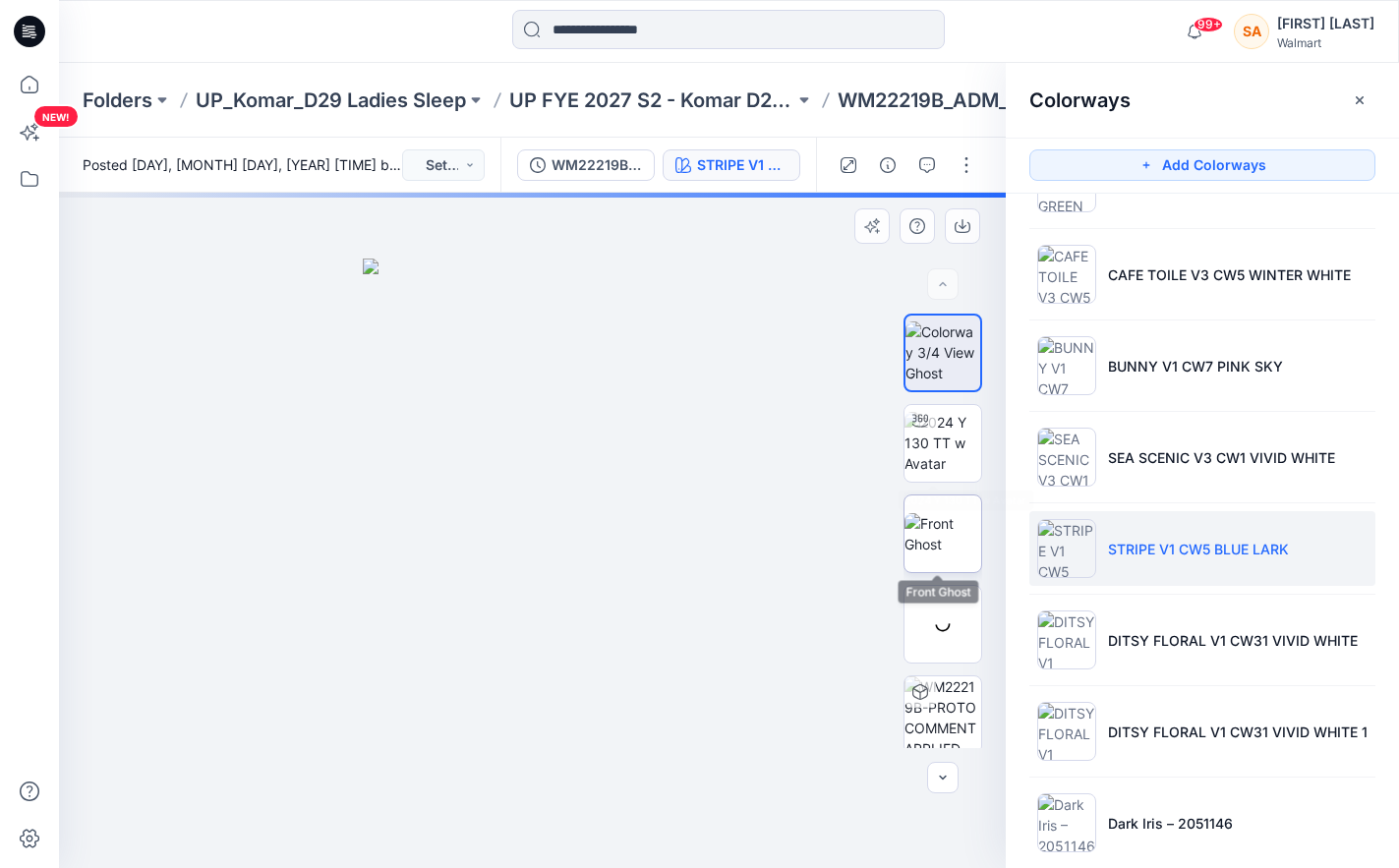 click at bounding box center (943, 534) 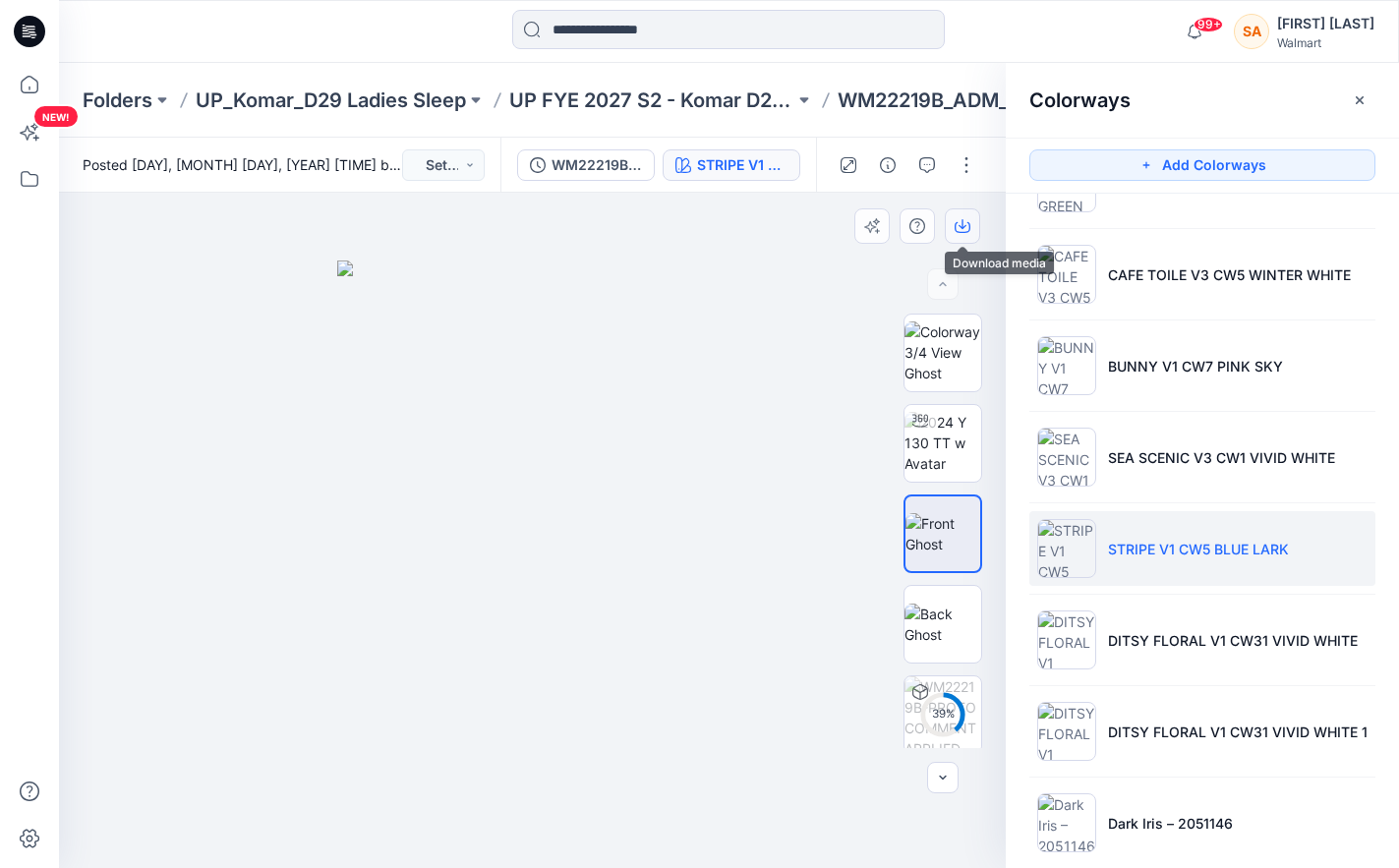 click 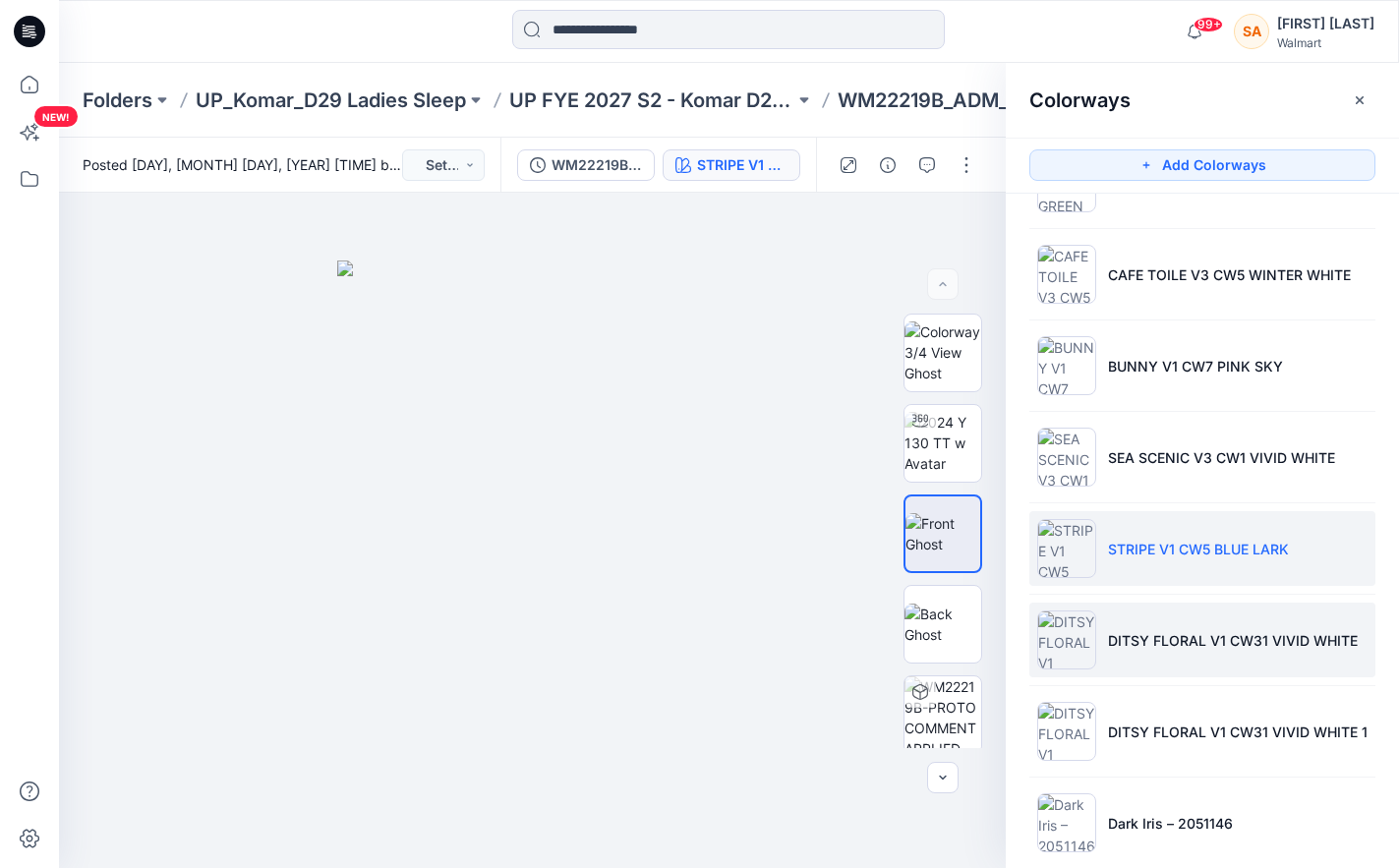 click at bounding box center (1067, 640) 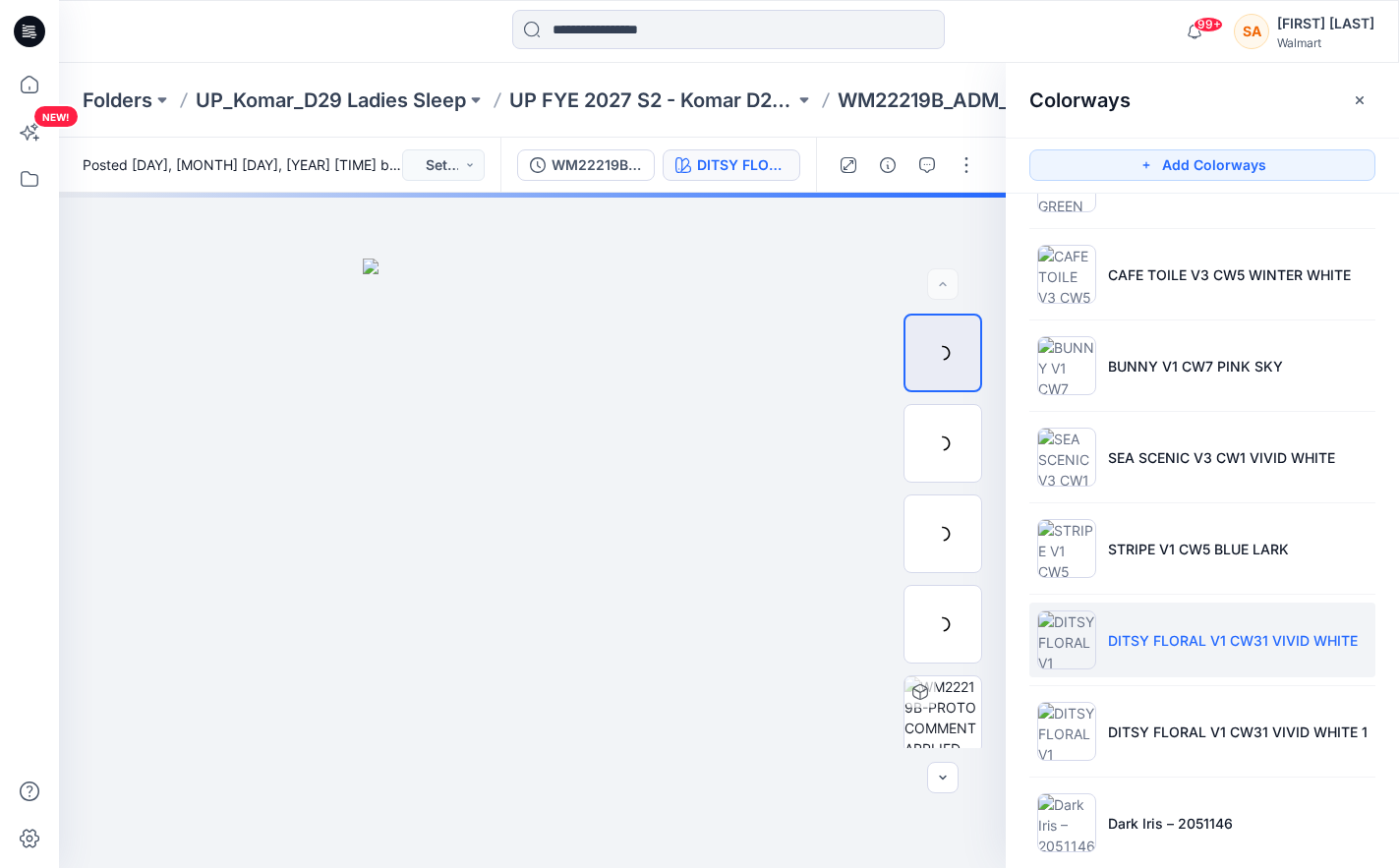 click at bounding box center [943, 534] 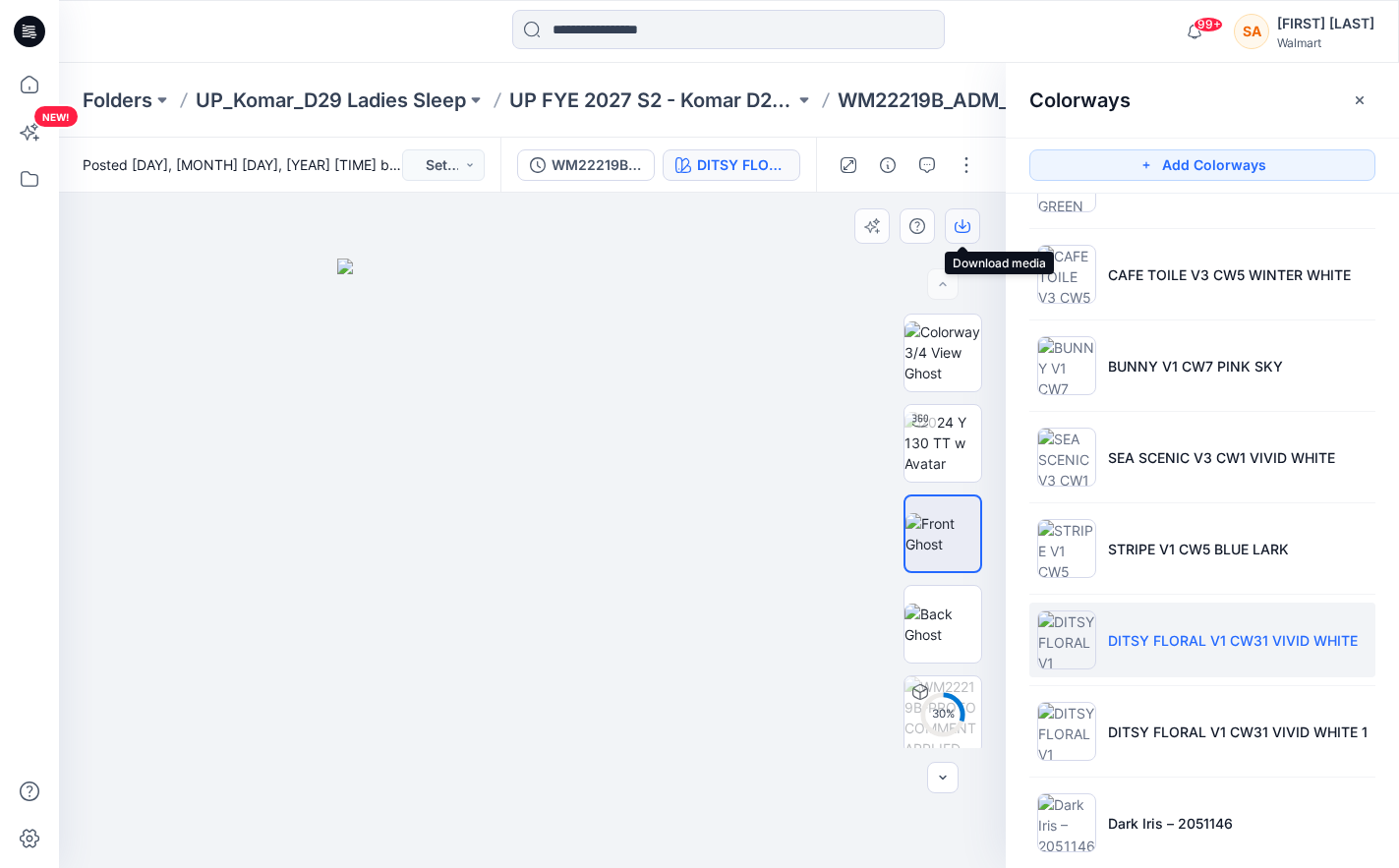 click at bounding box center [962, 226] 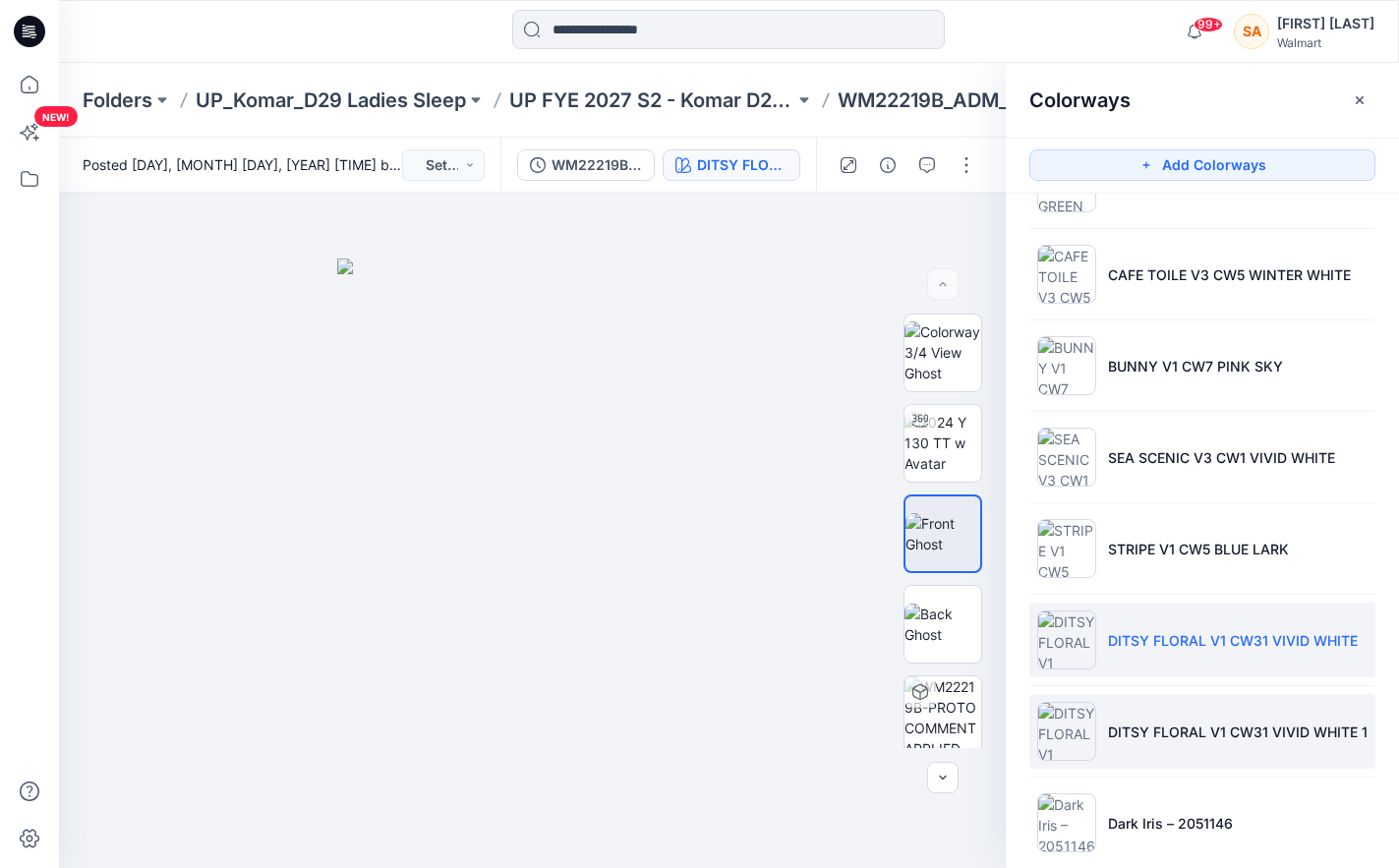 click at bounding box center [1067, 731] 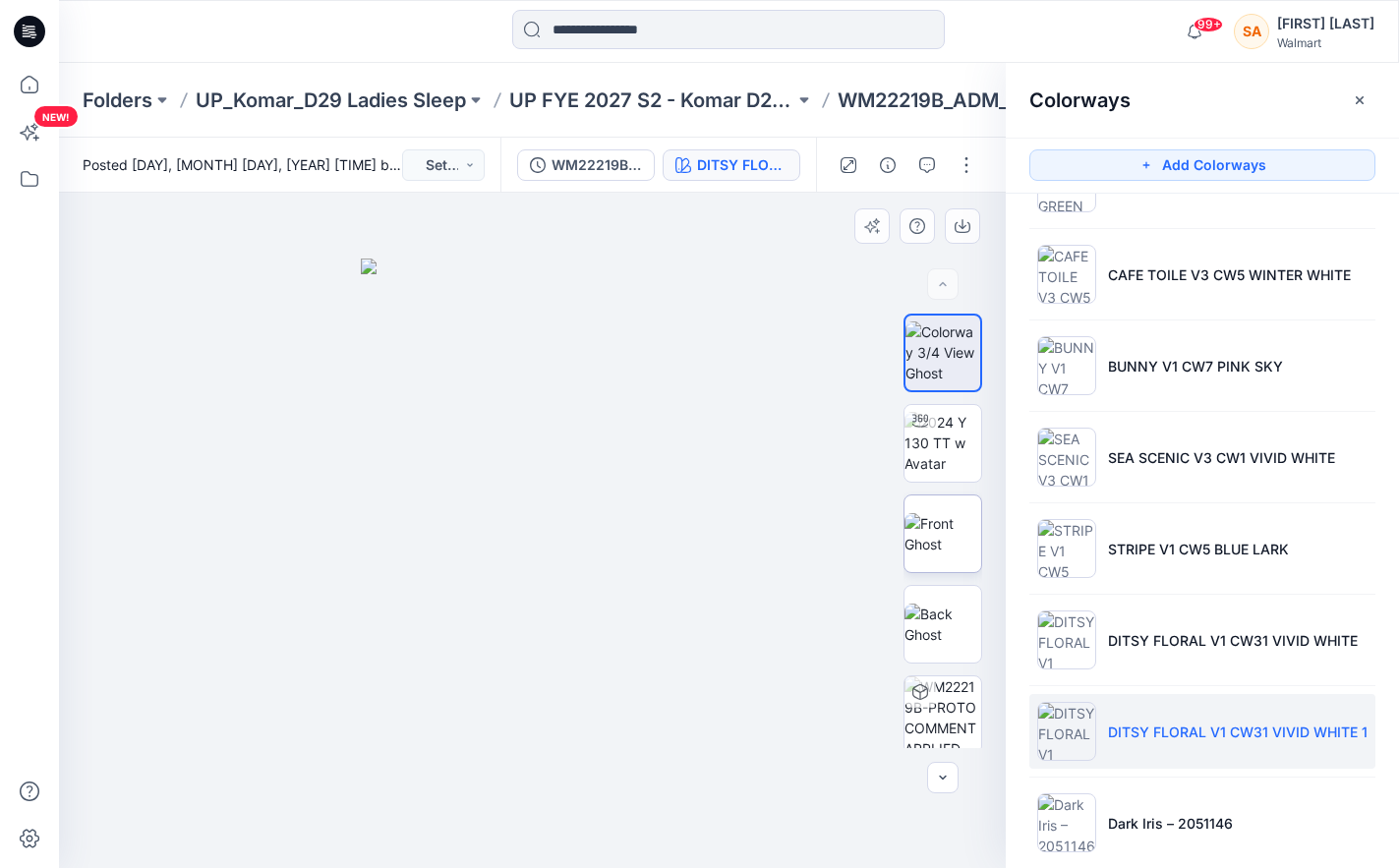 click at bounding box center (943, 534) 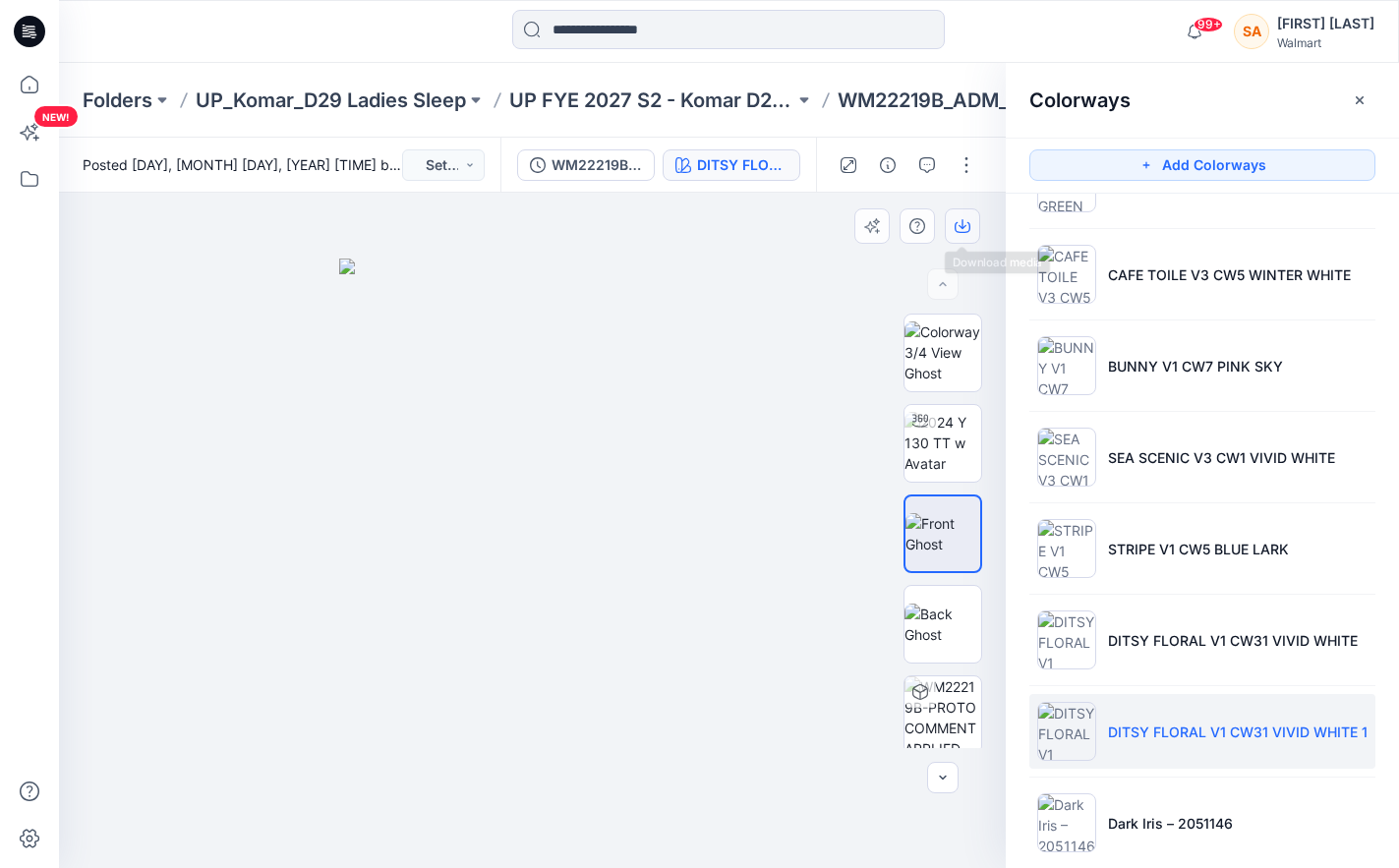 click at bounding box center (962, 226) 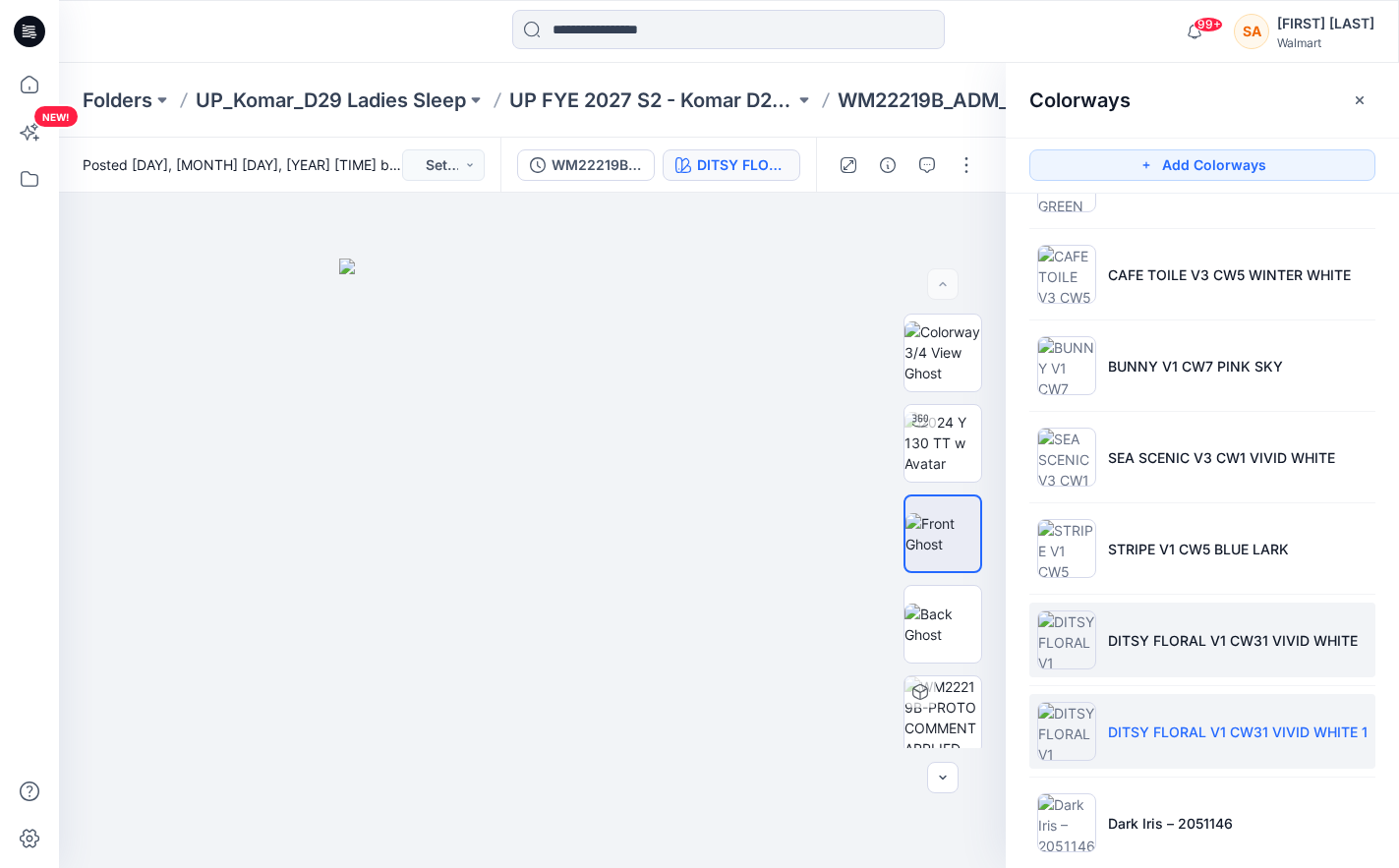 click on "DITSY FLORAL V1 CW31 VIVID WHITE" at bounding box center [1233, 640] 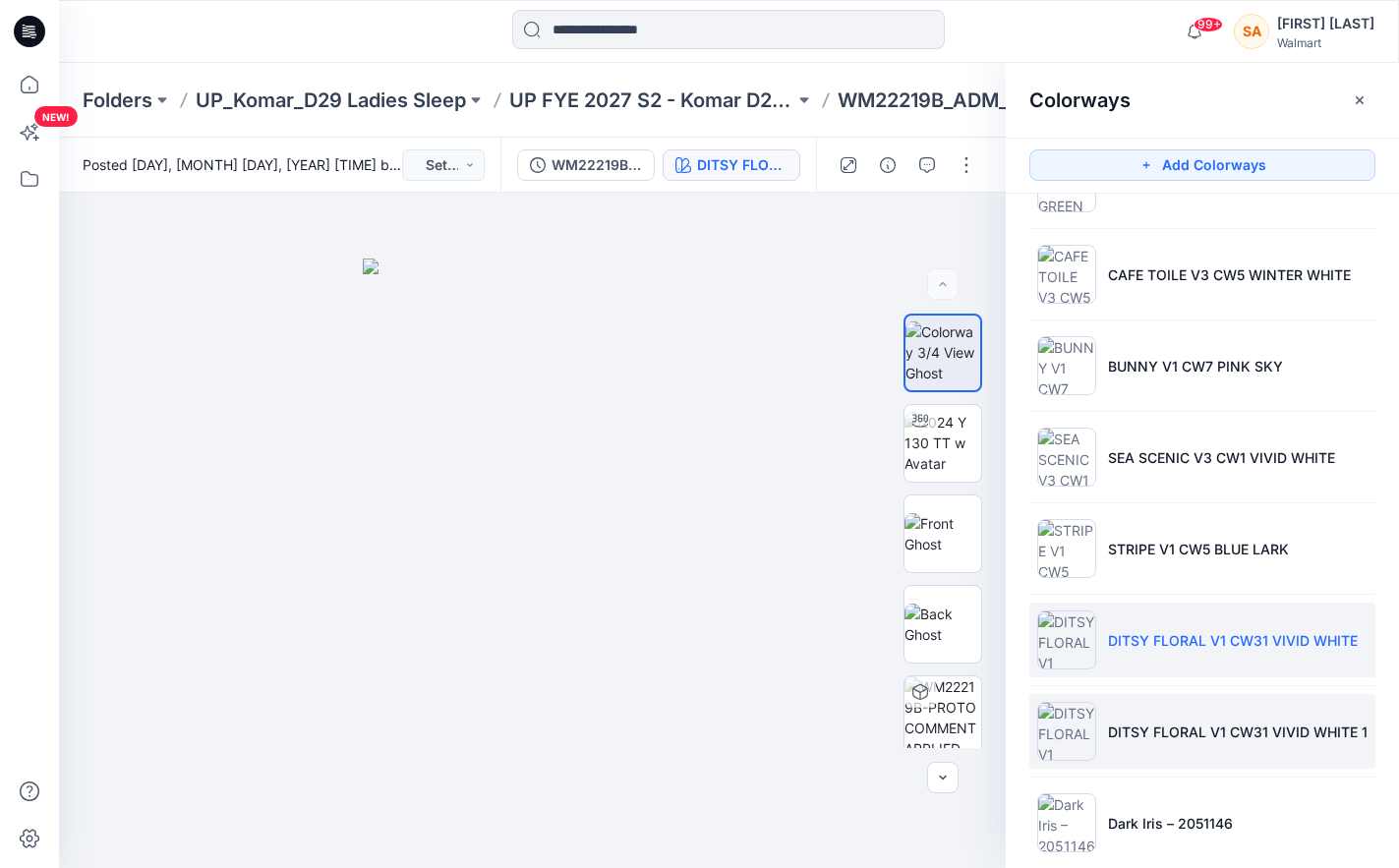 click on "DITSY FLORAL V1 CW31 VIVID WHITE 1" at bounding box center (1238, 731) 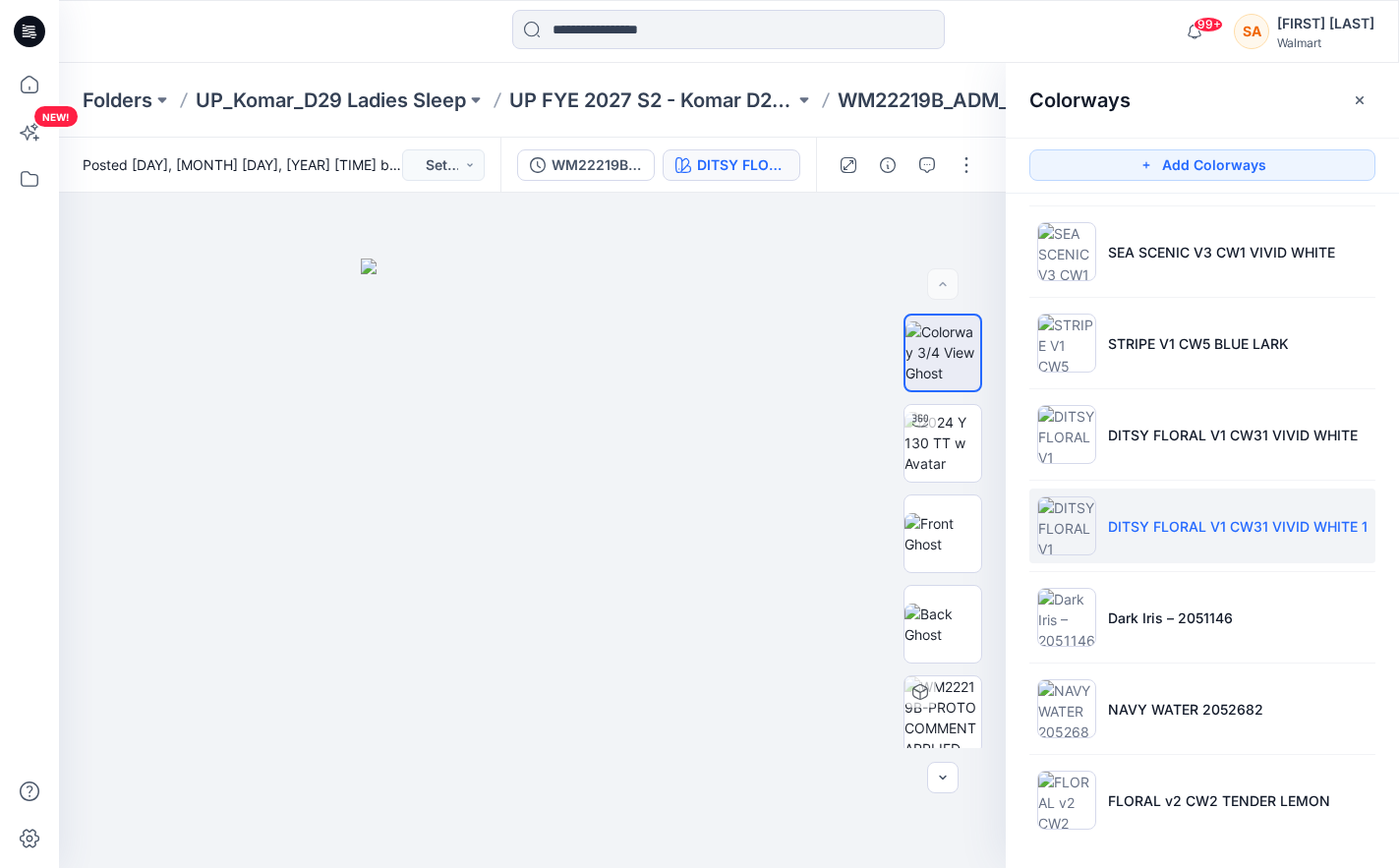 scroll, scrollTop: 1368, scrollLeft: 0, axis: vertical 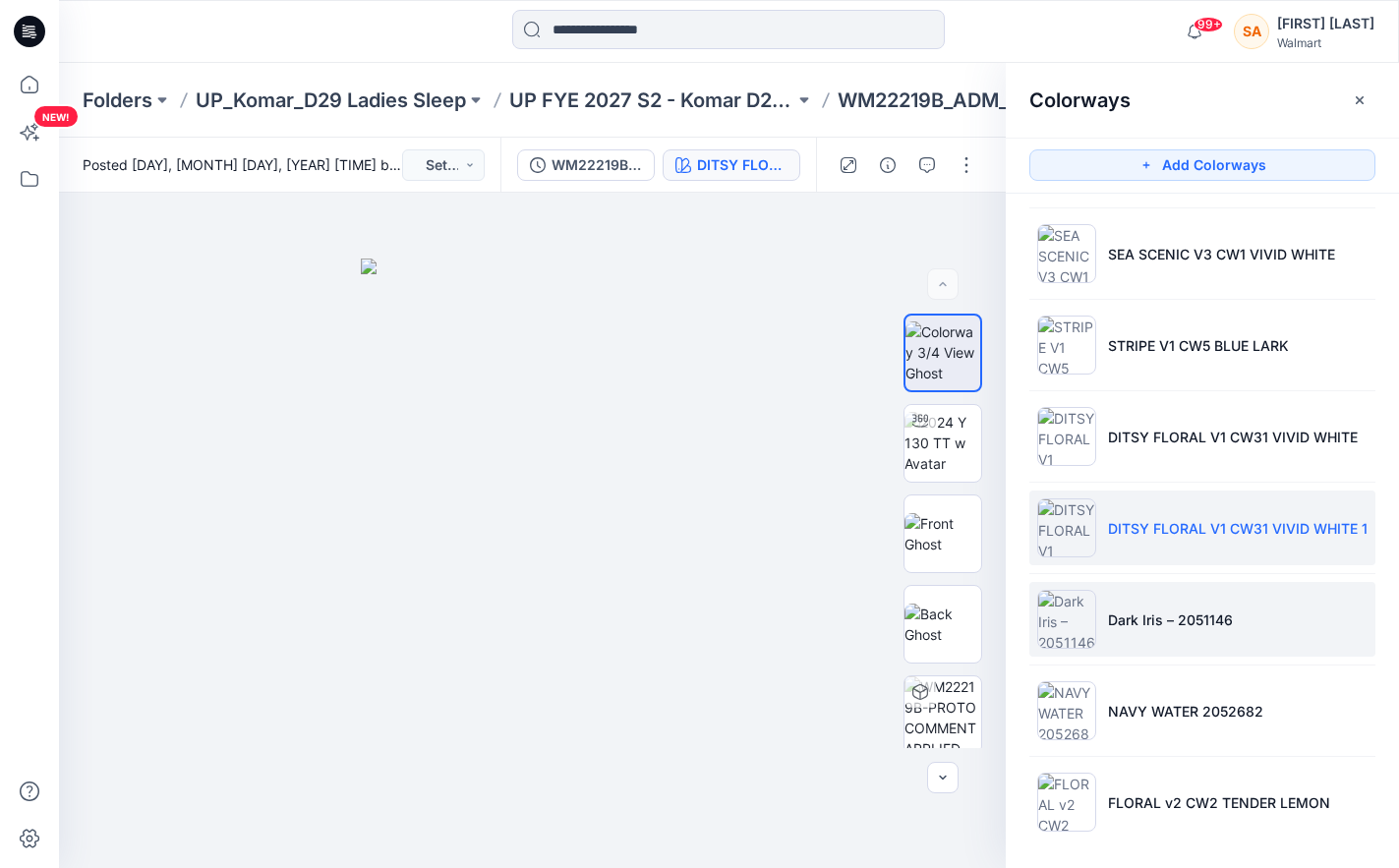 click on "Dark Iris – 2051146" at bounding box center (1202, 619) 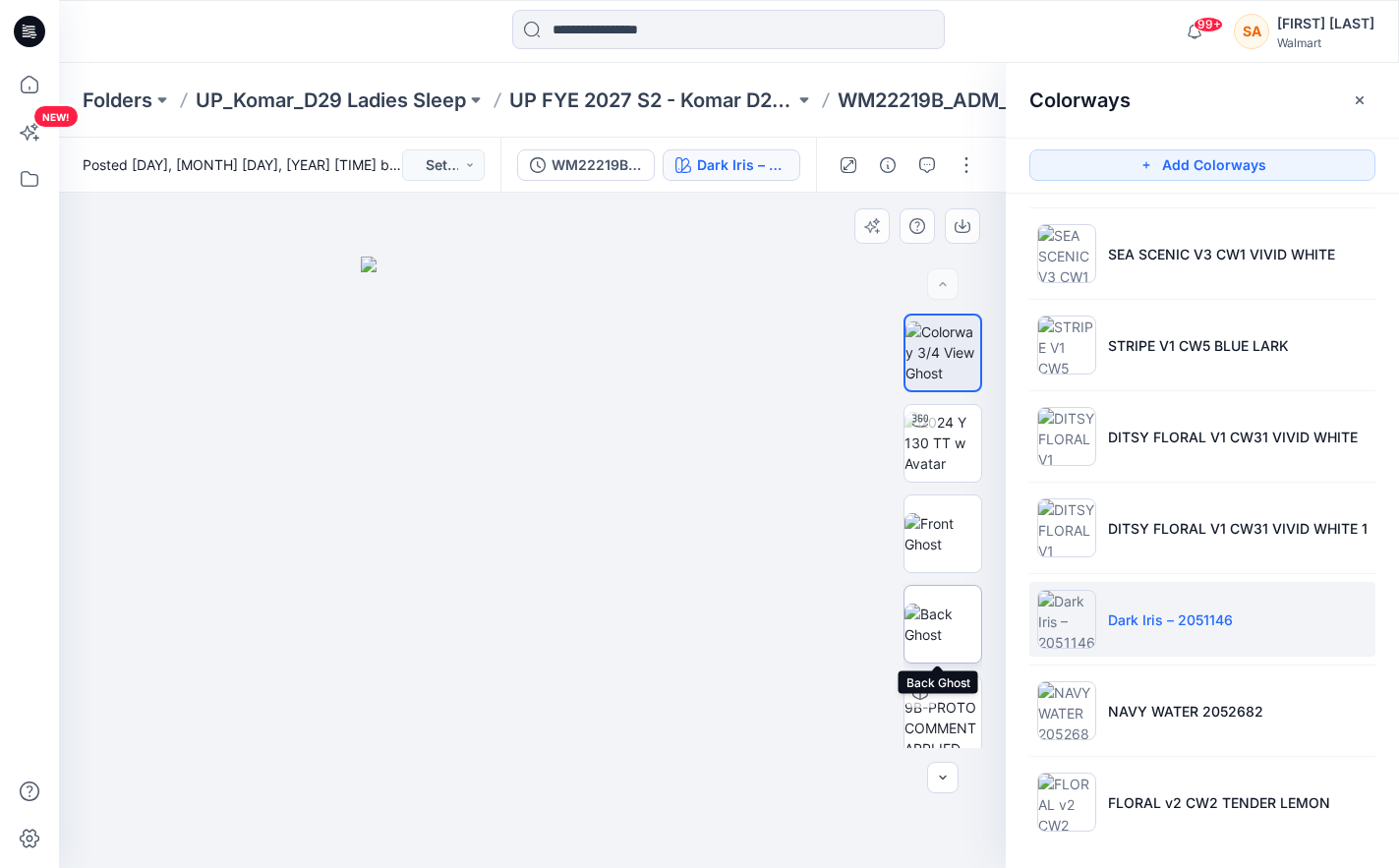 click at bounding box center (943, 624) 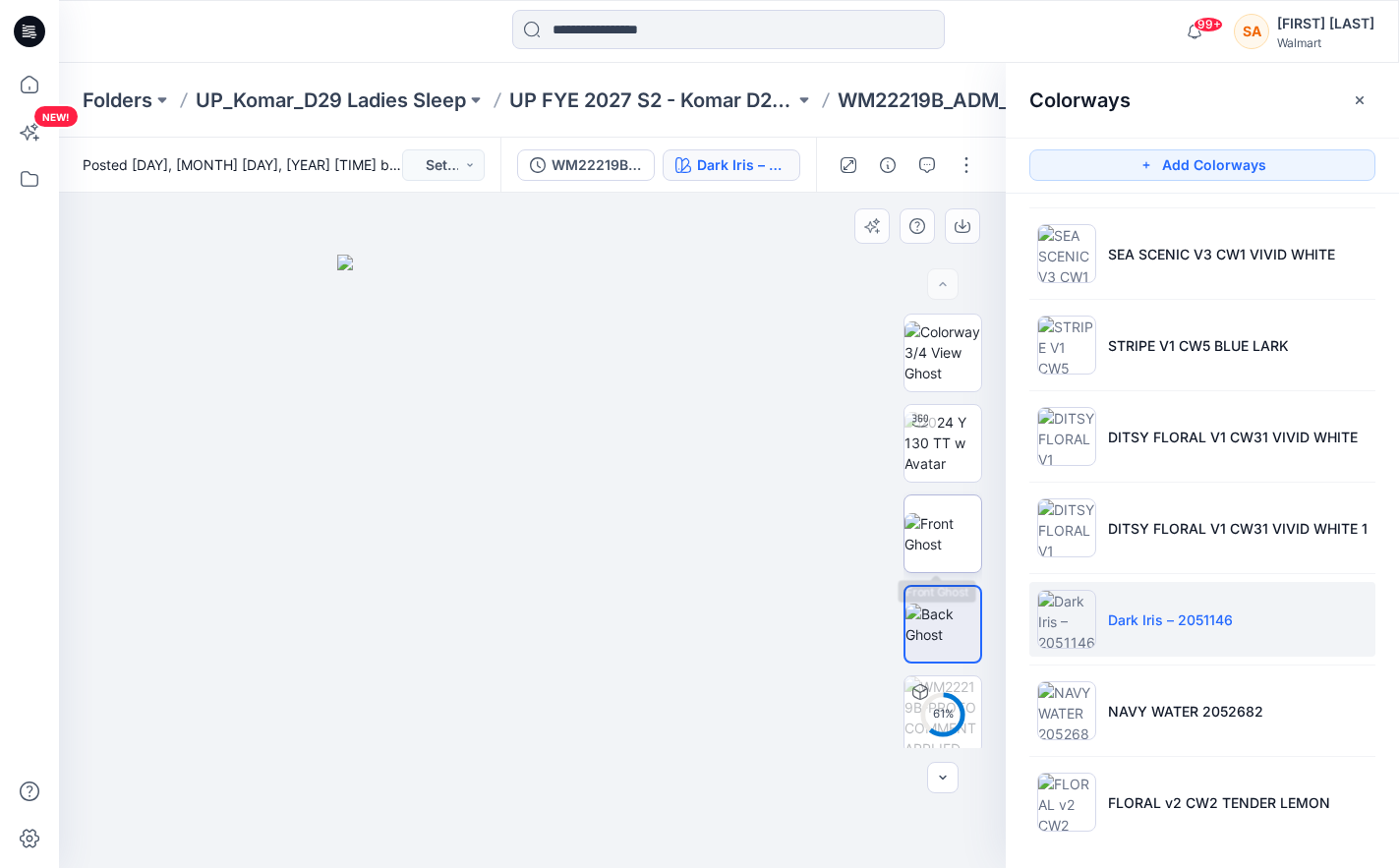 click at bounding box center (943, 534) 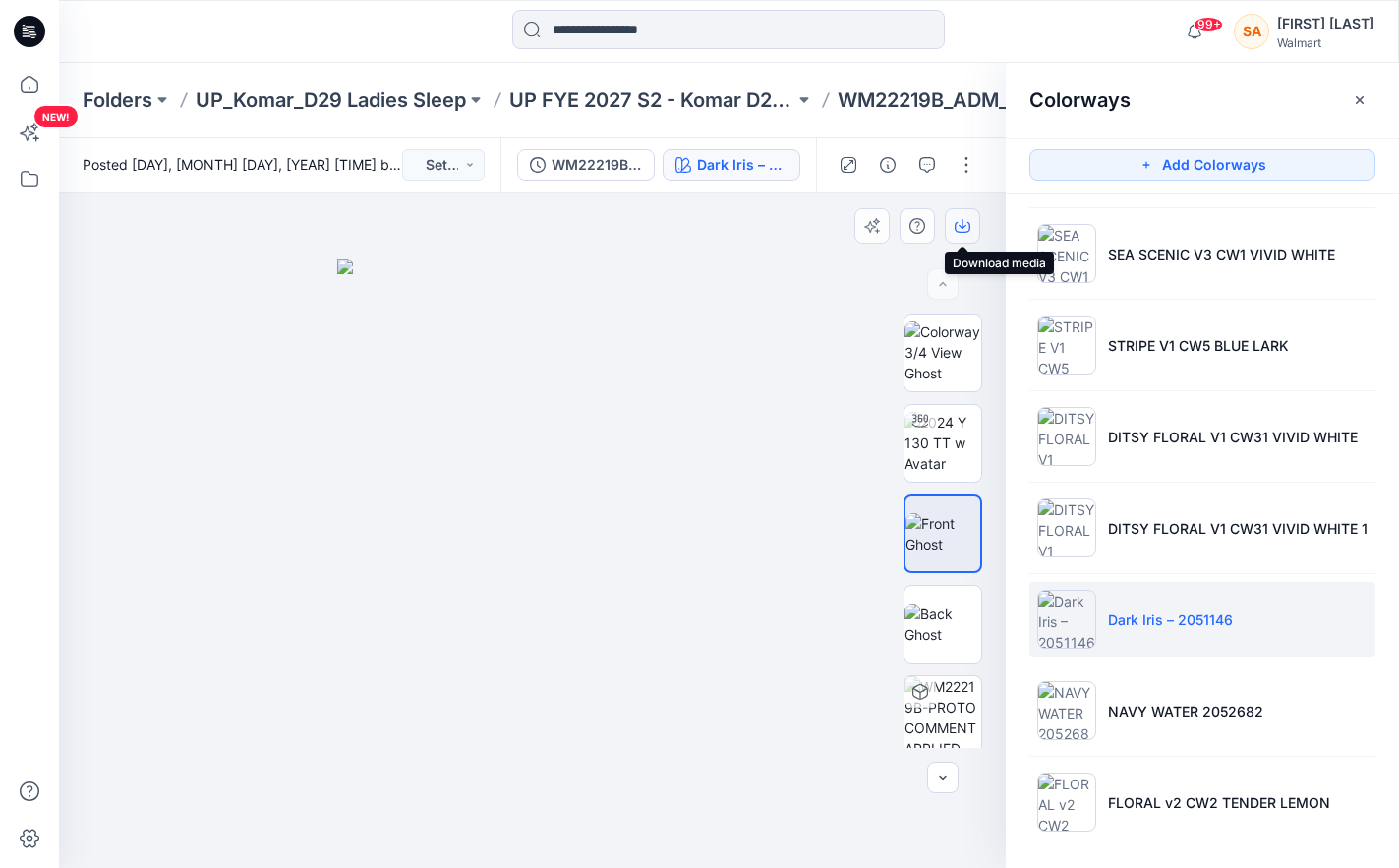 click 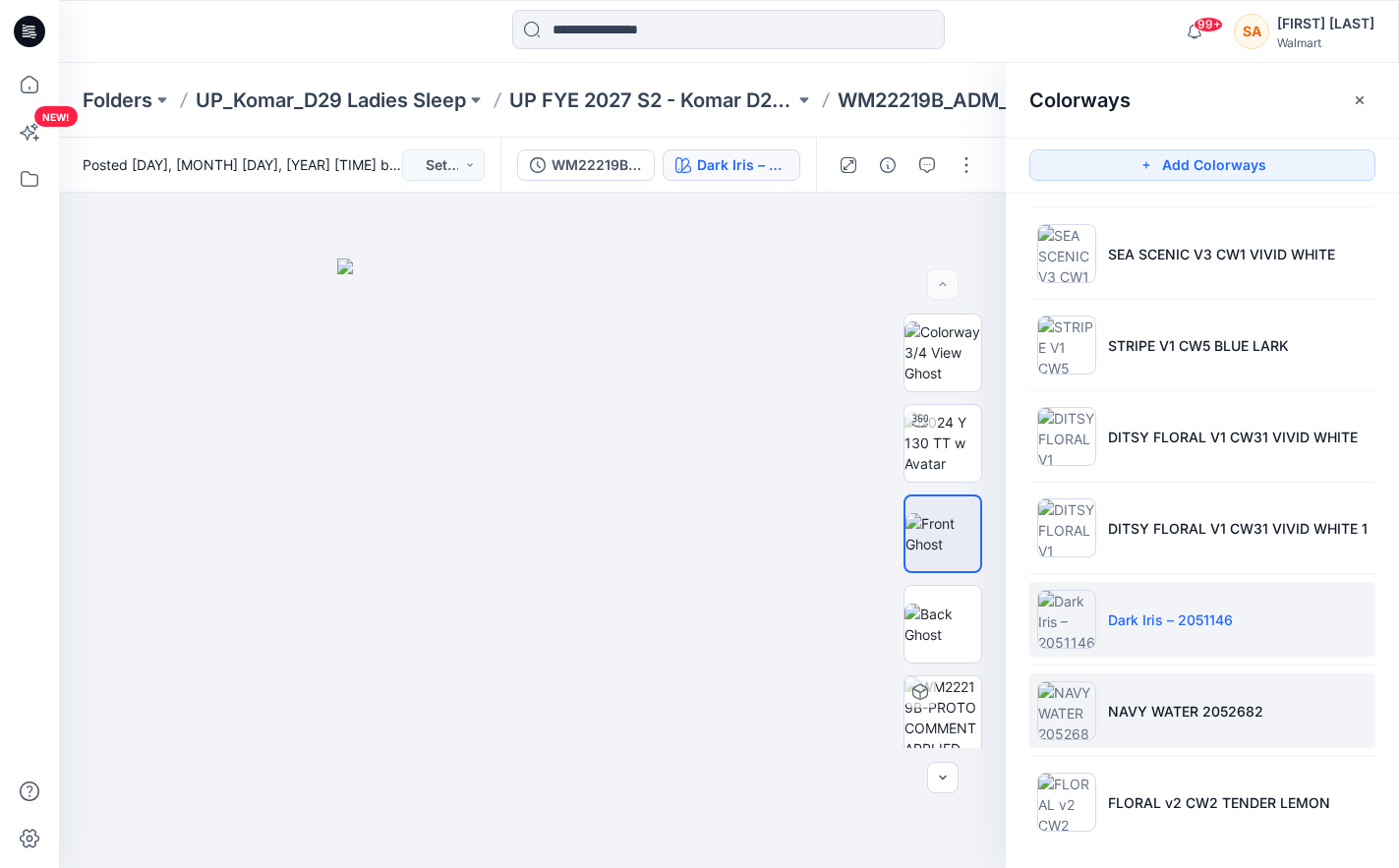click on "NAVY WATER 2052682" at bounding box center (1186, 711) 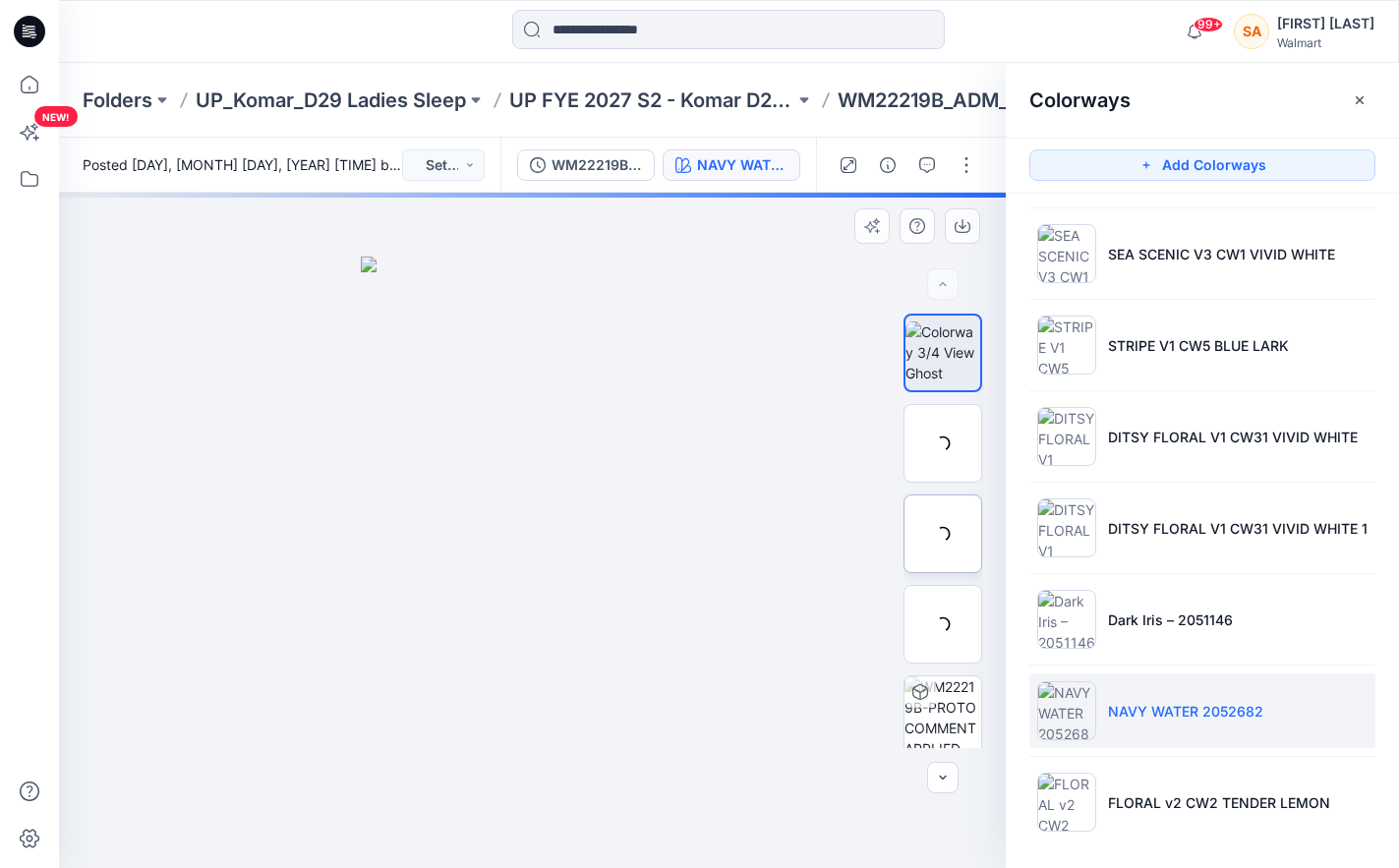 click at bounding box center [943, 534] 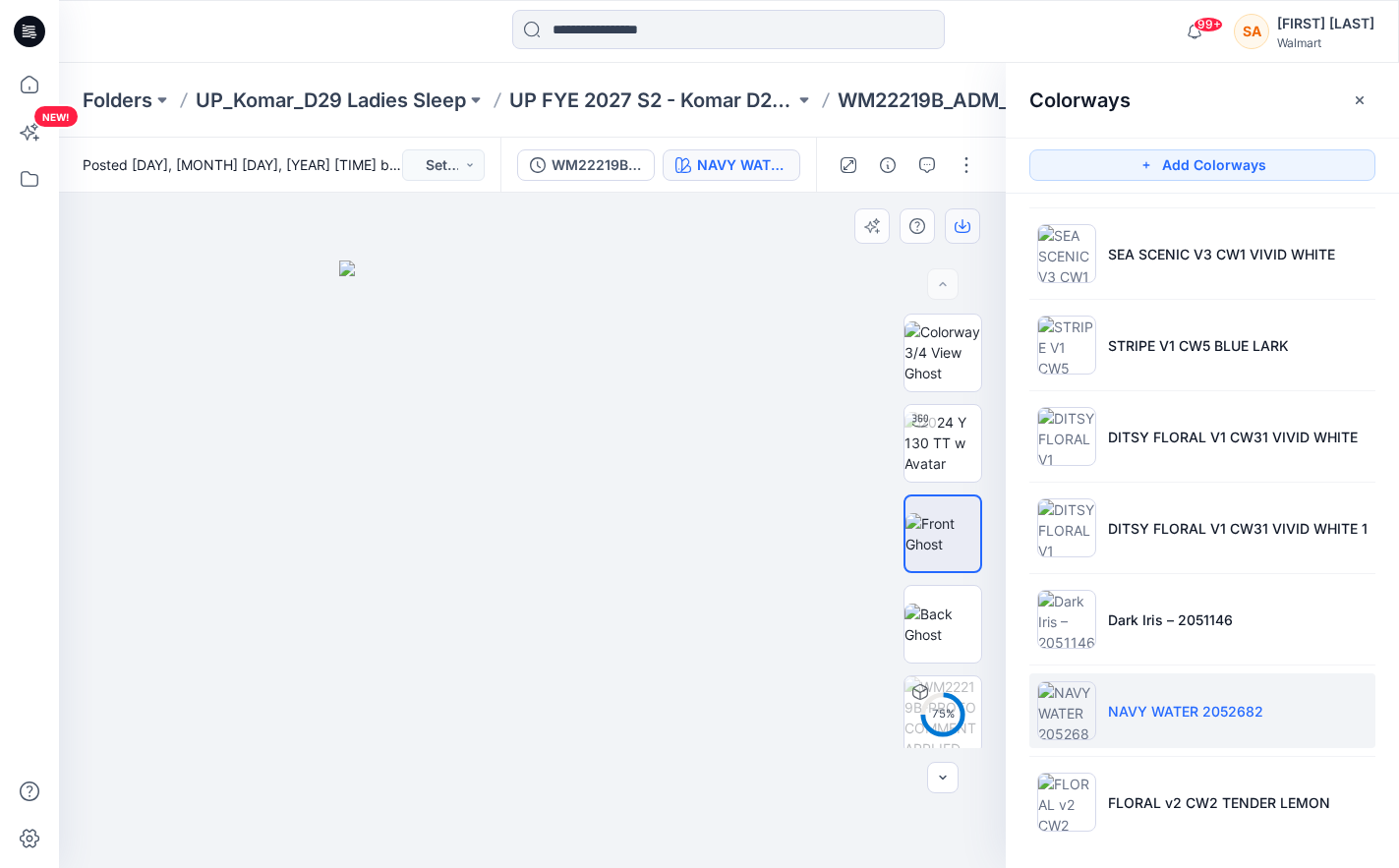 click 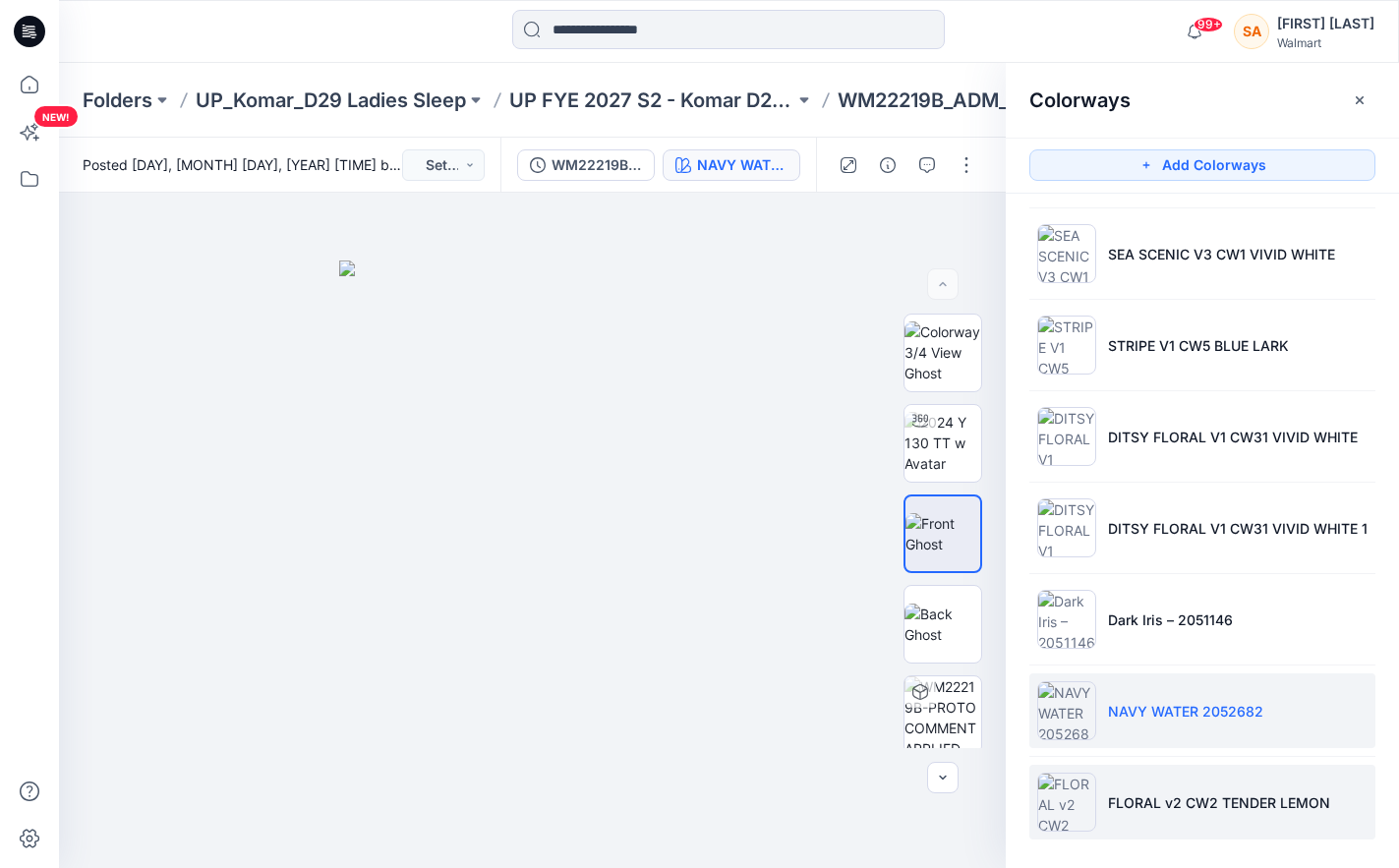 click on "FLORAL v2 CW2  TENDER LEMON" at bounding box center [1219, 802] 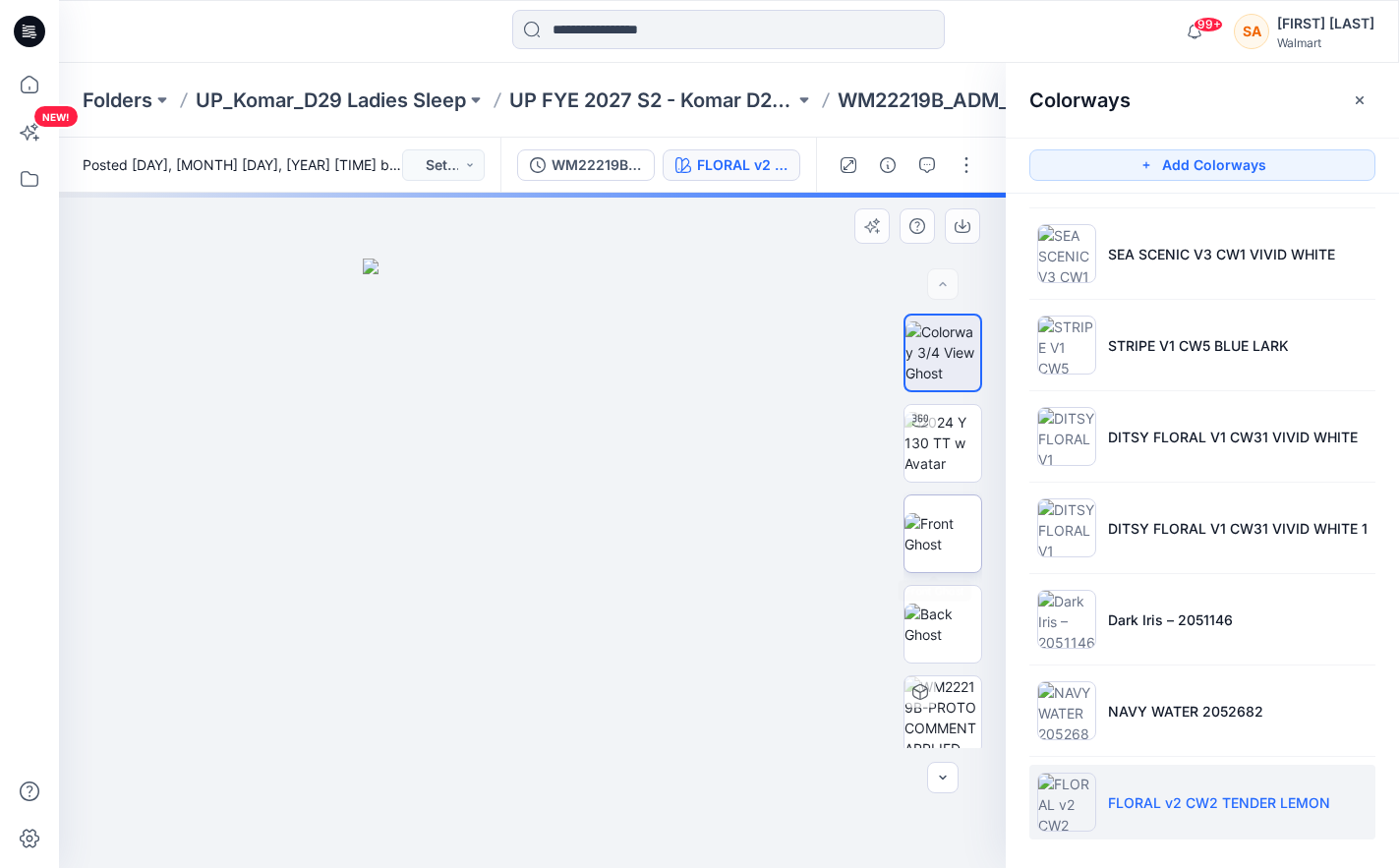 click at bounding box center (943, 534) 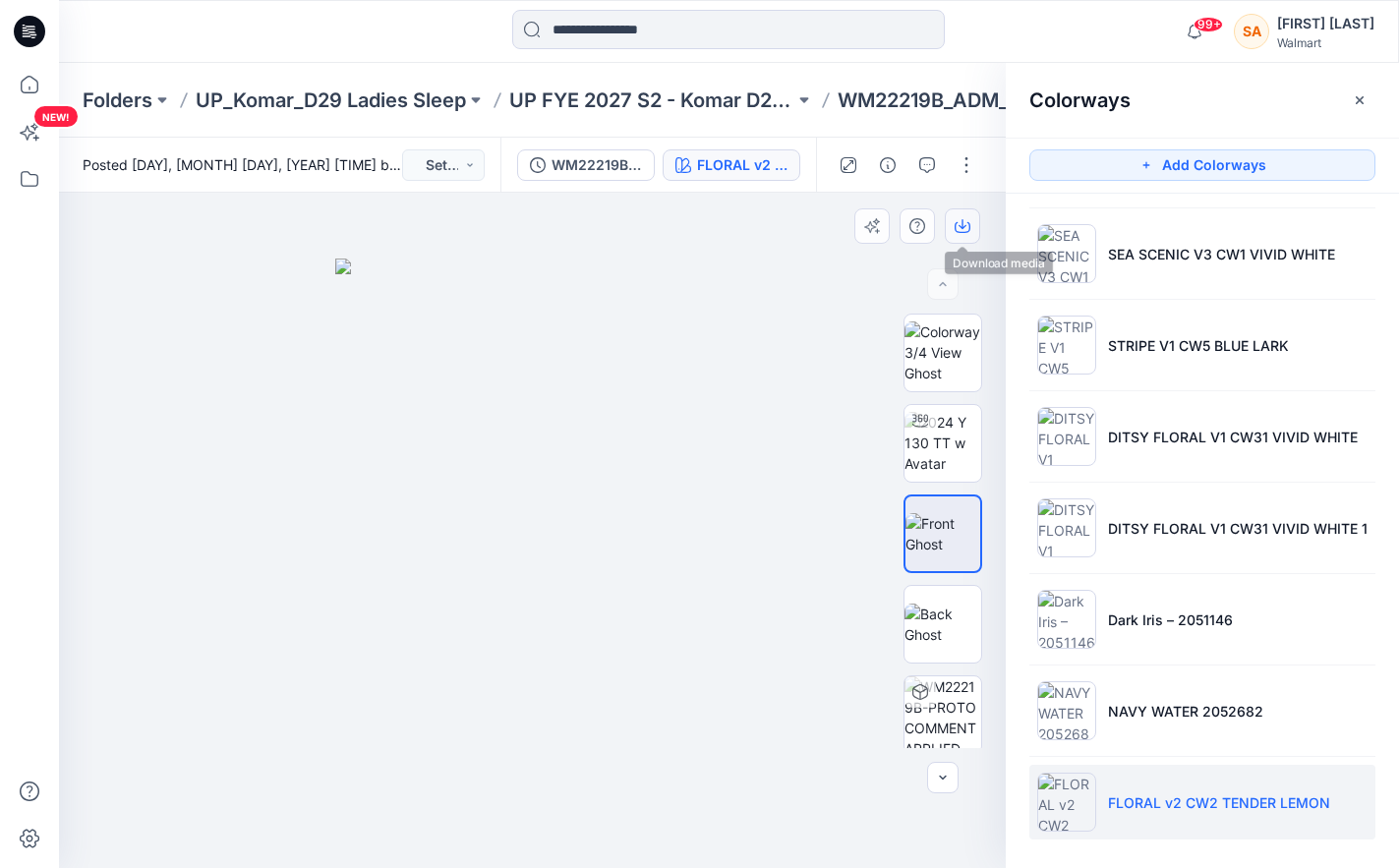 click at bounding box center (962, 226) 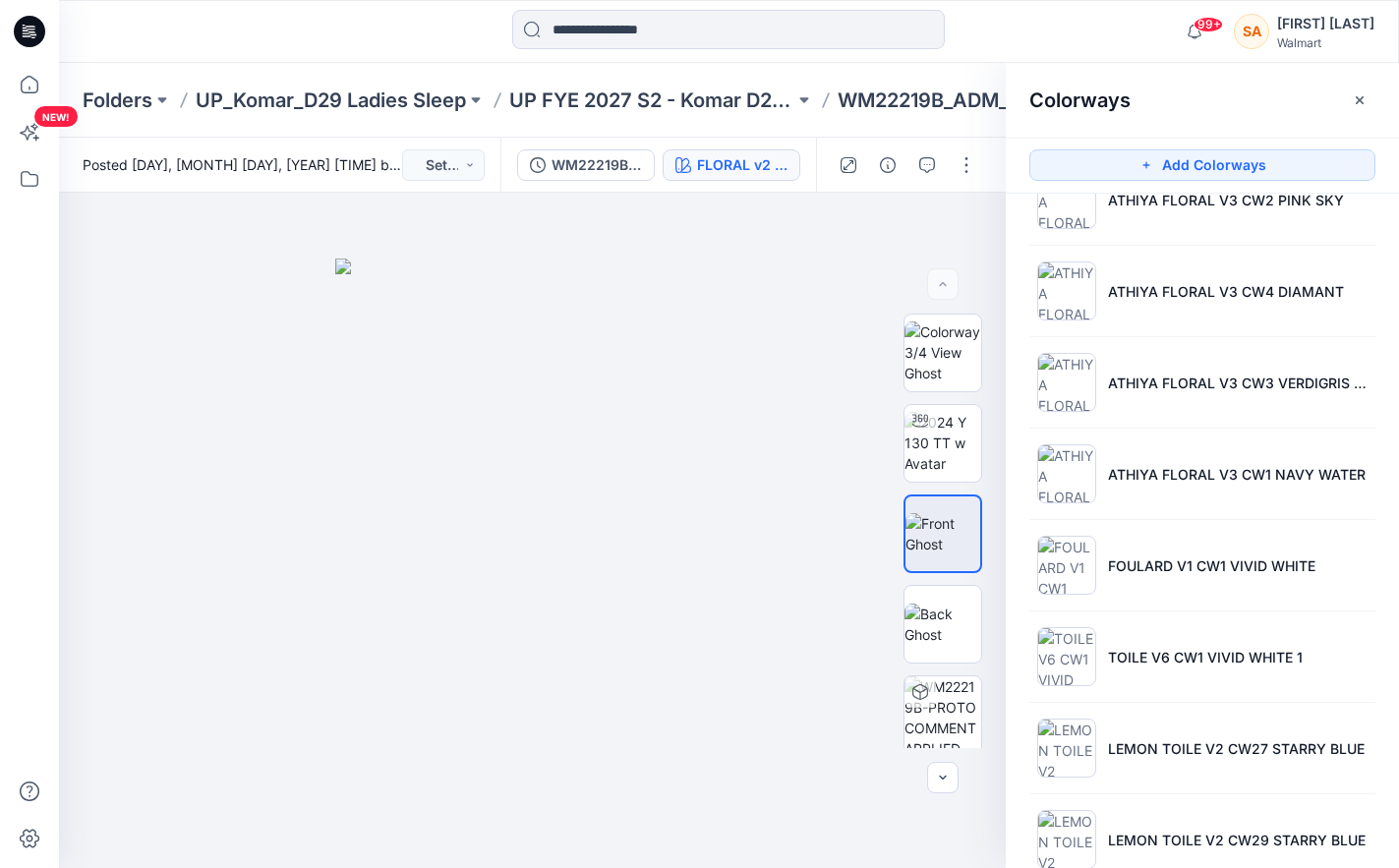 scroll, scrollTop: 0, scrollLeft: 0, axis: both 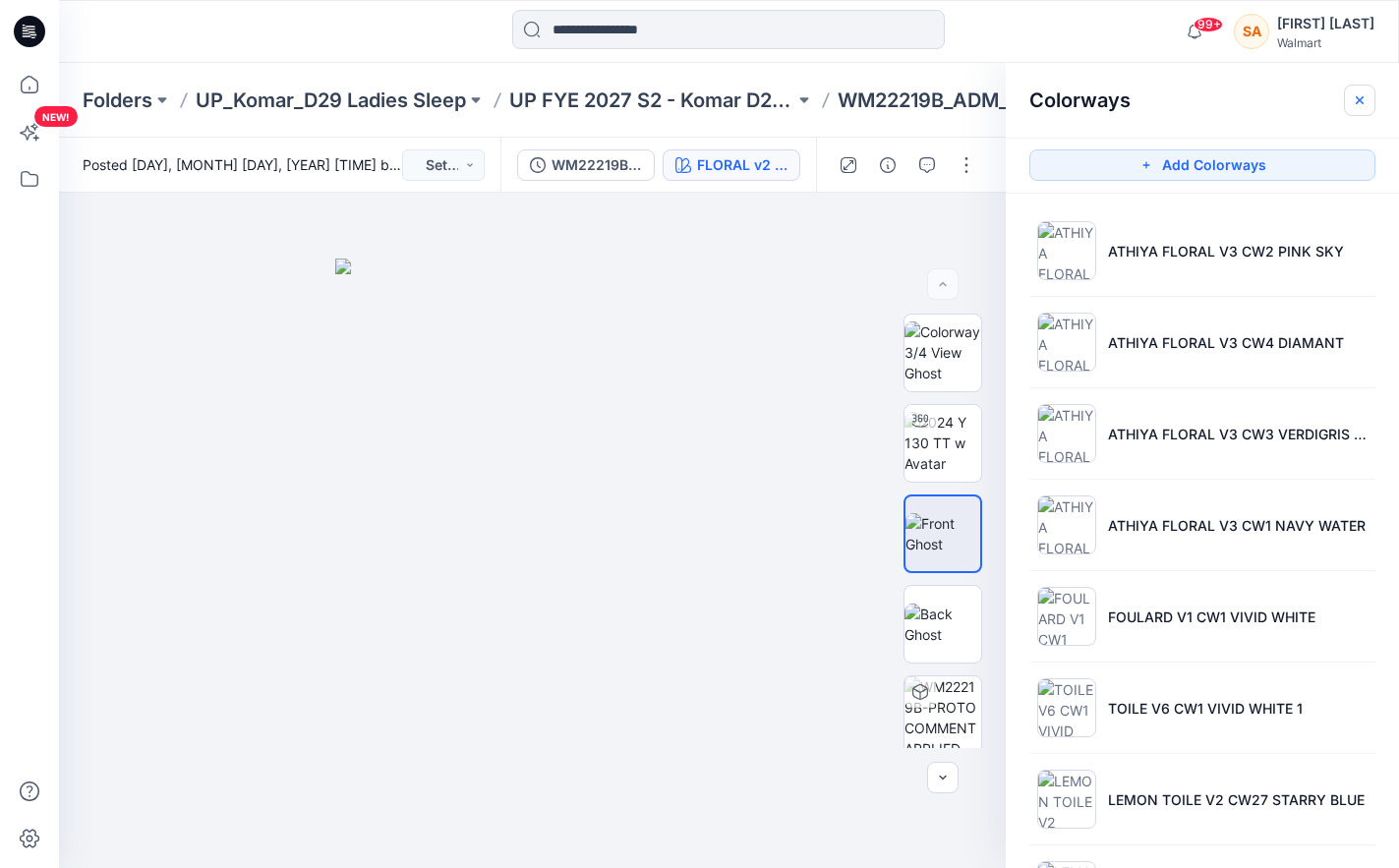 click 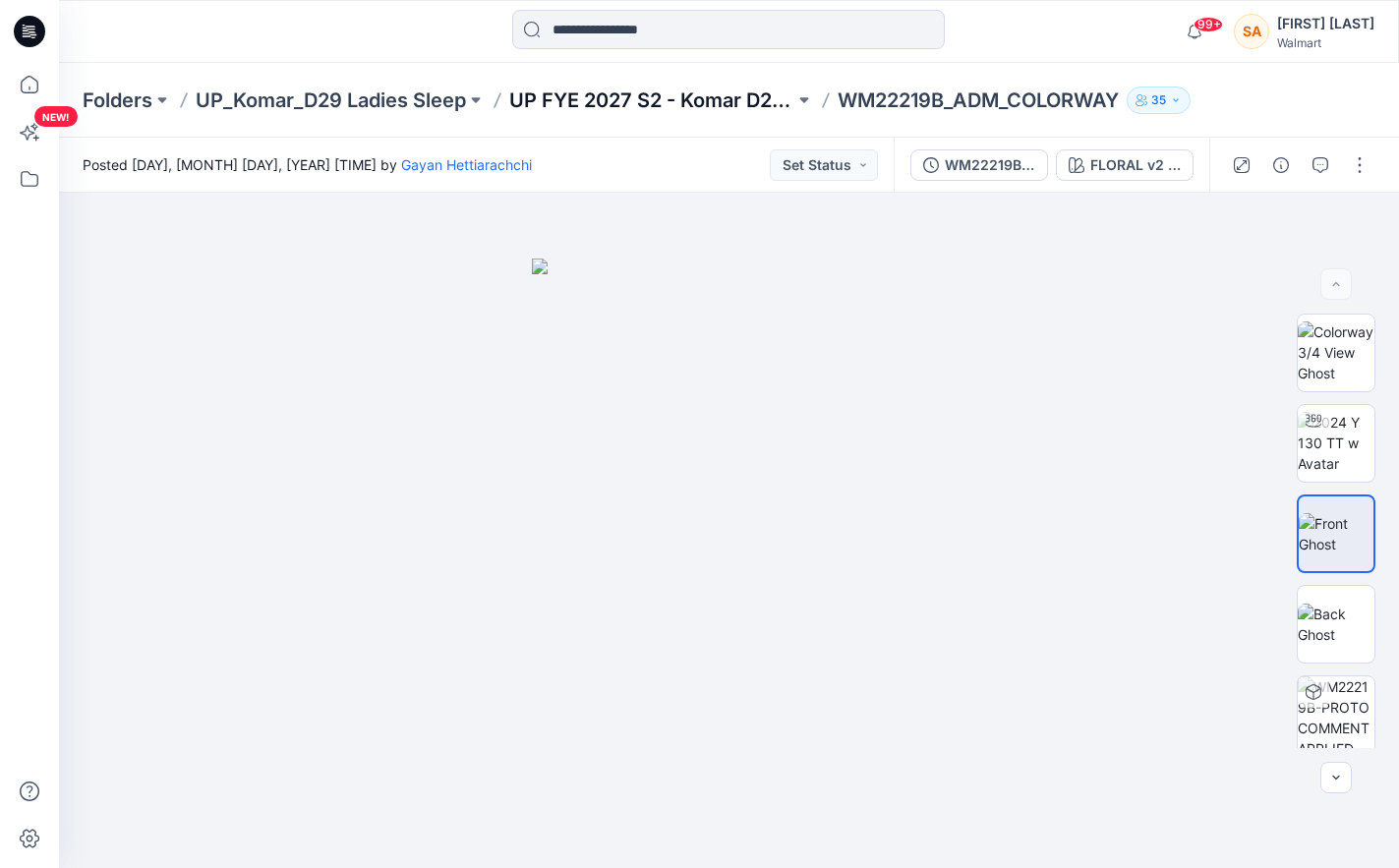click on "UP FYE 2027 S2 - Komar D29 Ladies Sleepwear" at bounding box center [652, 100] 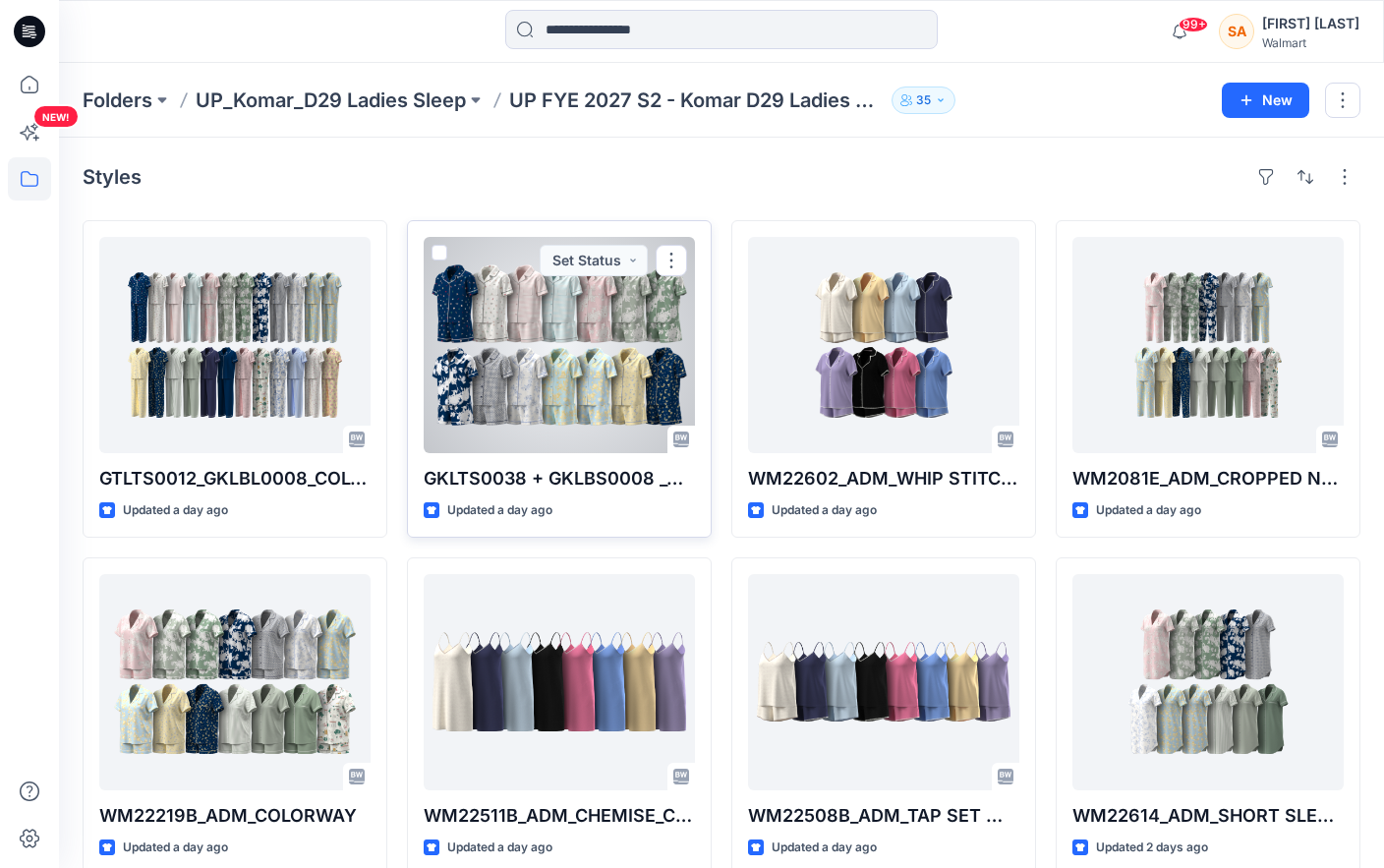 click at bounding box center (559, 345) 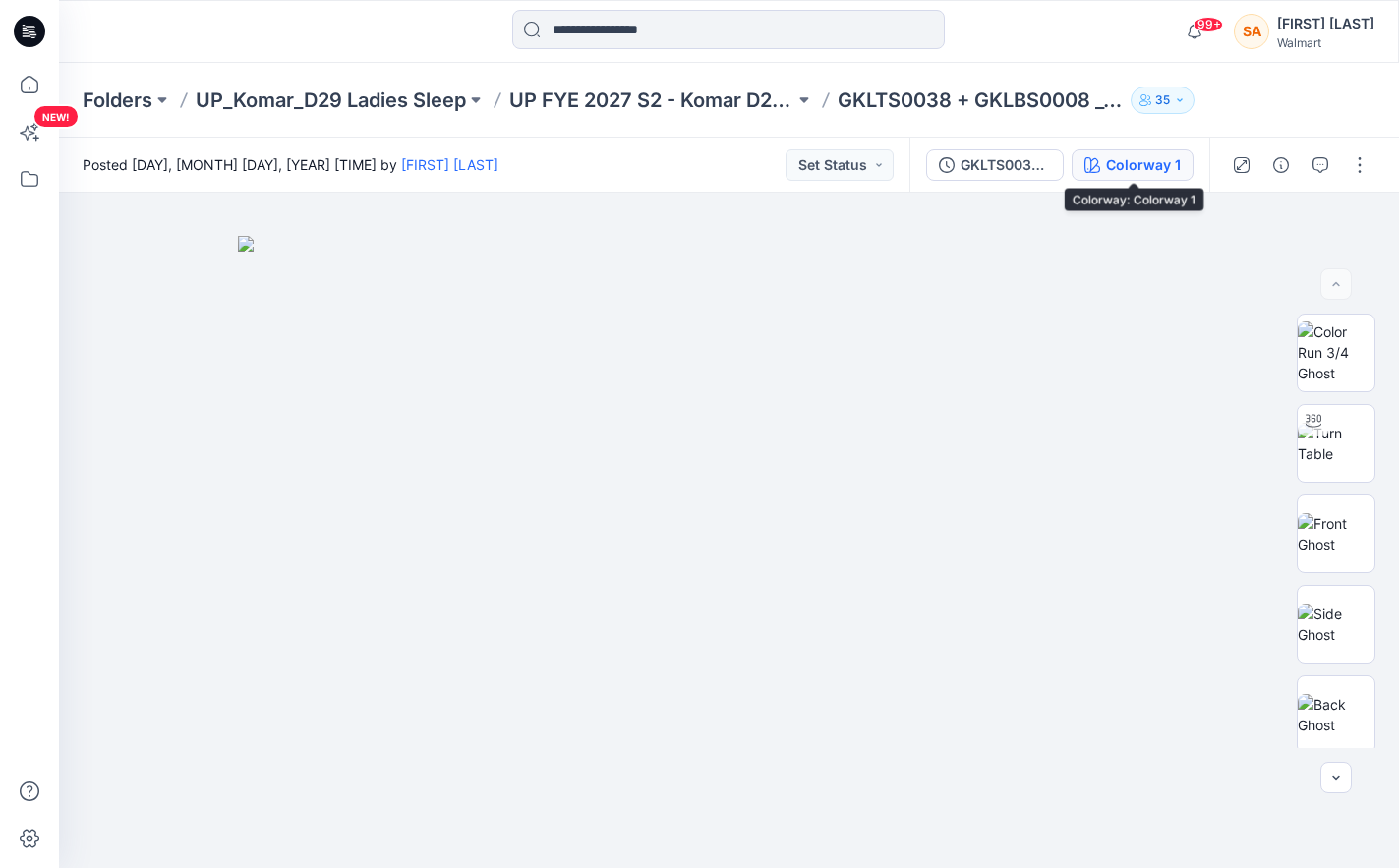 click on "Colorway 1" at bounding box center (1143, 165) 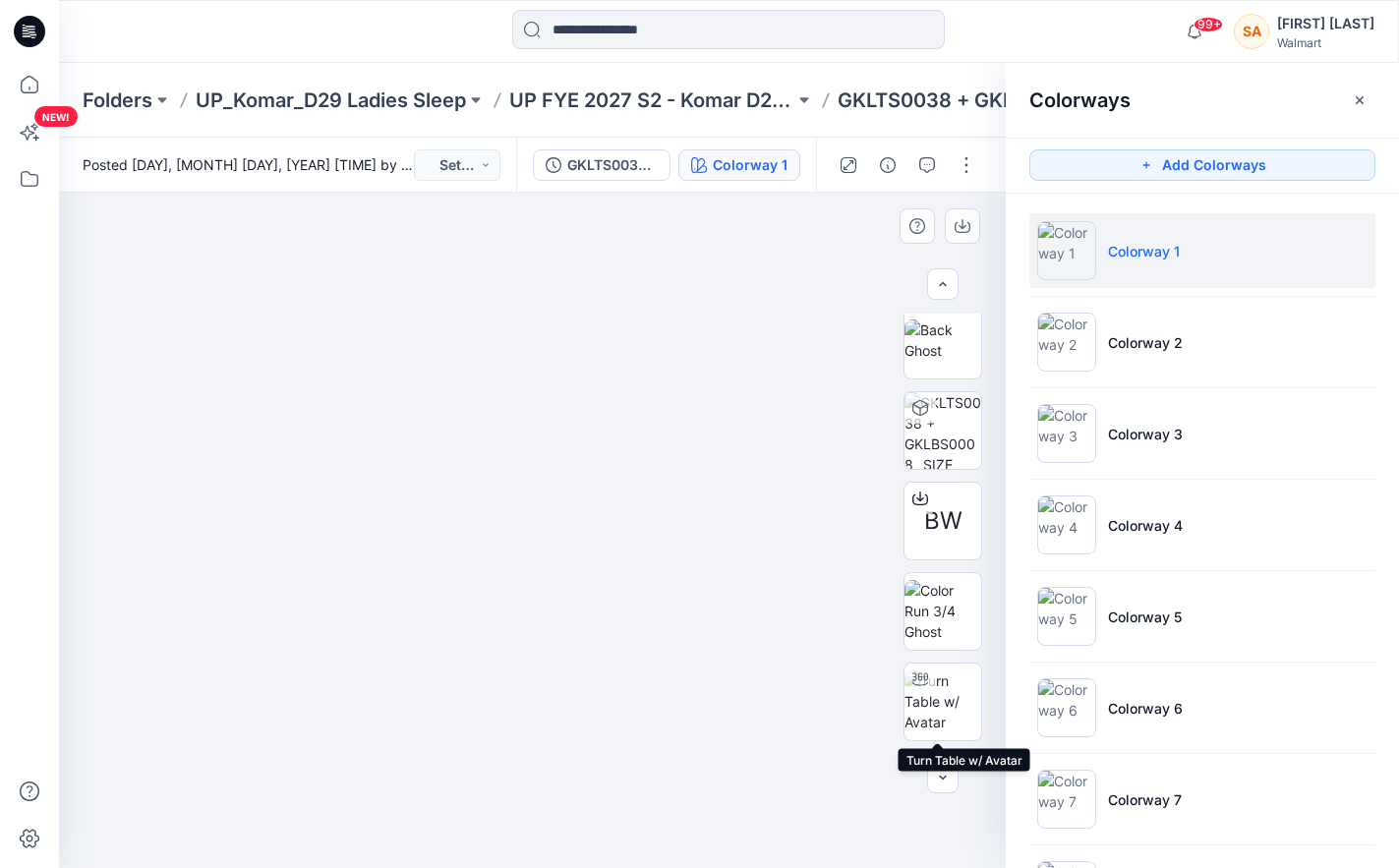 scroll, scrollTop: 825, scrollLeft: 0, axis: vertical 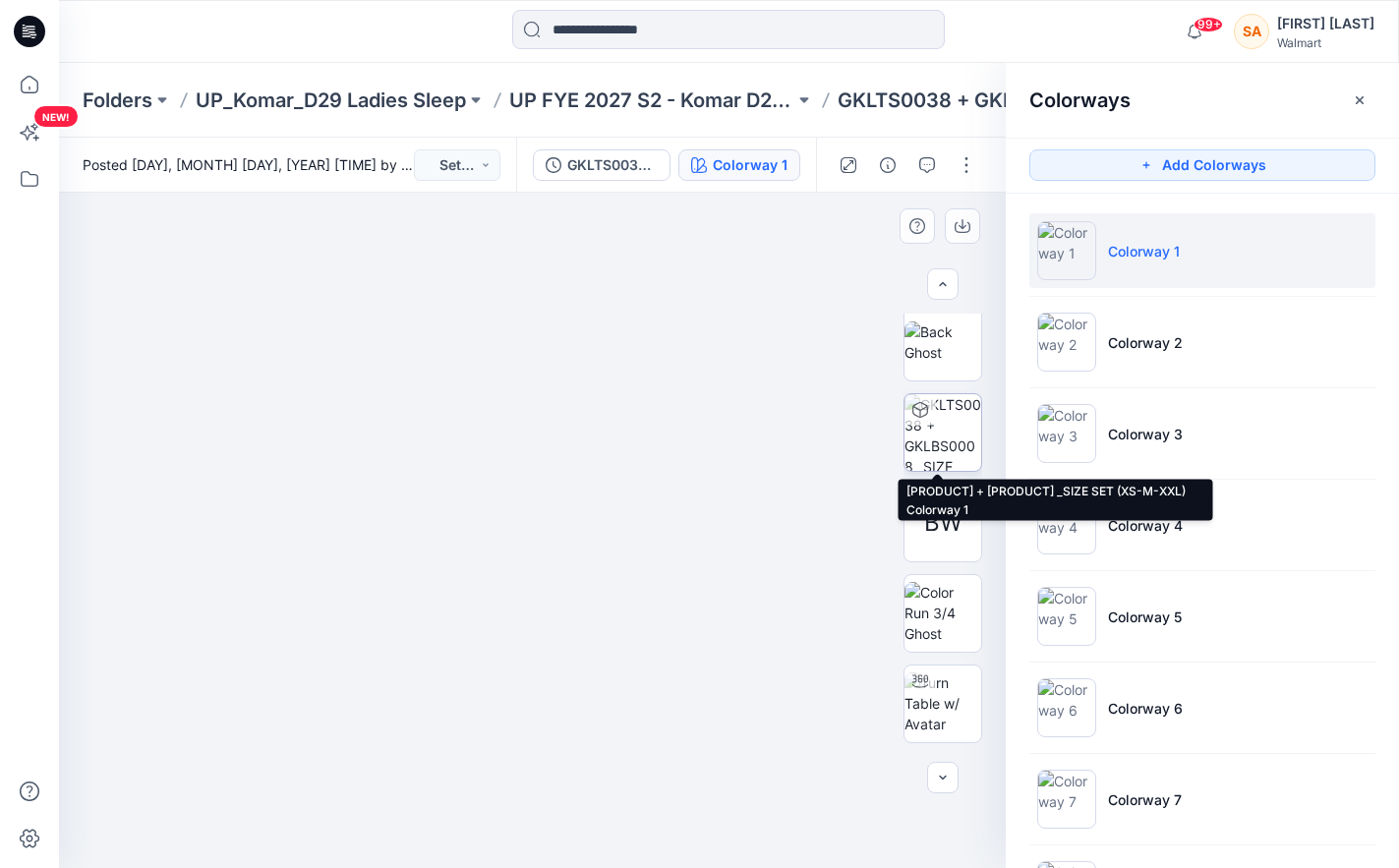 click at bounding box center (943, 433) 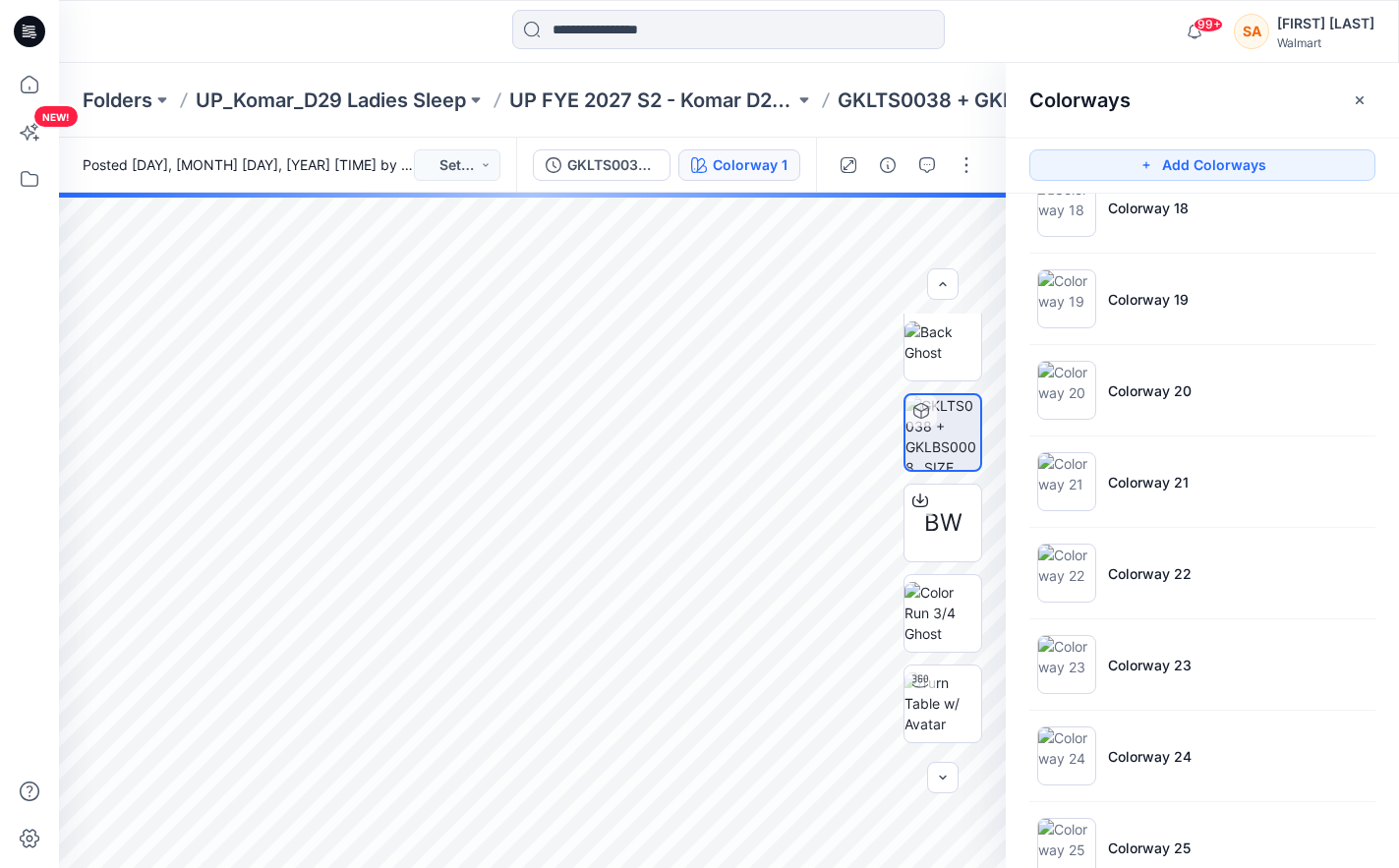 scroll, scrollTop: 1649, scrollLeft: 0, axis: vertical 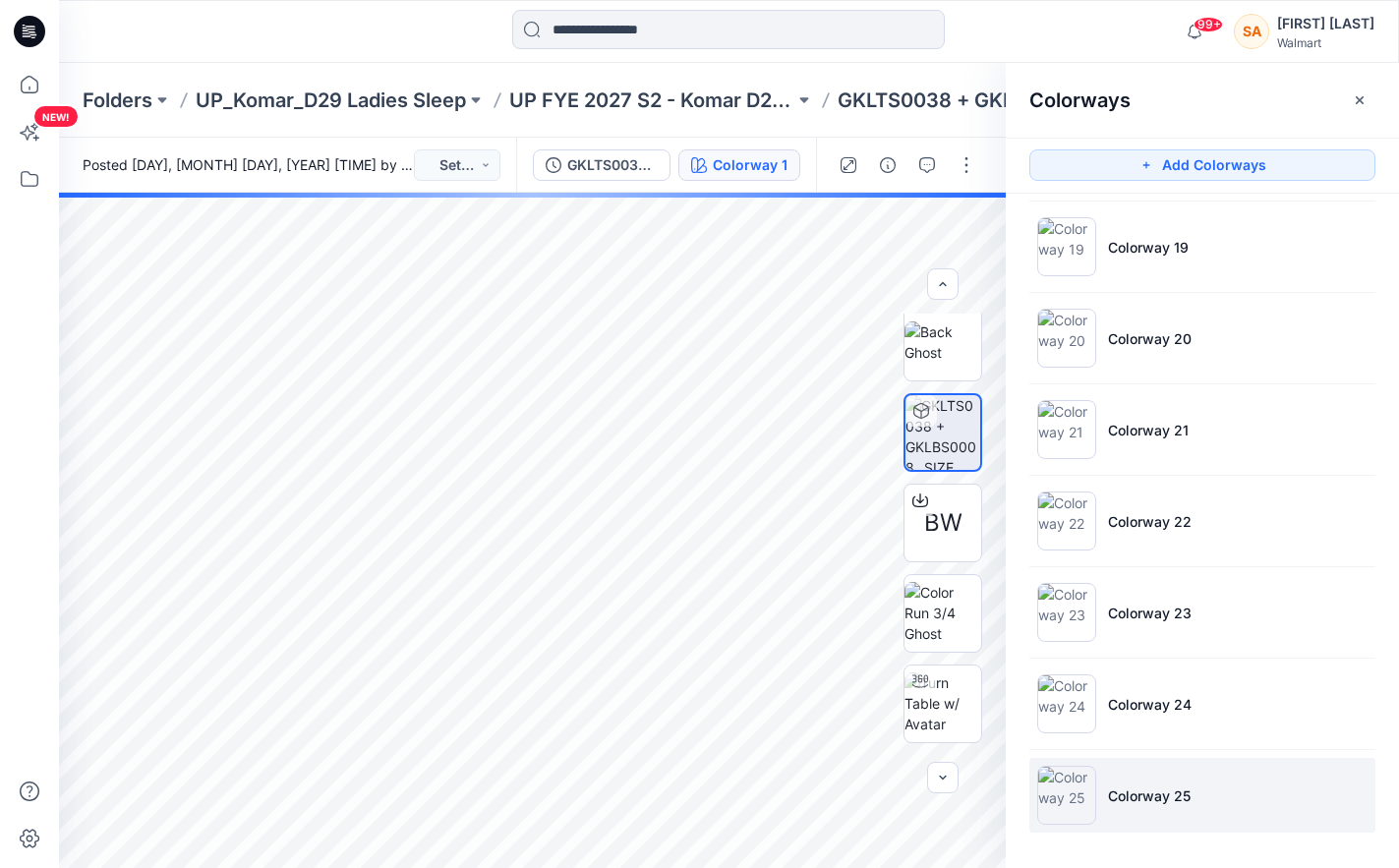 click on "Colorway 25" at bounding box center (1149, 795) 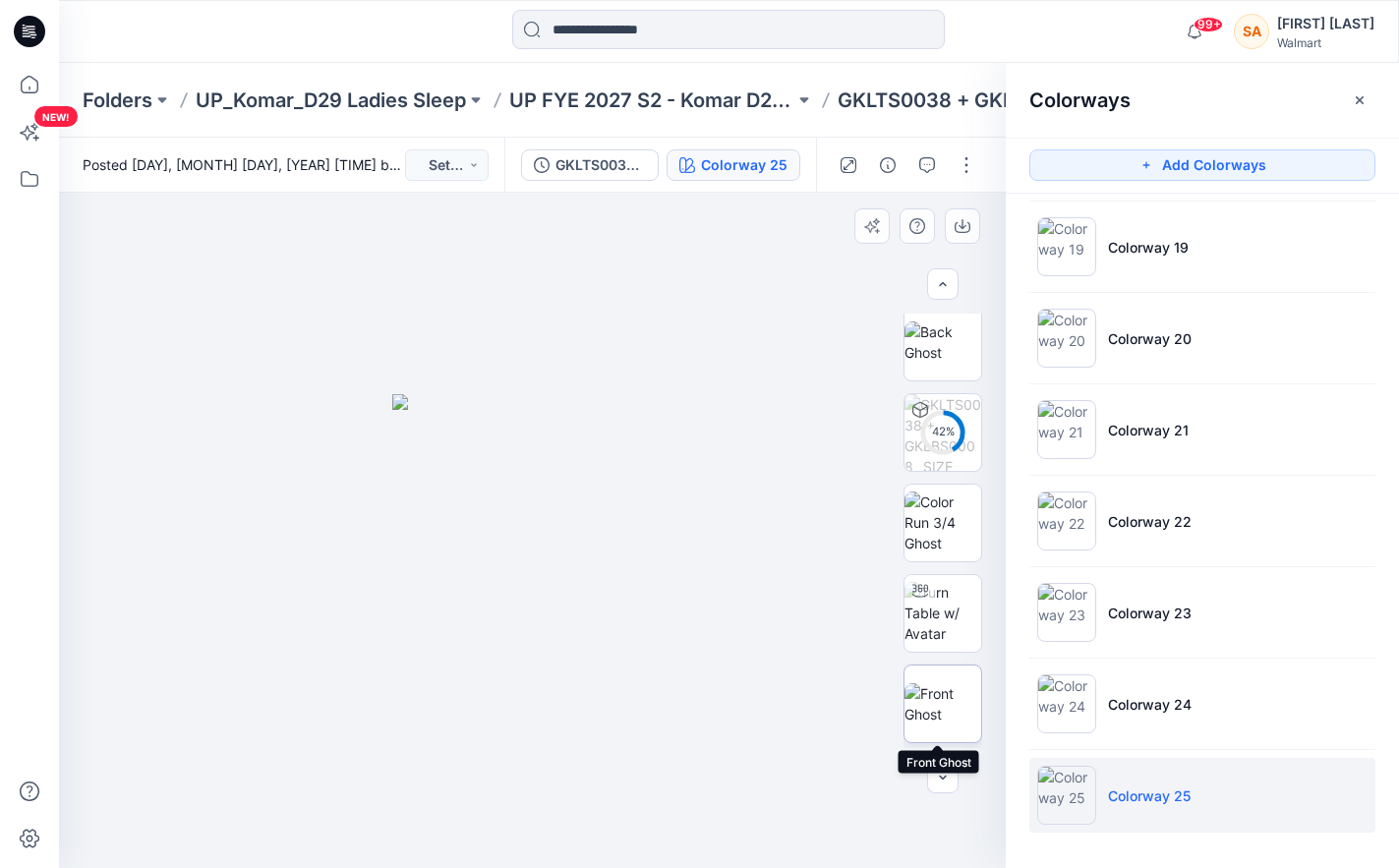 click at bounding box center [943, 704] 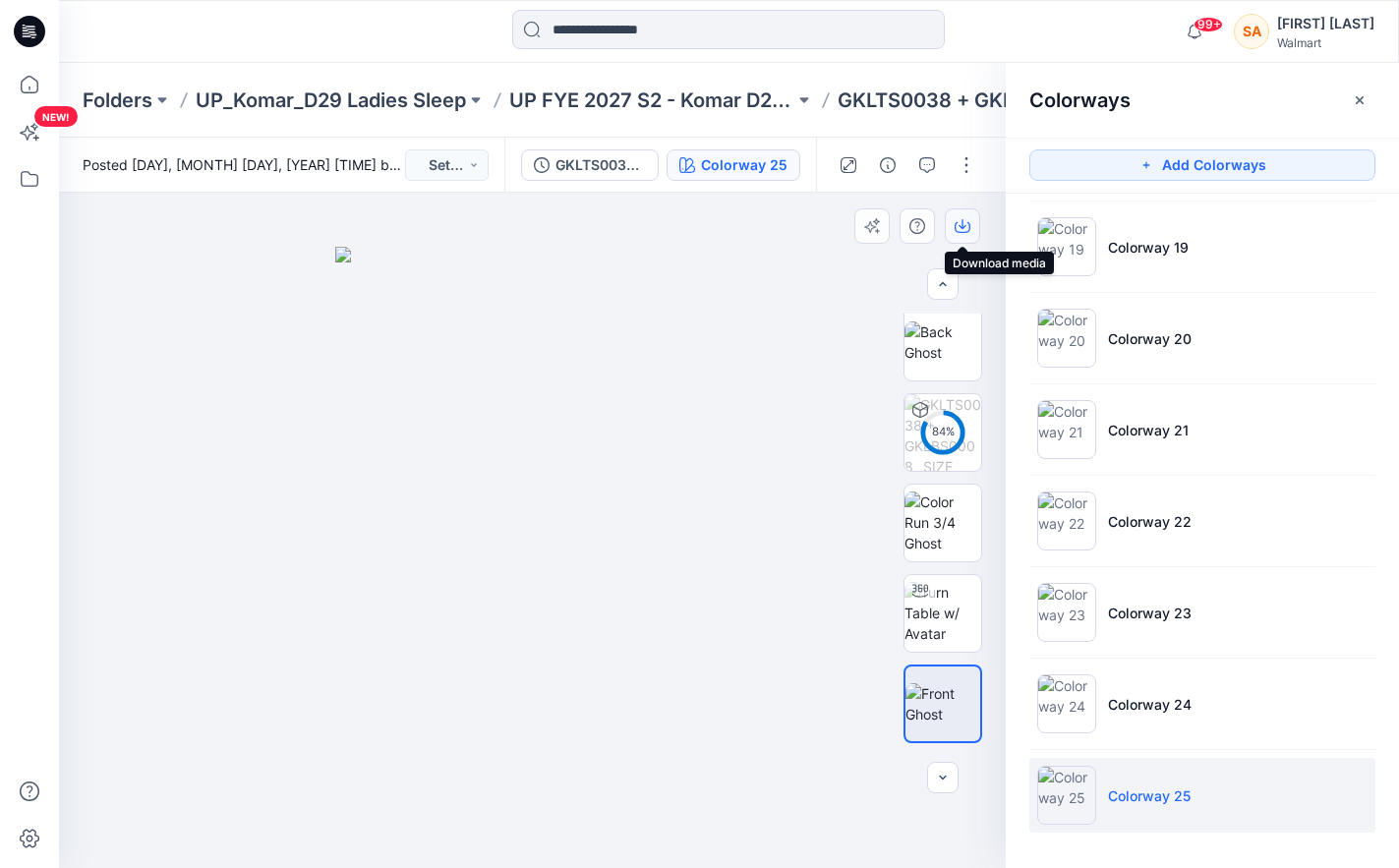 click 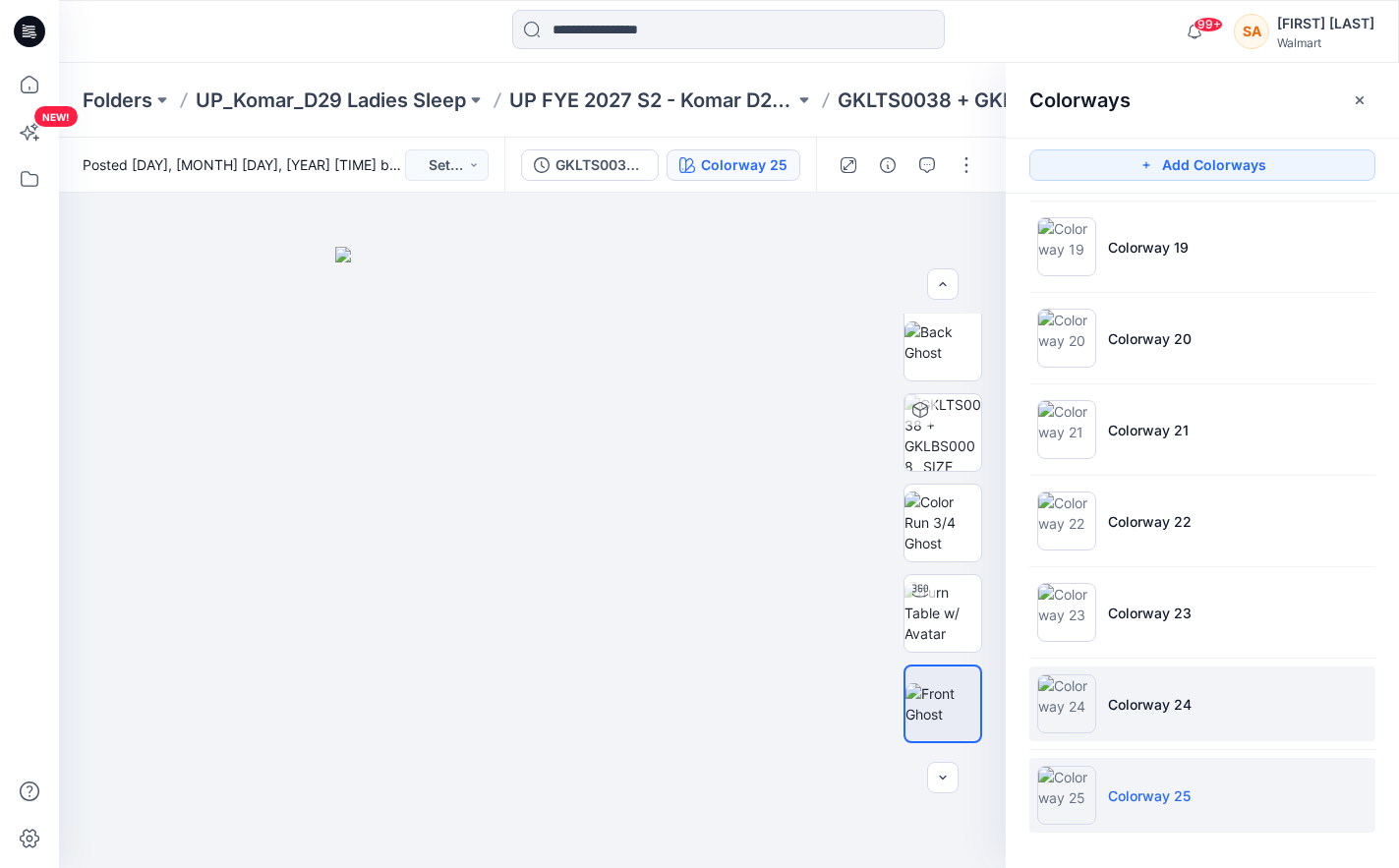 click on "Colorway 24" at bounding box center [1149, 704] 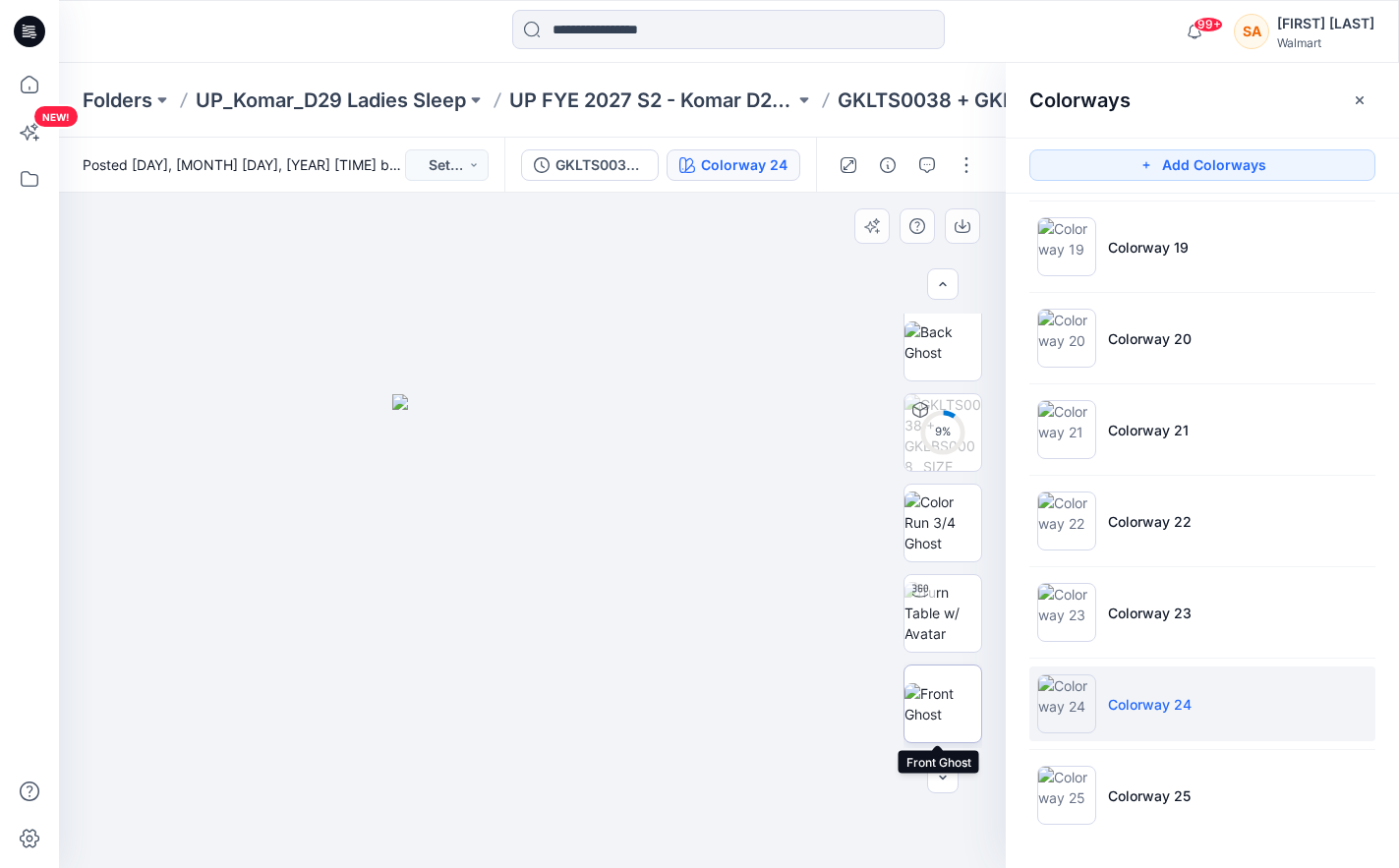 click at bounding box center [943, 704] 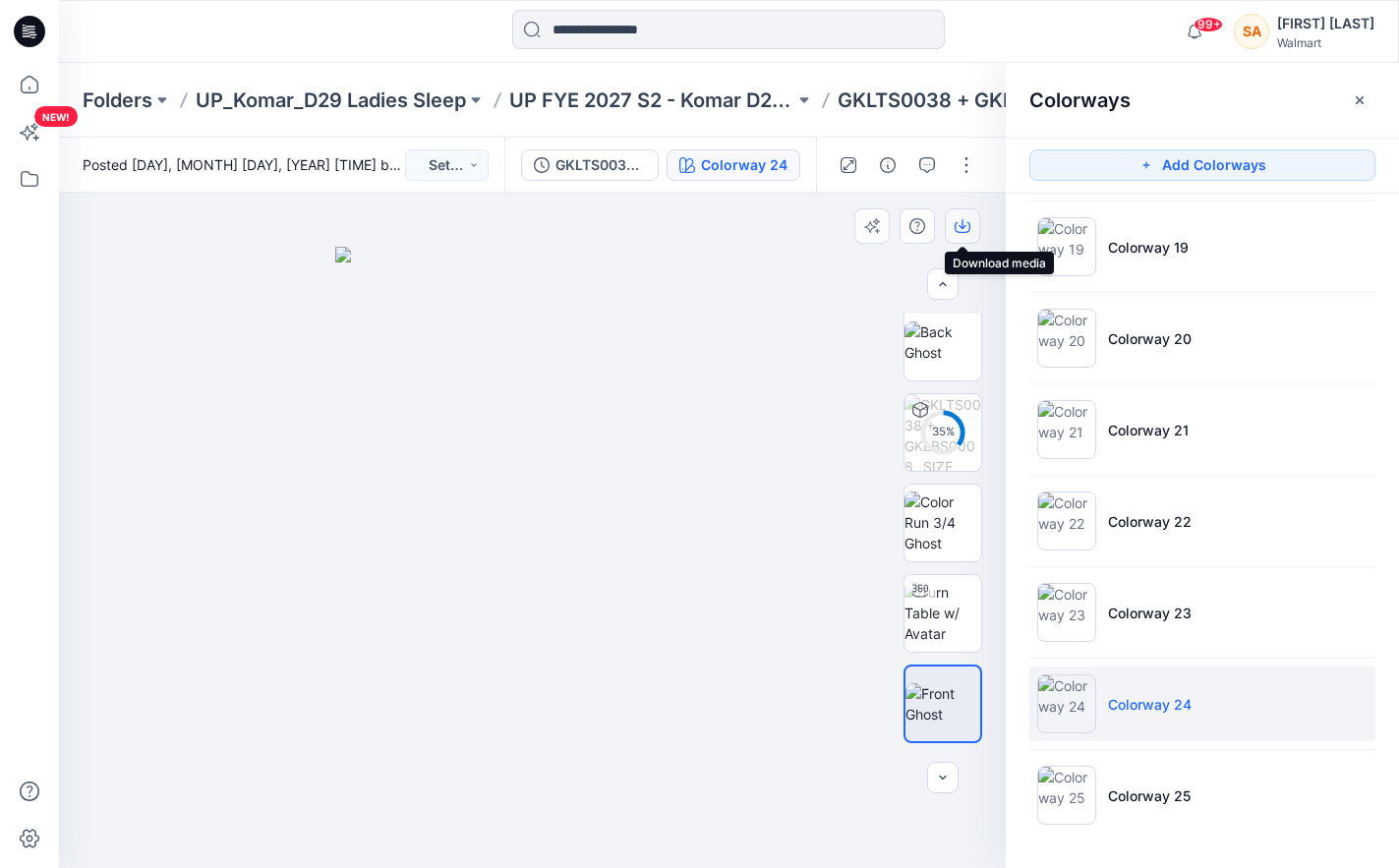click 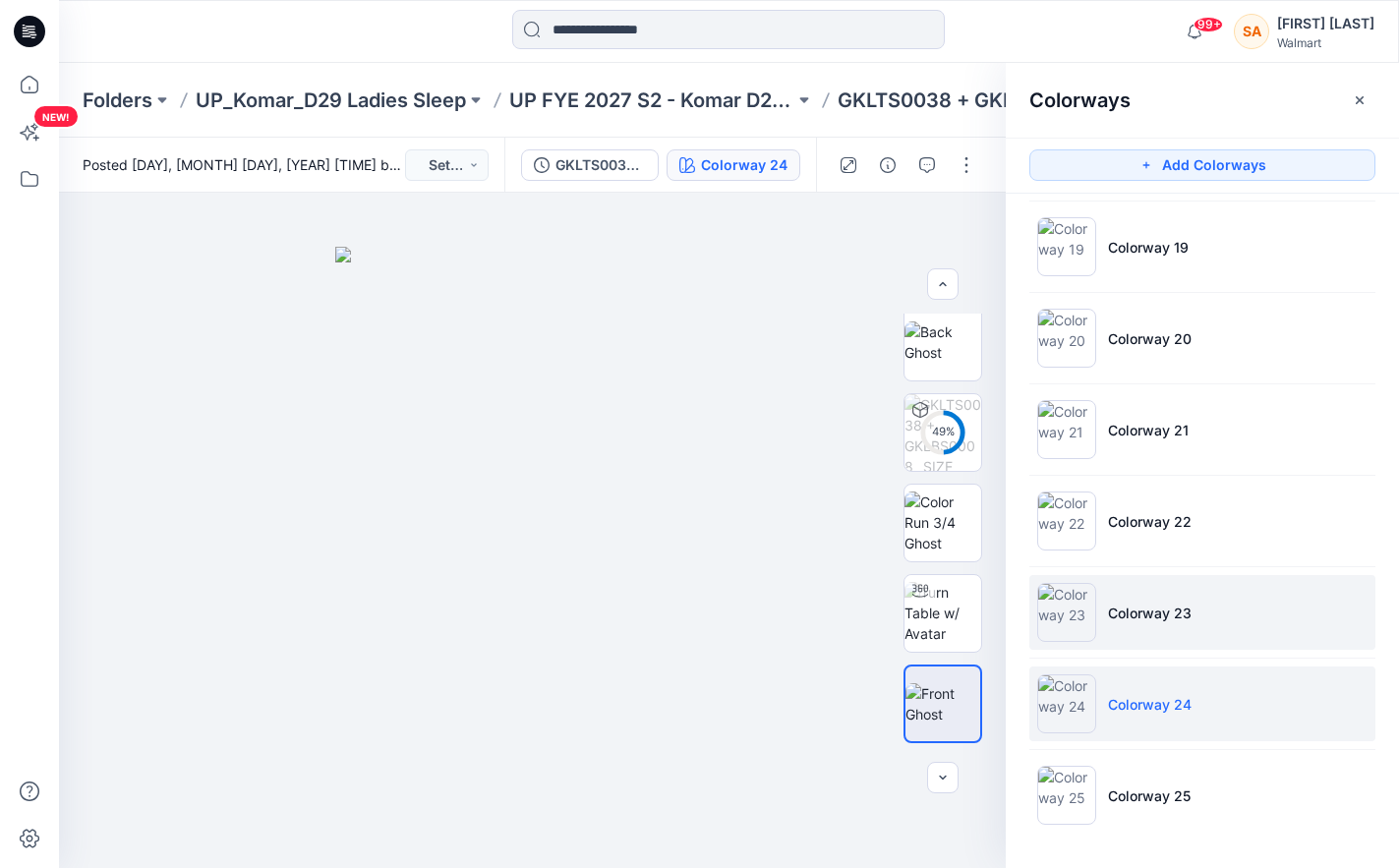 click on "Colorway 23" at bounding box center (1202, 612) 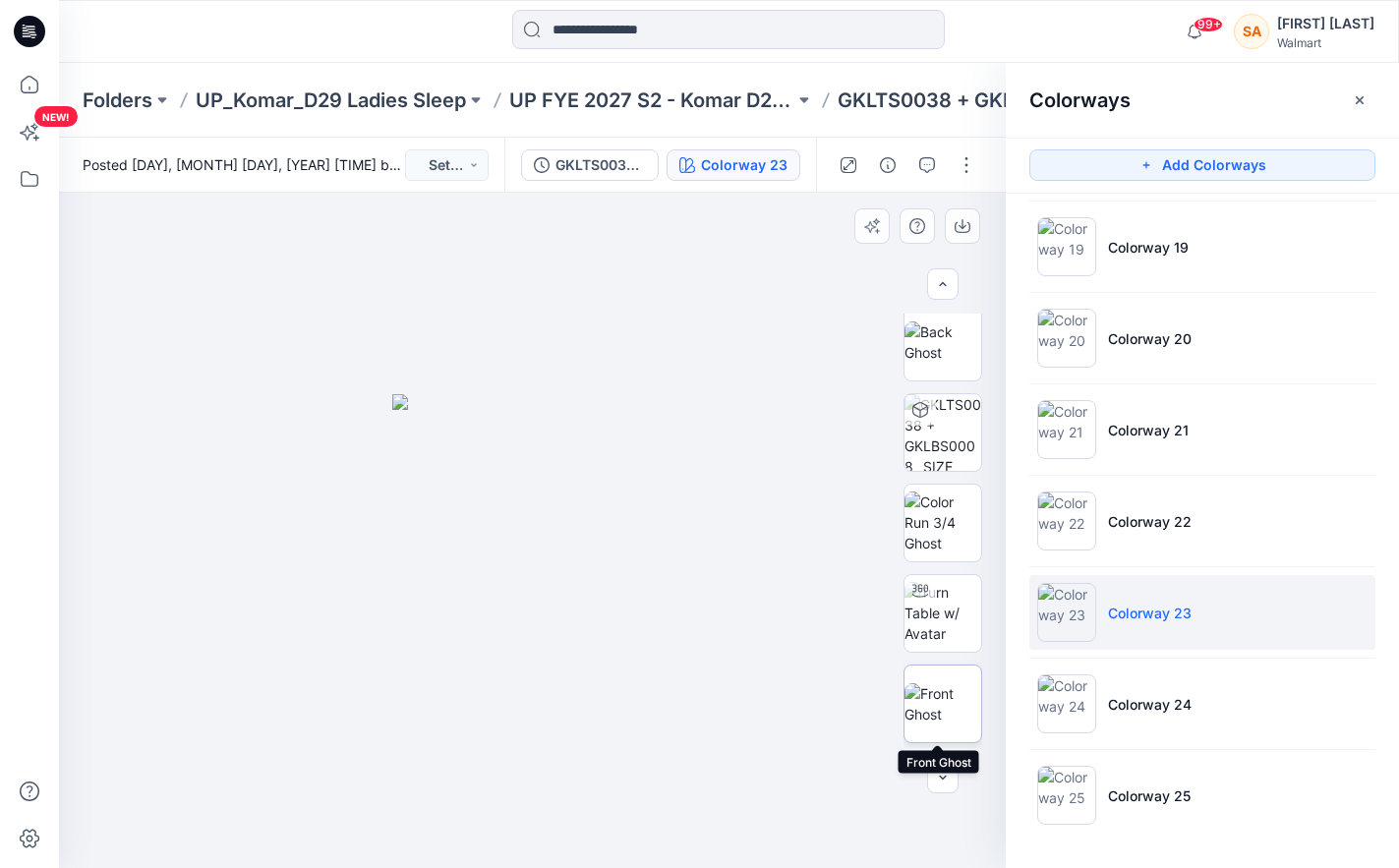 click at bounding box center (943, 704) 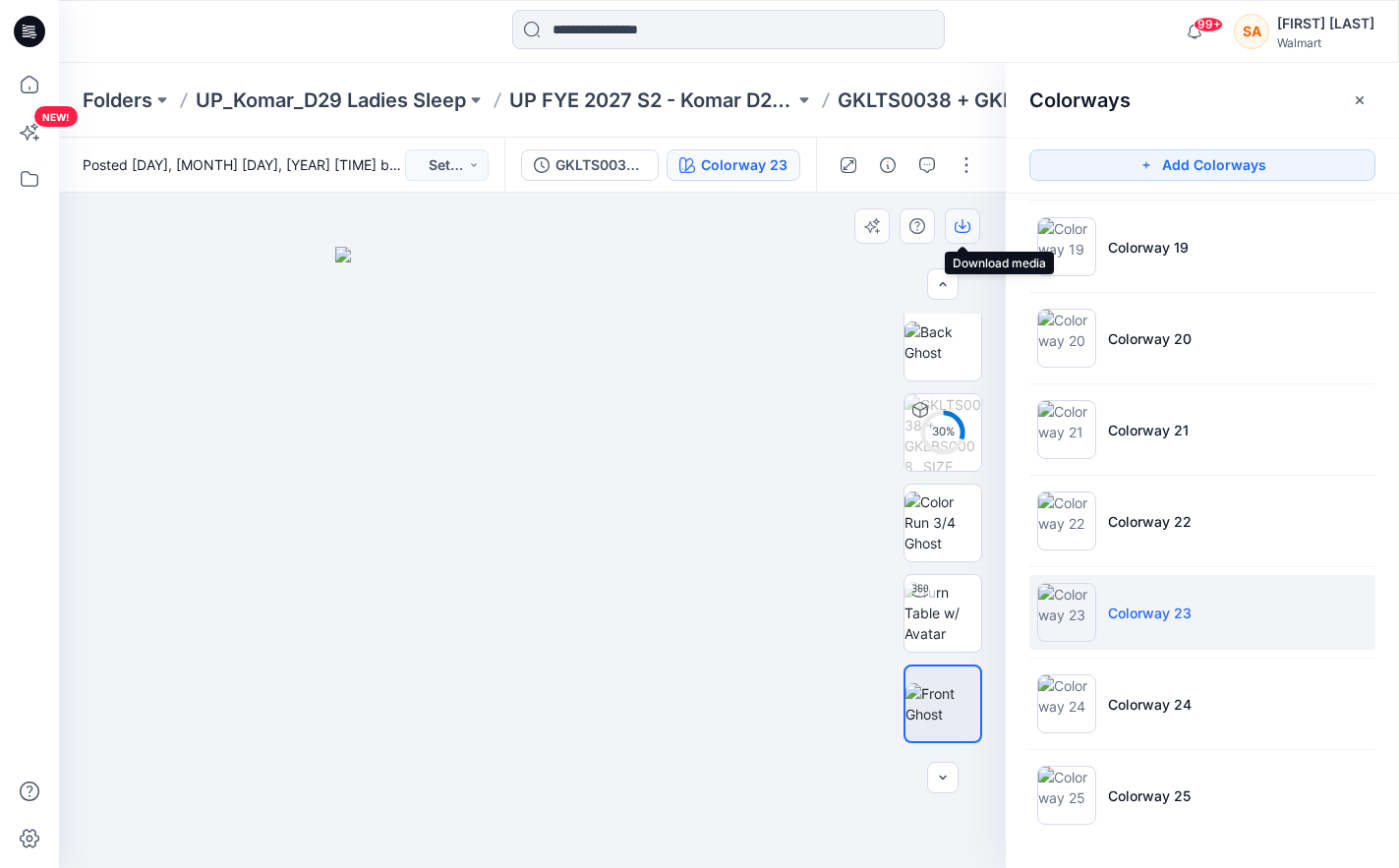 click at bounding box center (962, 226) 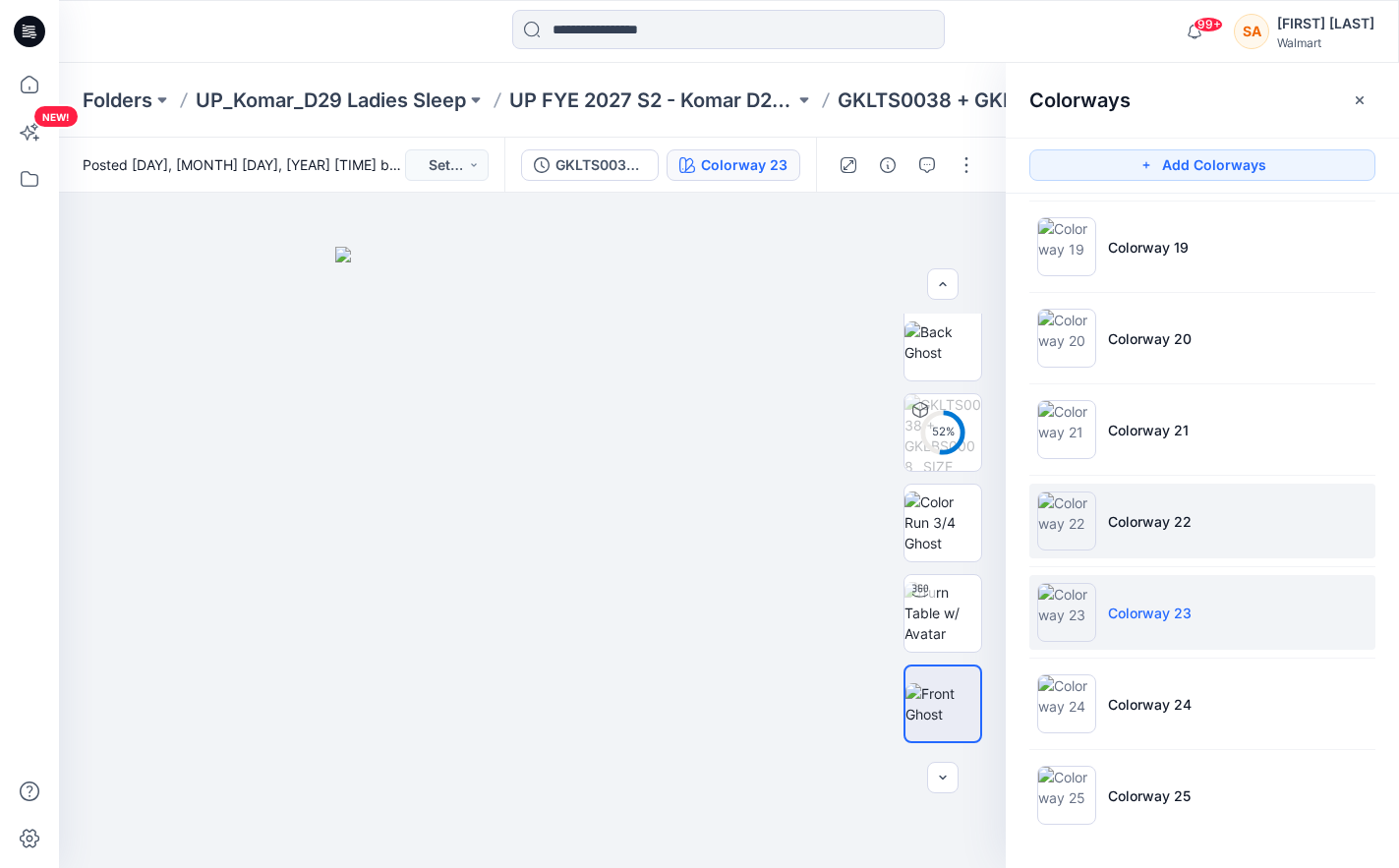 click on "Colorway 22" at bounding box center [1149, 521] 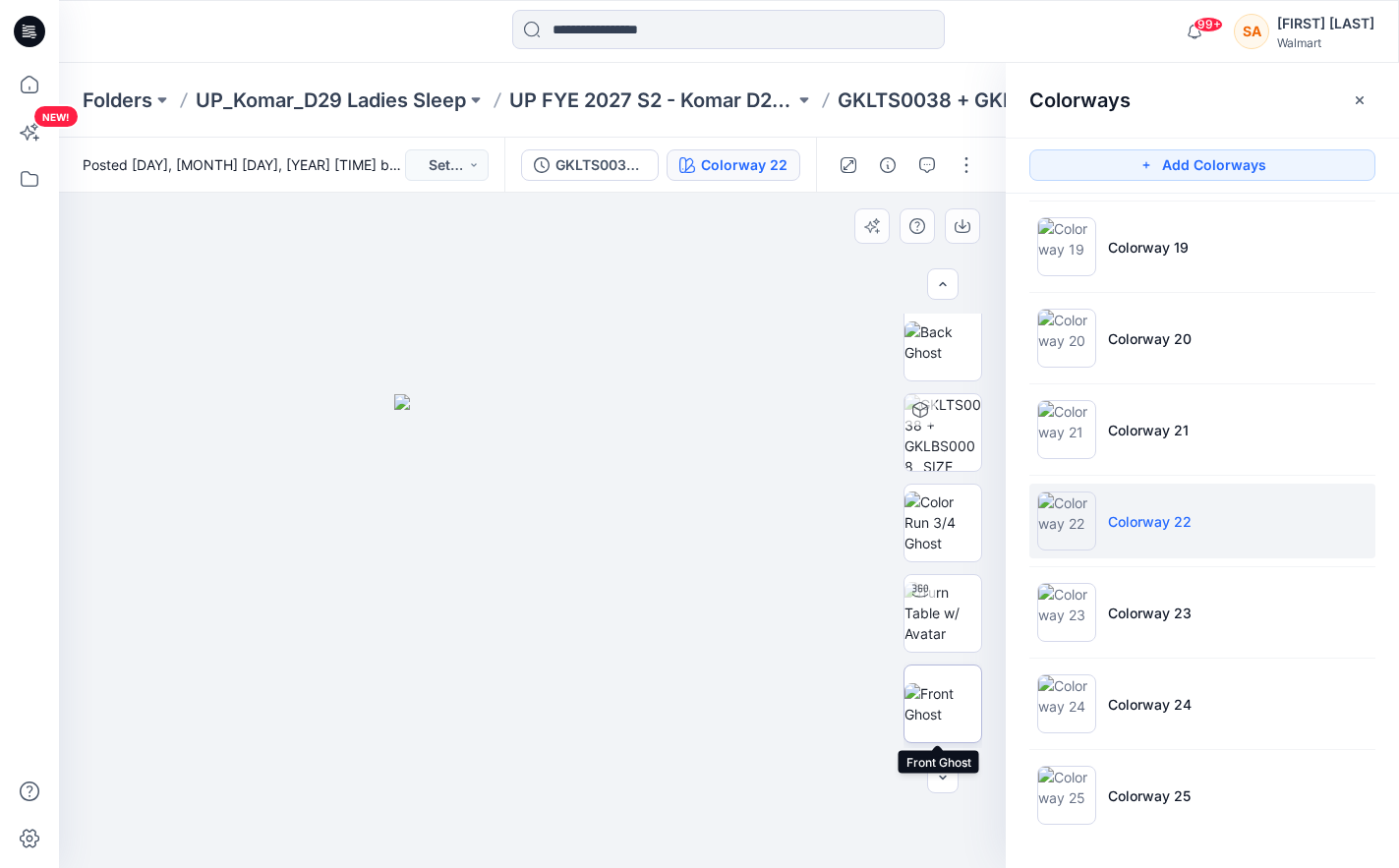 click at bounding box center (943, 704) 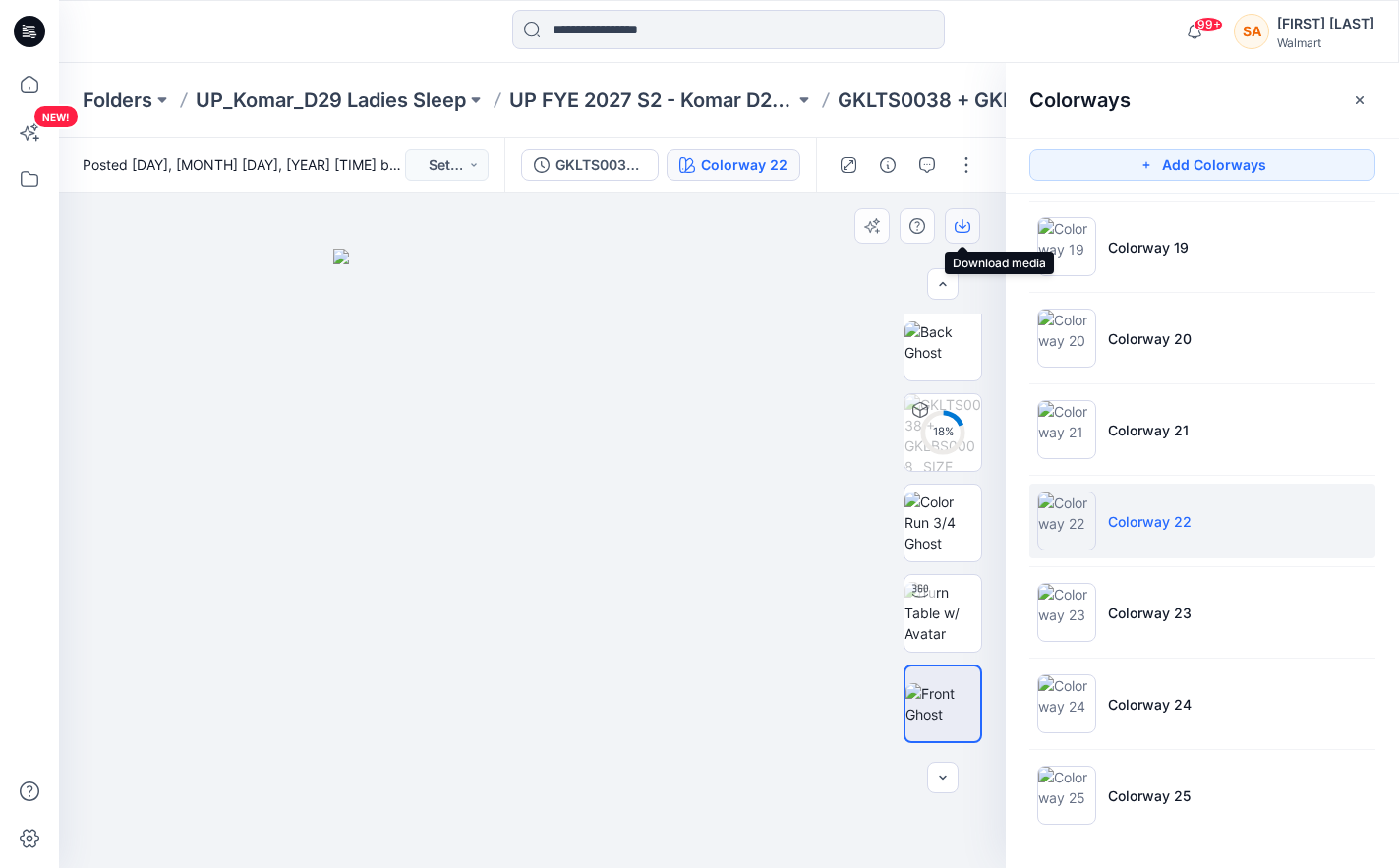 click 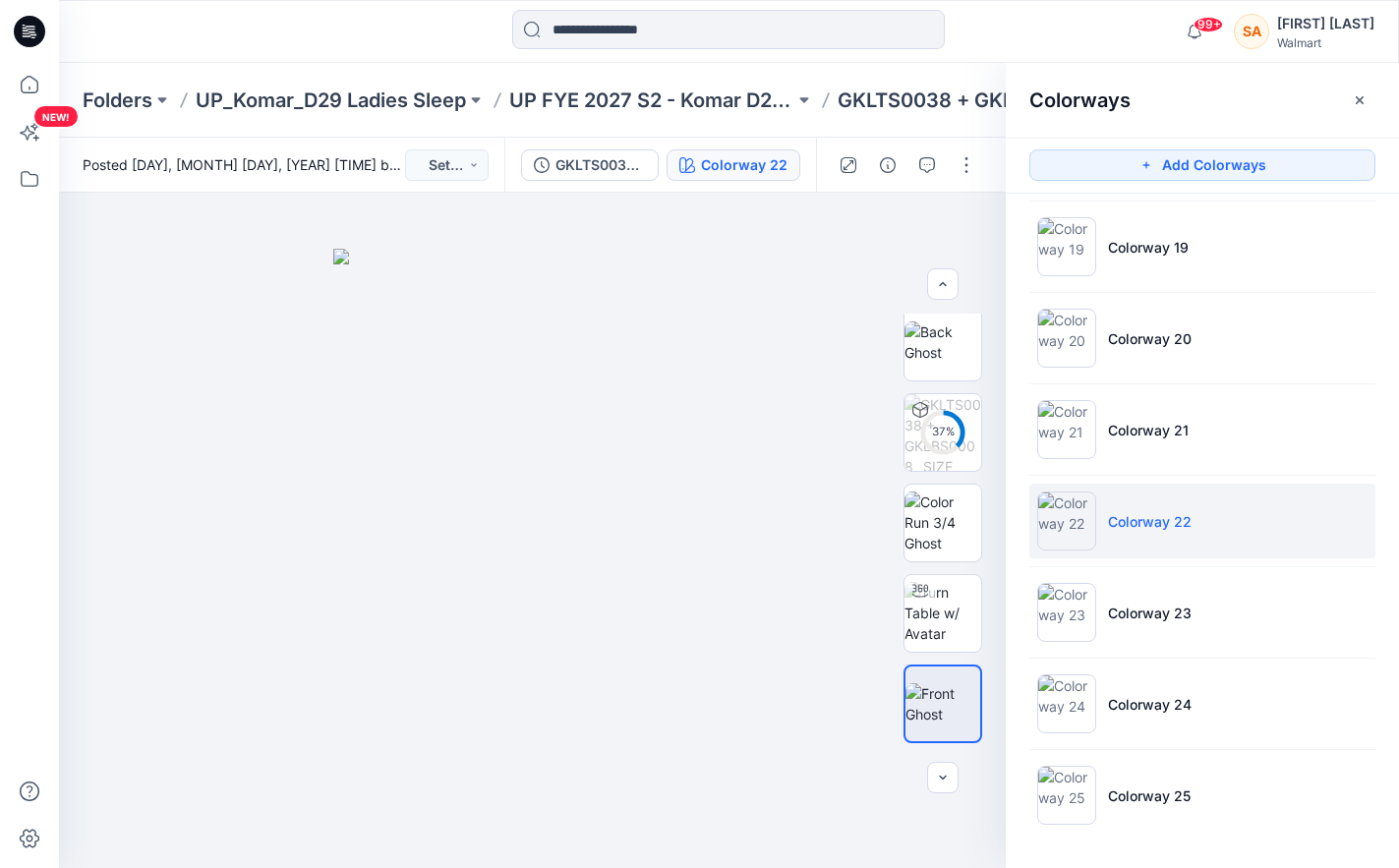 click on "Colorway 1 Colorway 2 Colorway 3 Colorway 4 Colorway 5 Colorway 6 Colorway 7 Colorway 8 Colorway 9 Colorway 10 Colorway 11 Colorway 12 Colorway 13 Colorway 14 Colorway 15 Colorway 16 Colorway 17 Colorway 18 Colorway 19 Colorway 20 Colorway 21 Colorway 22 Colorway 23 Colorway 24 Colorway 25" at bounding box center [1202, -302] 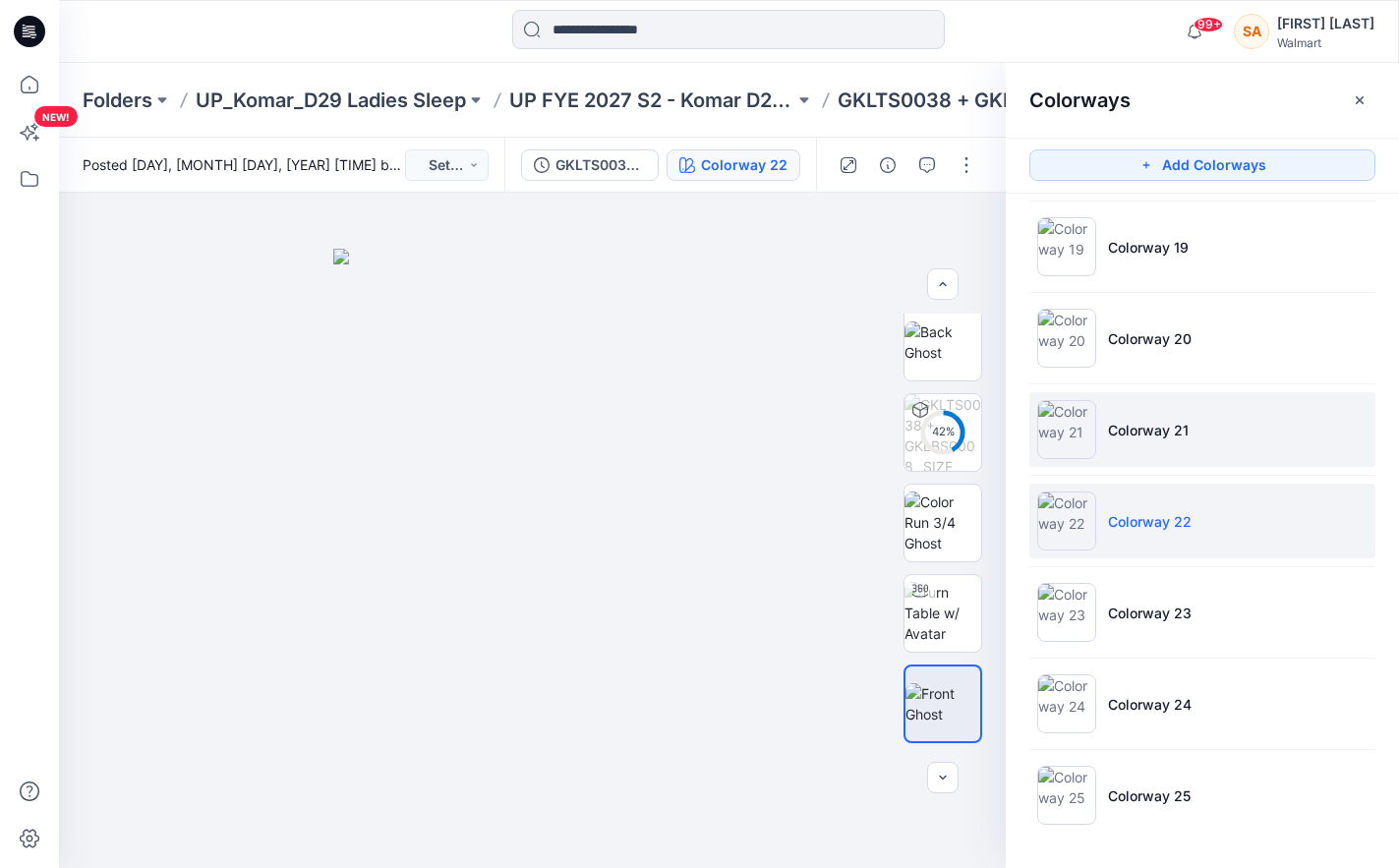 click on "Colorway 21" at bounding box center (1202, 430) 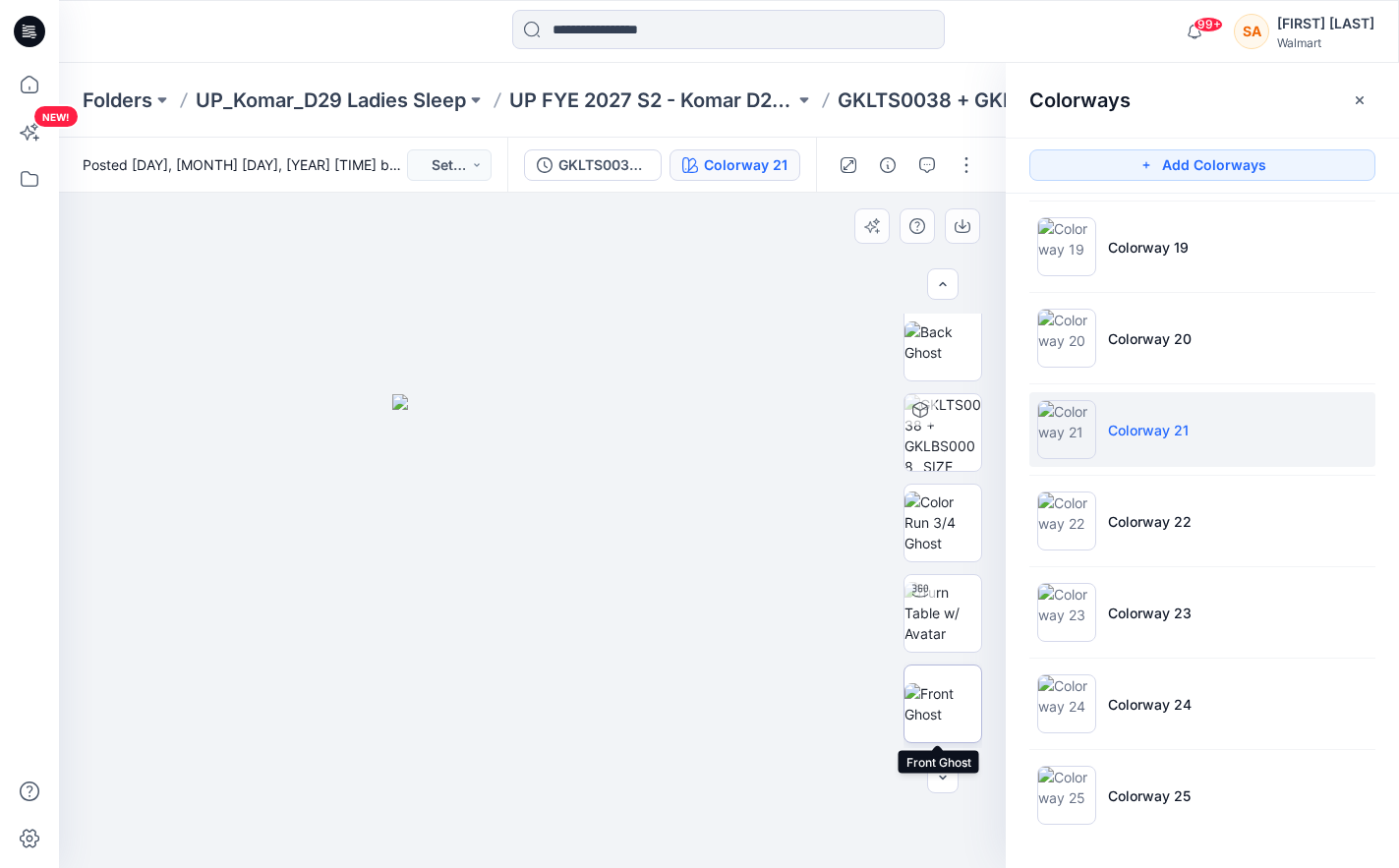 click at bounding box center [943, 704] 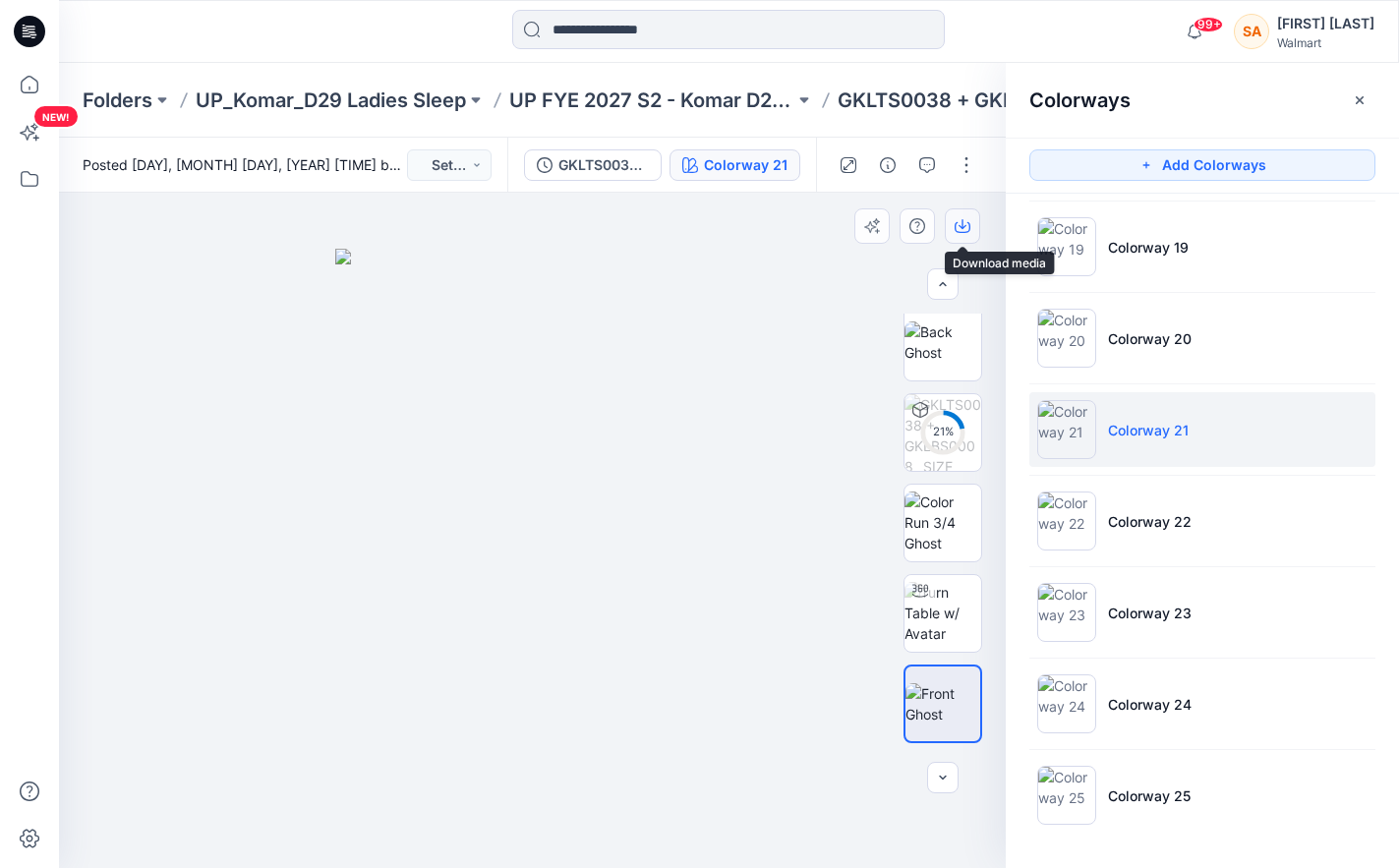 click 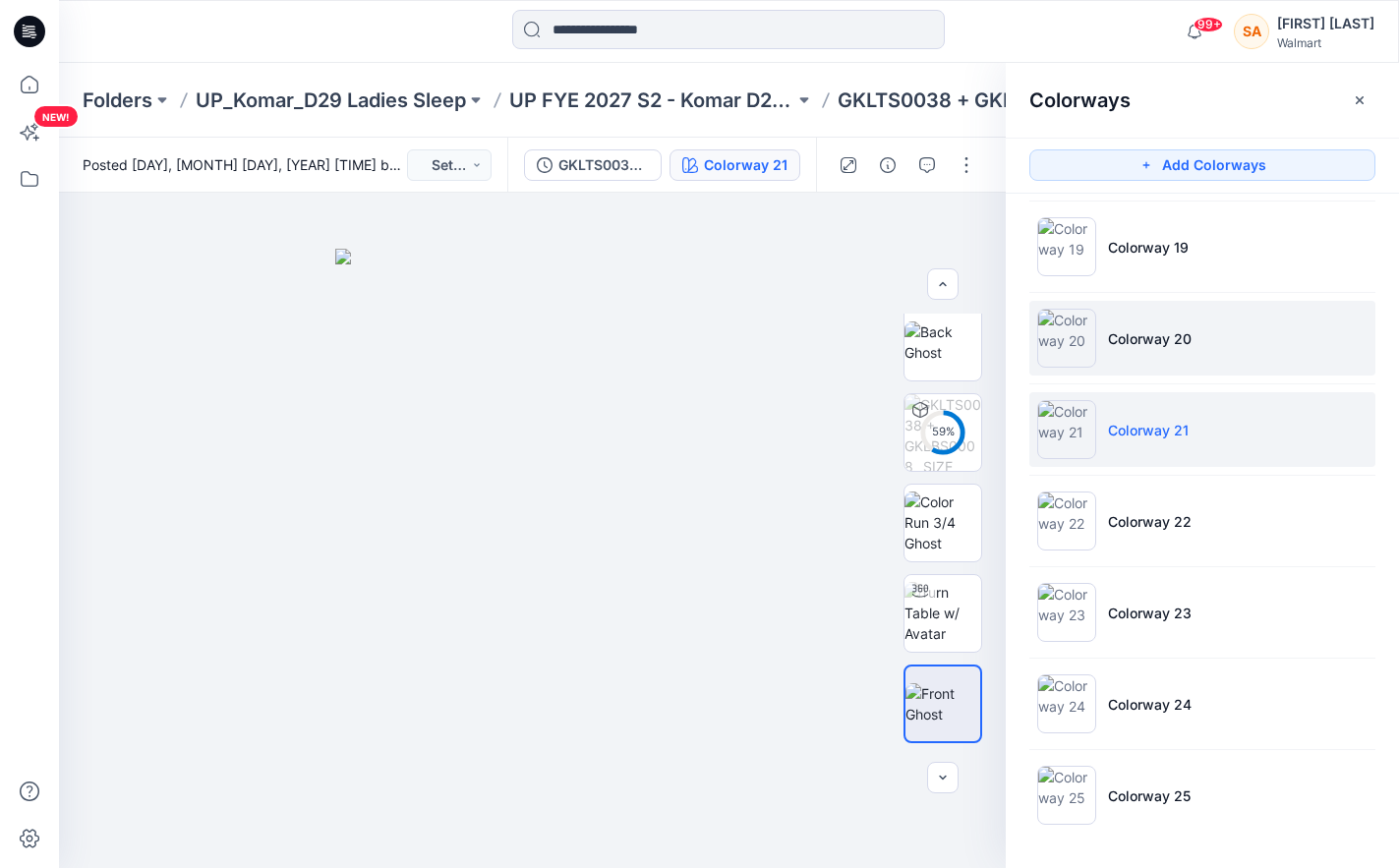 click on "Colorway 20" at bounding box center (1202, 338) 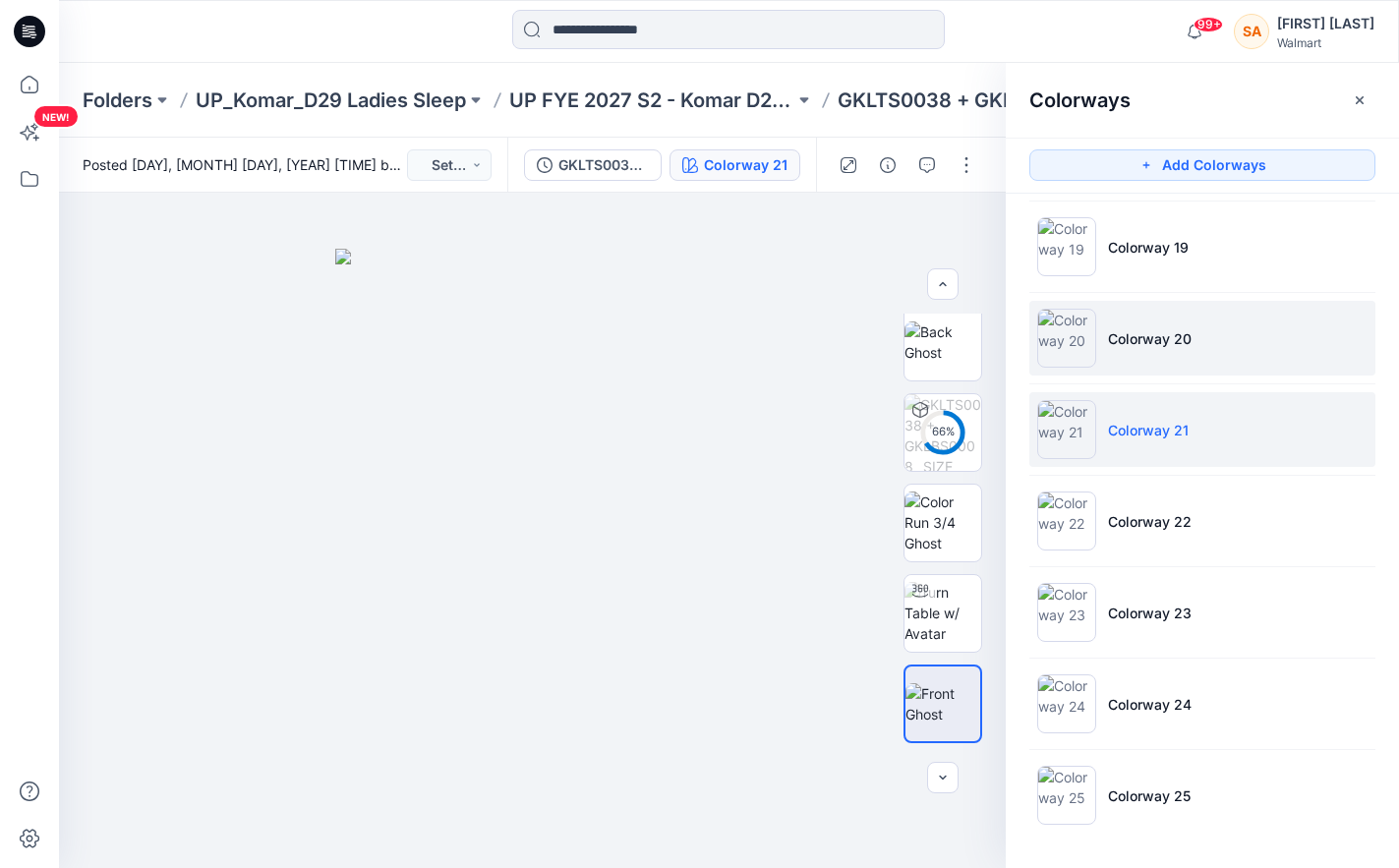 click on "Colorway 20" at bounding box center [1202, 338] 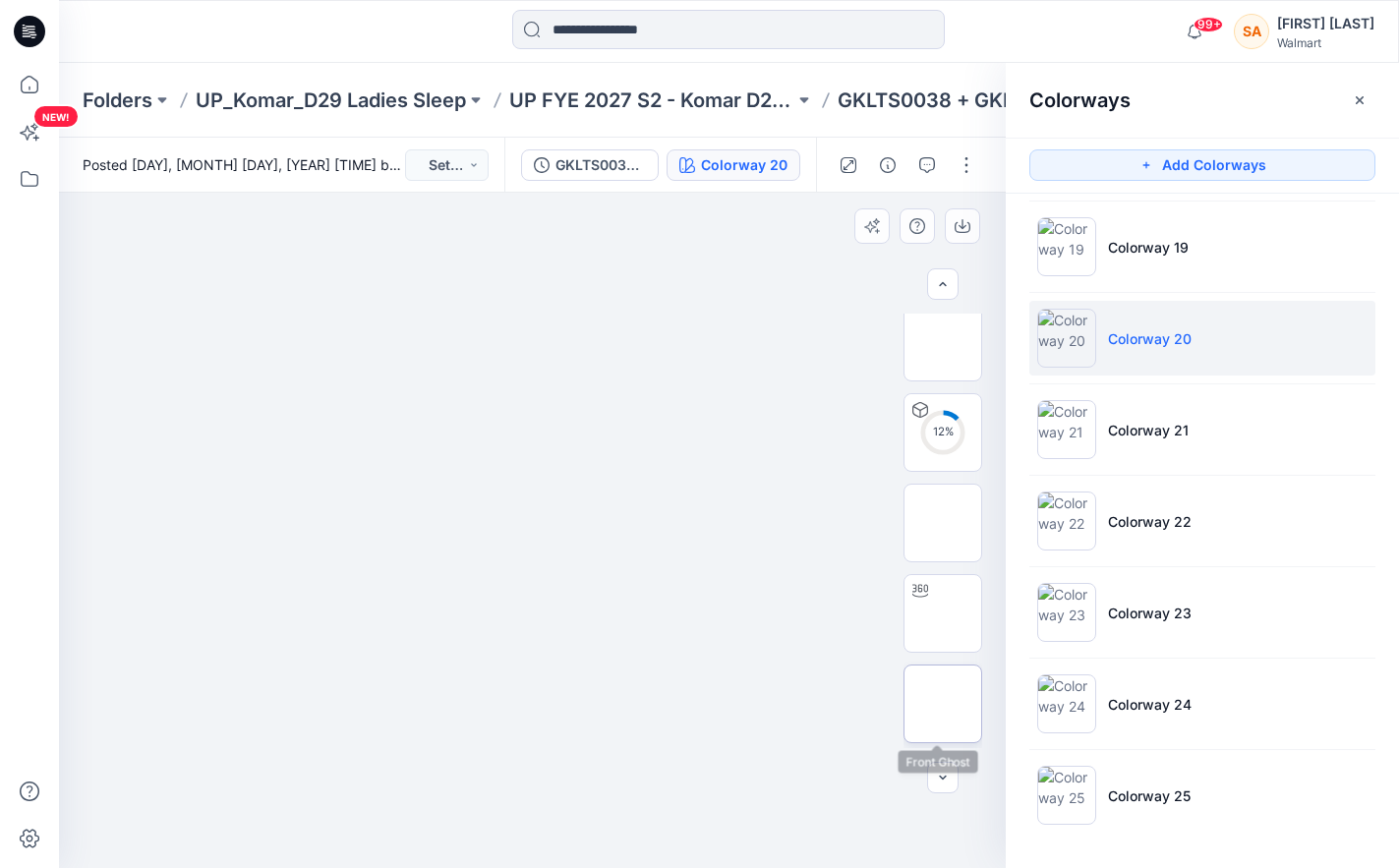 click at bounding box center (943, 704) 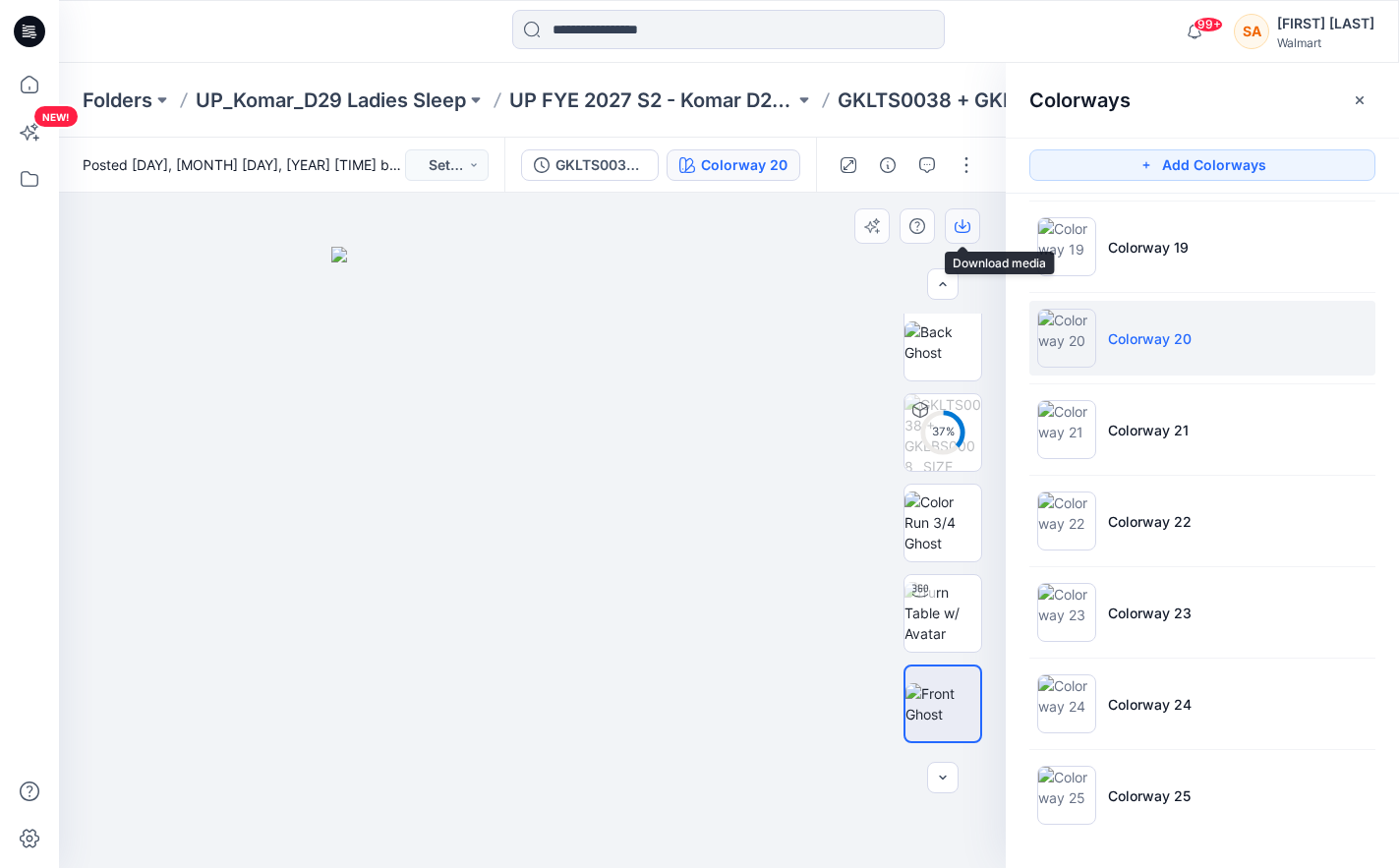 click 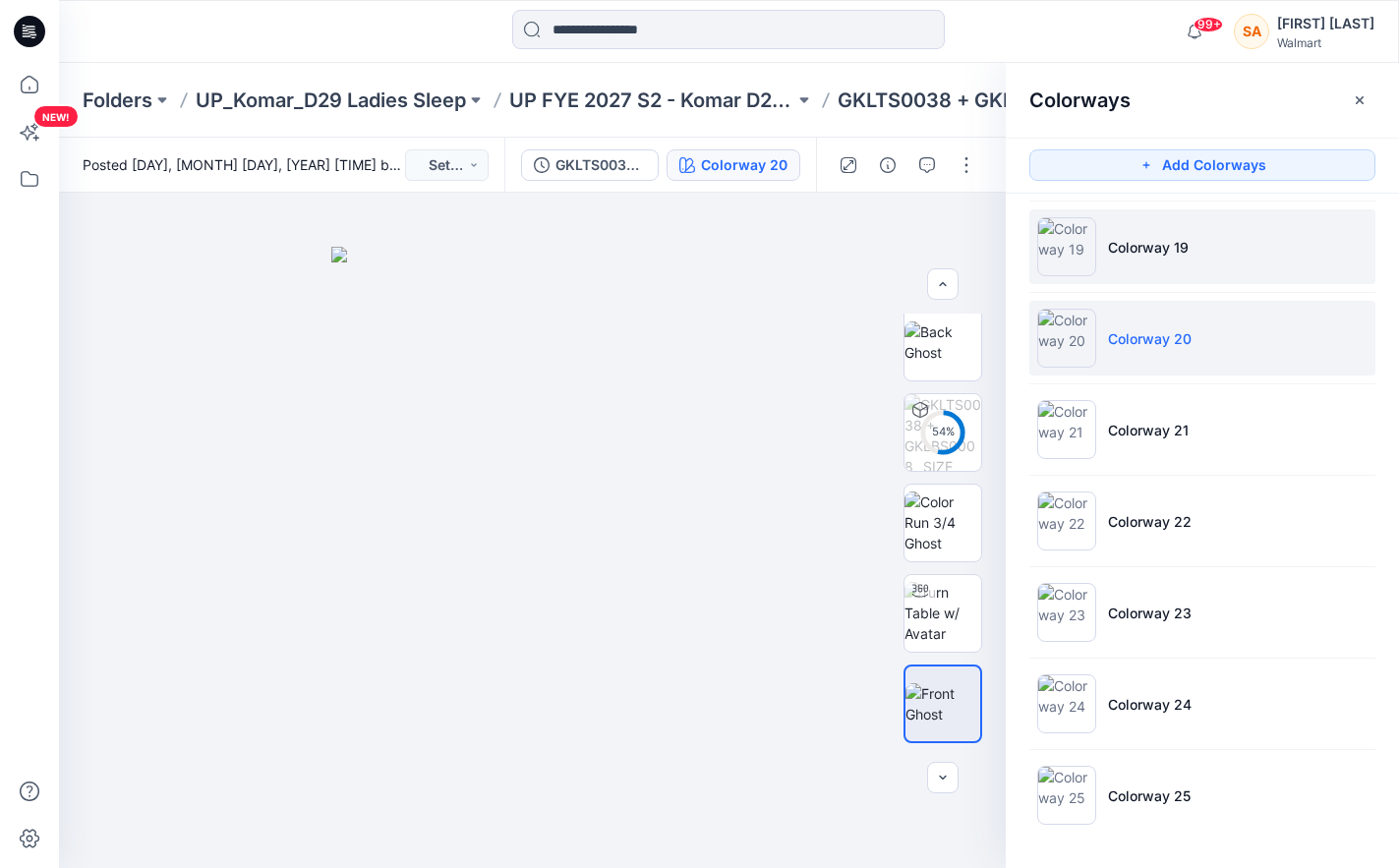 click on "Colorway 19" at bounding box center [1202, 247] 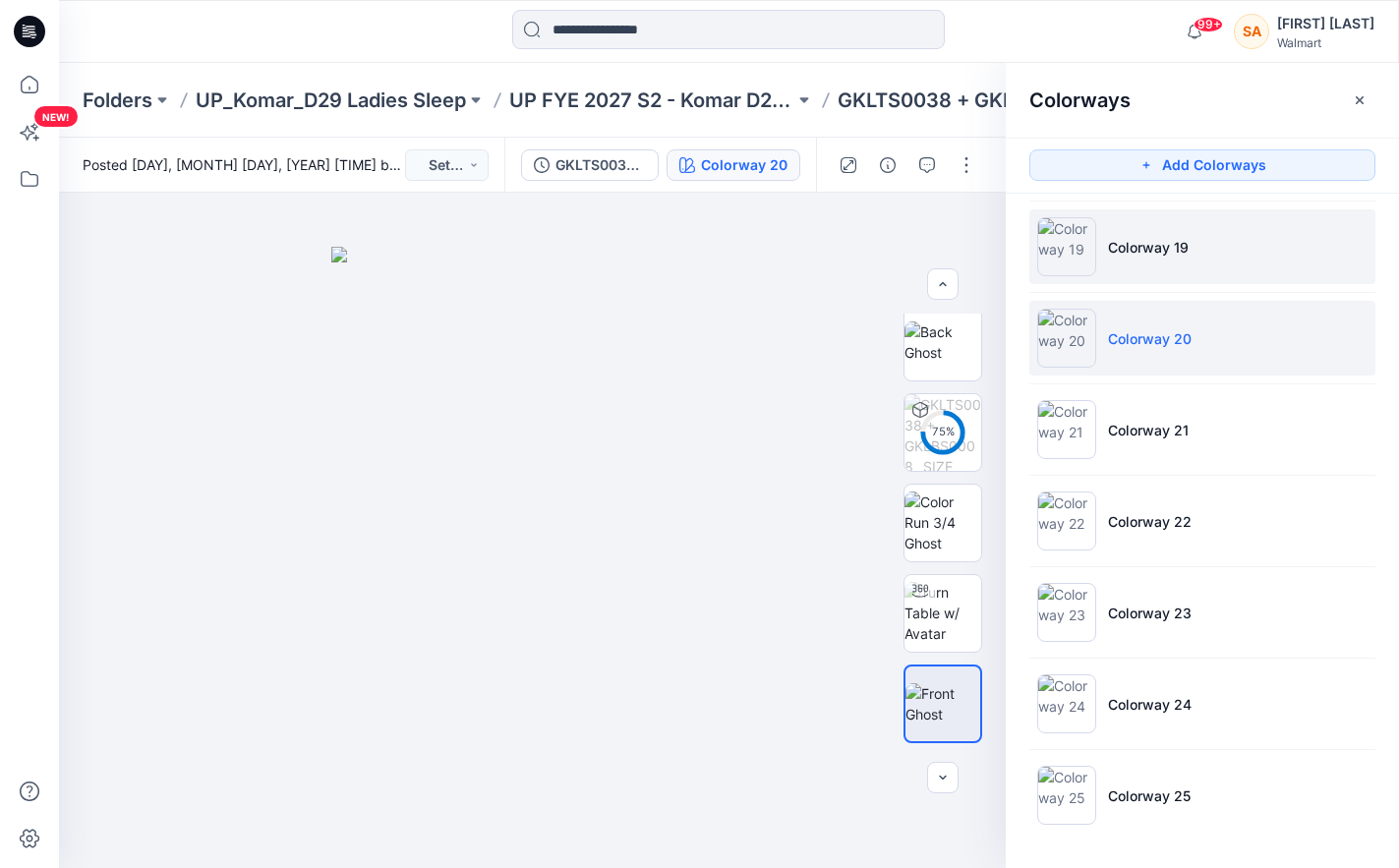 click on "Colorway 19" at bounding box center [1202, 247] 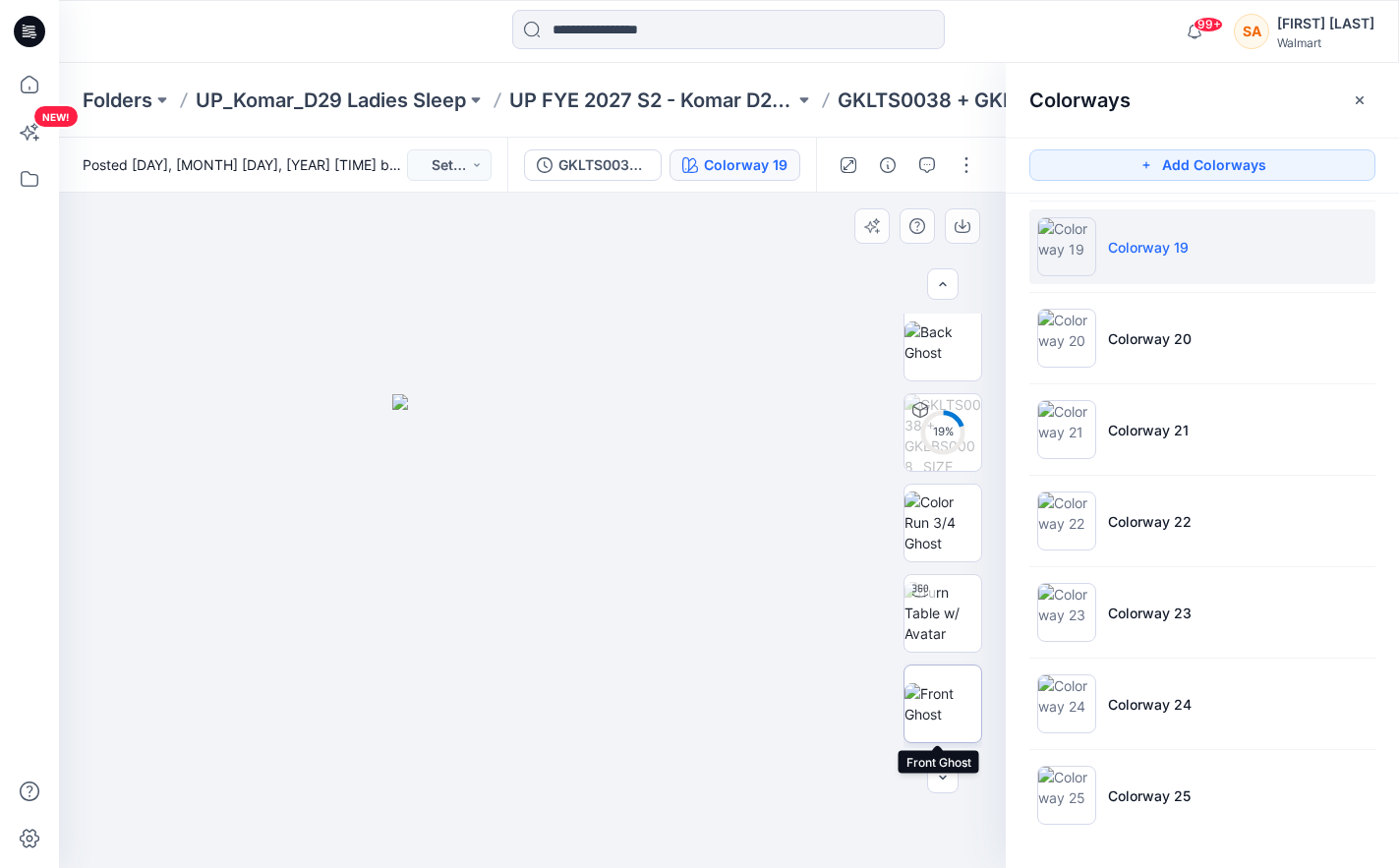 click at bounding box center [943, 704] 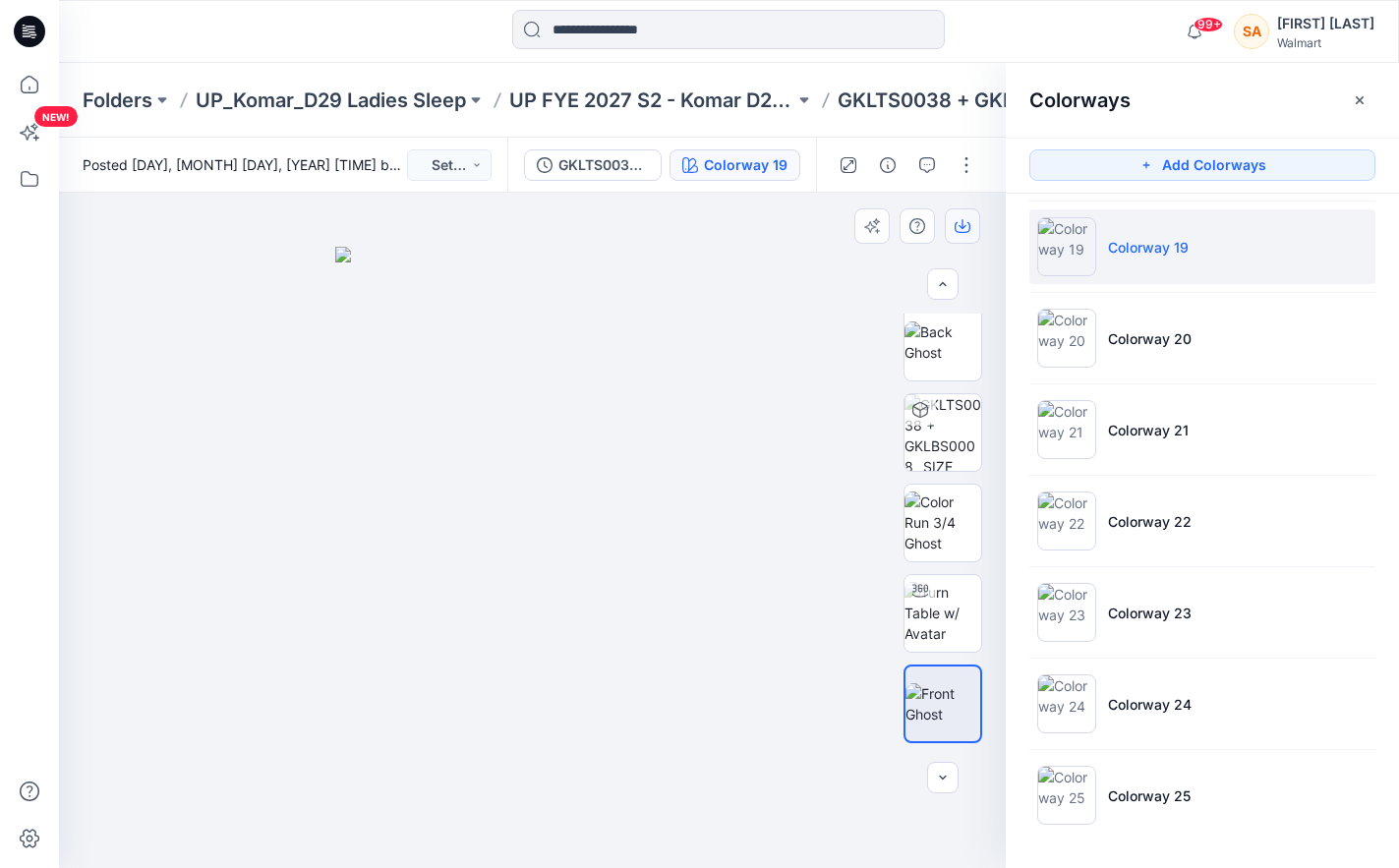 click 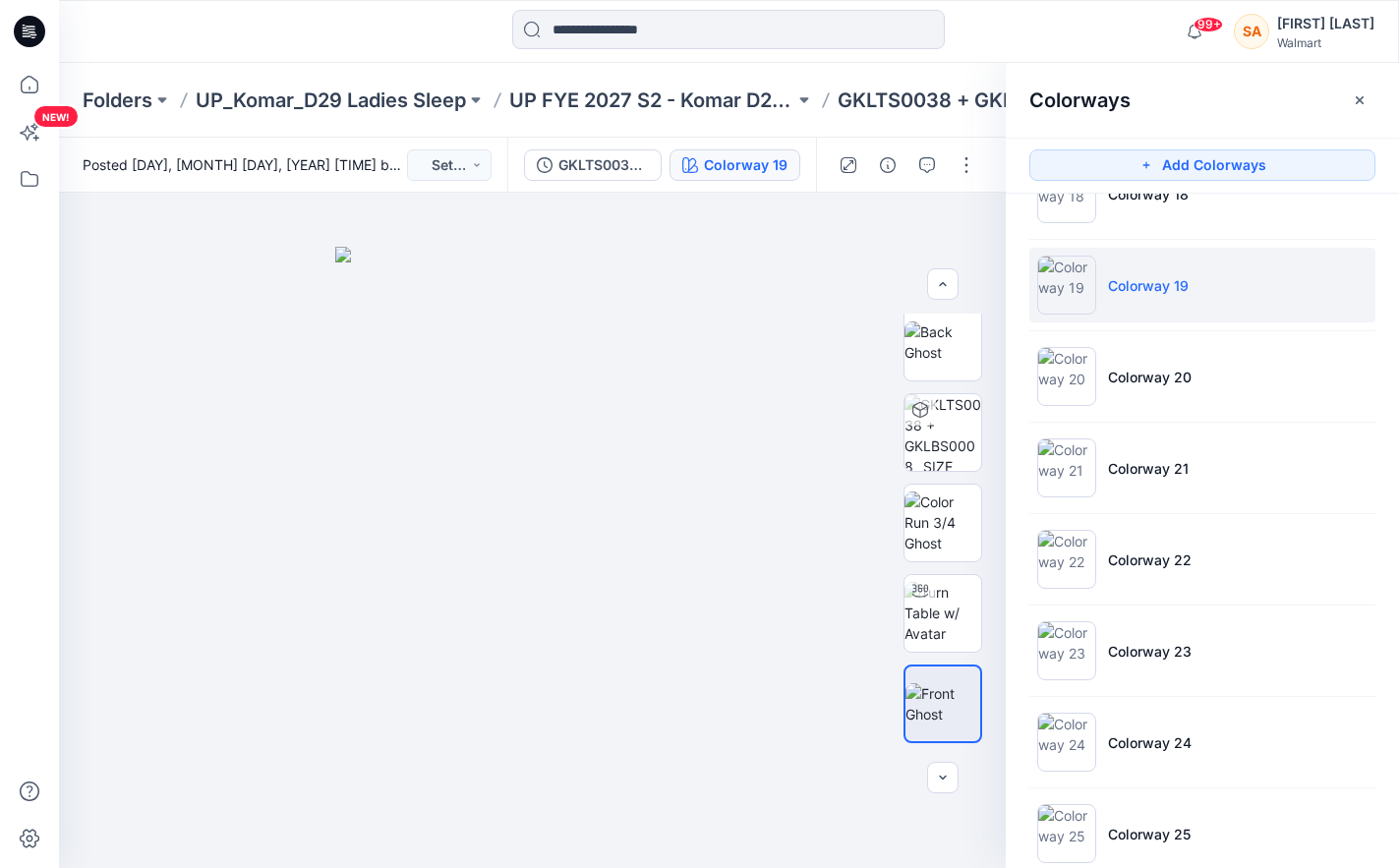scroll, scrollTop: 1649, scrollLeft: 0, axis: vertical 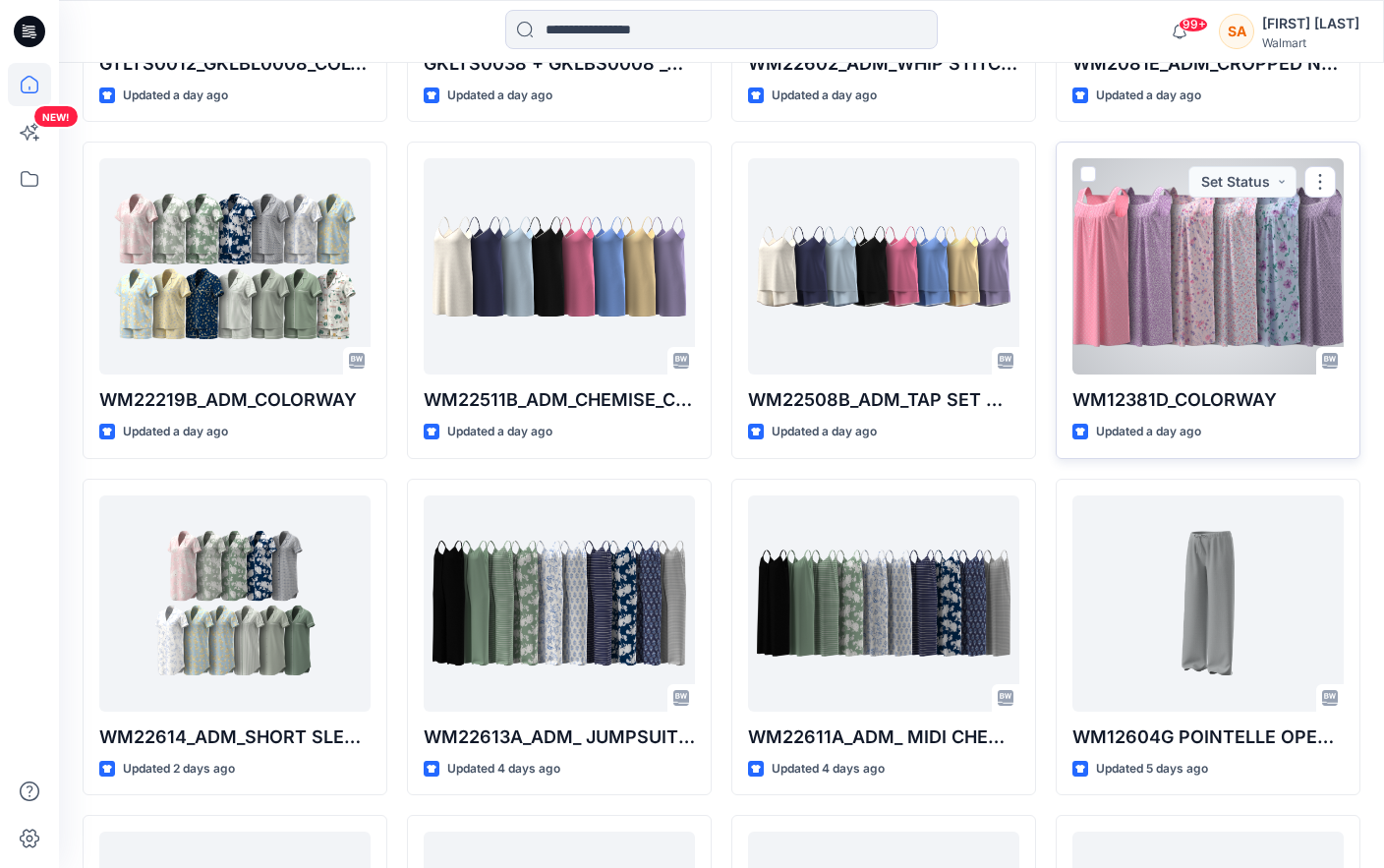 click at bounding box center (1208, 266) 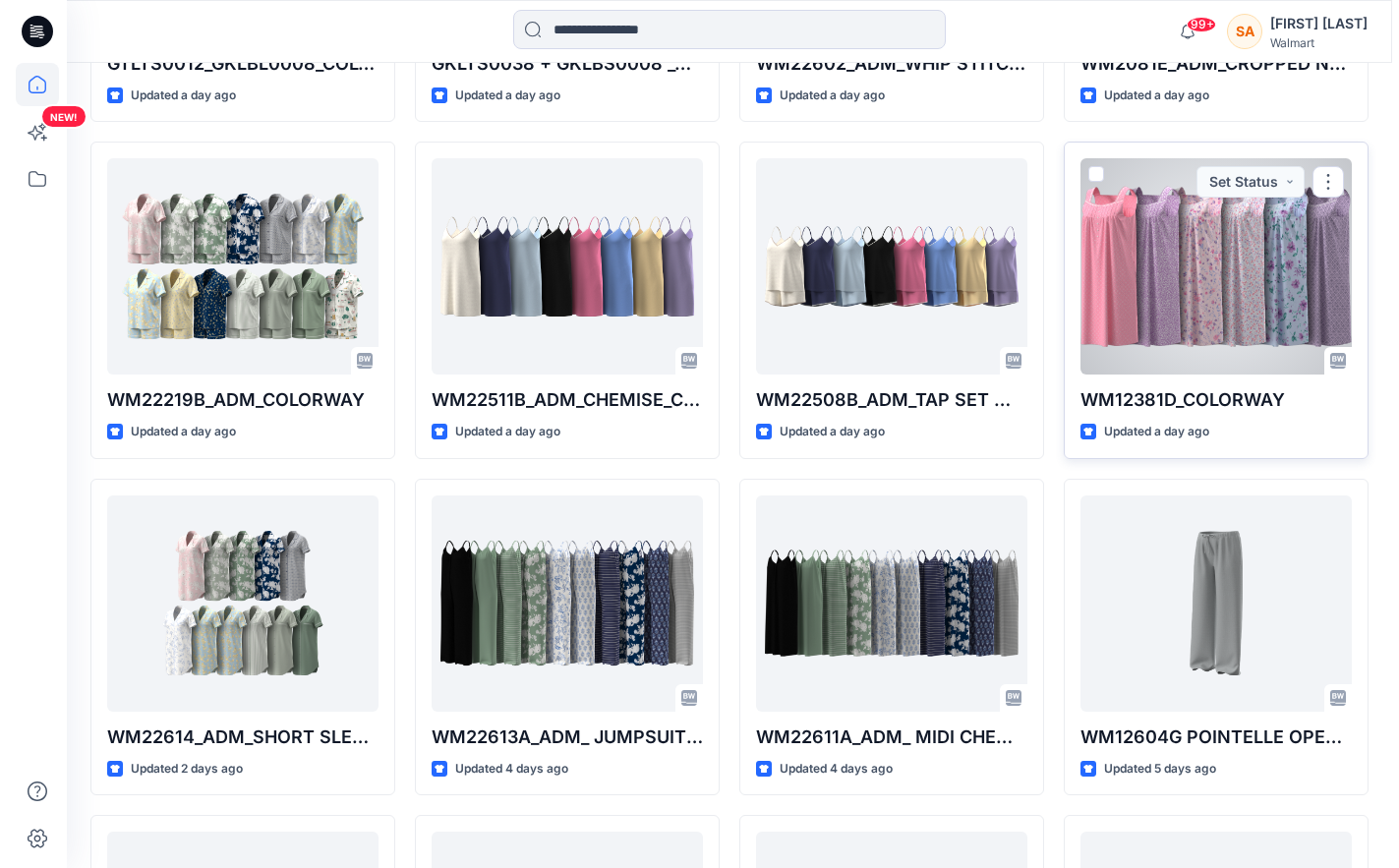 scroll, scrollTop: 0, scrollLeft: 0, axis: both 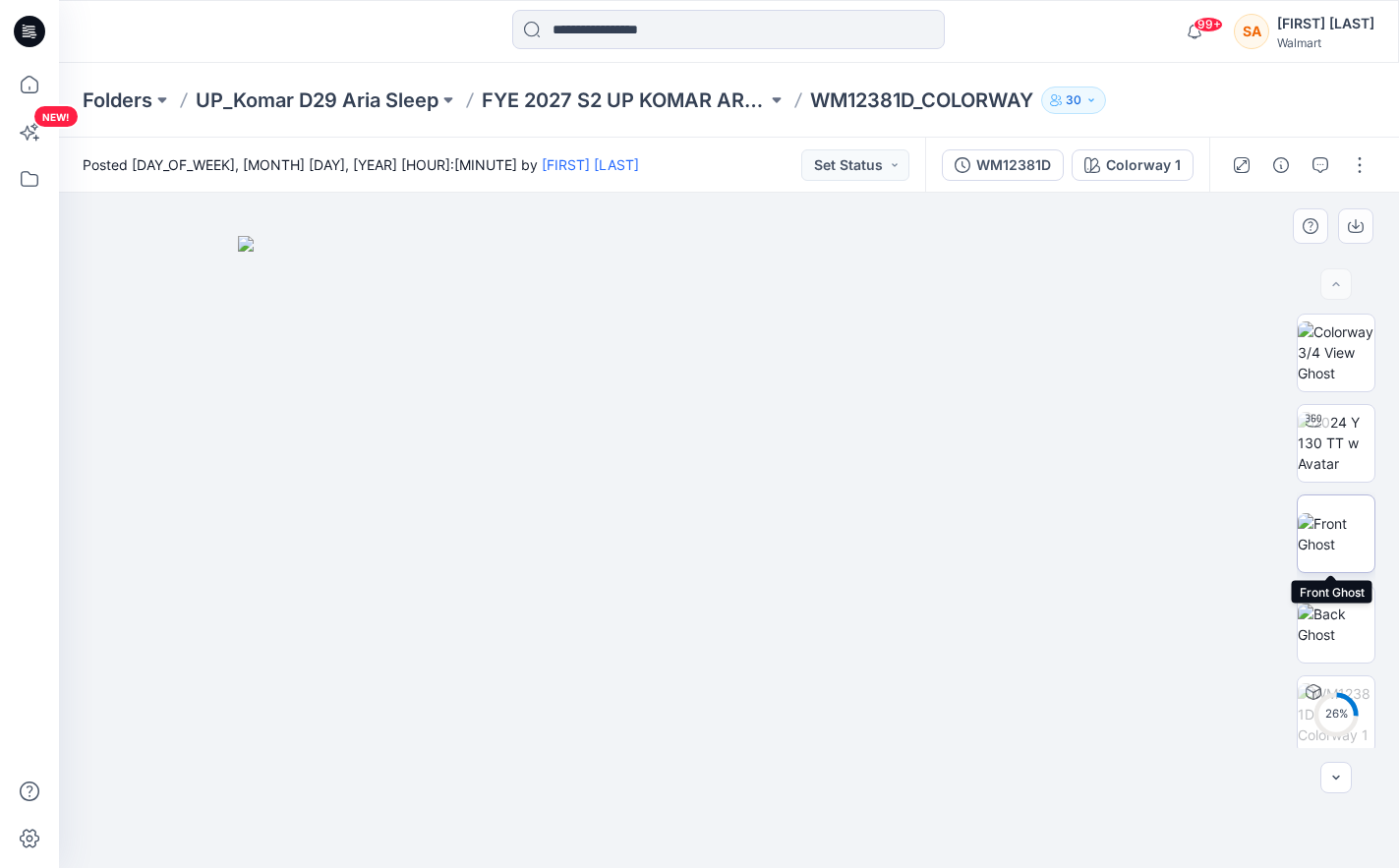 click at bounding box center [1336, 534] 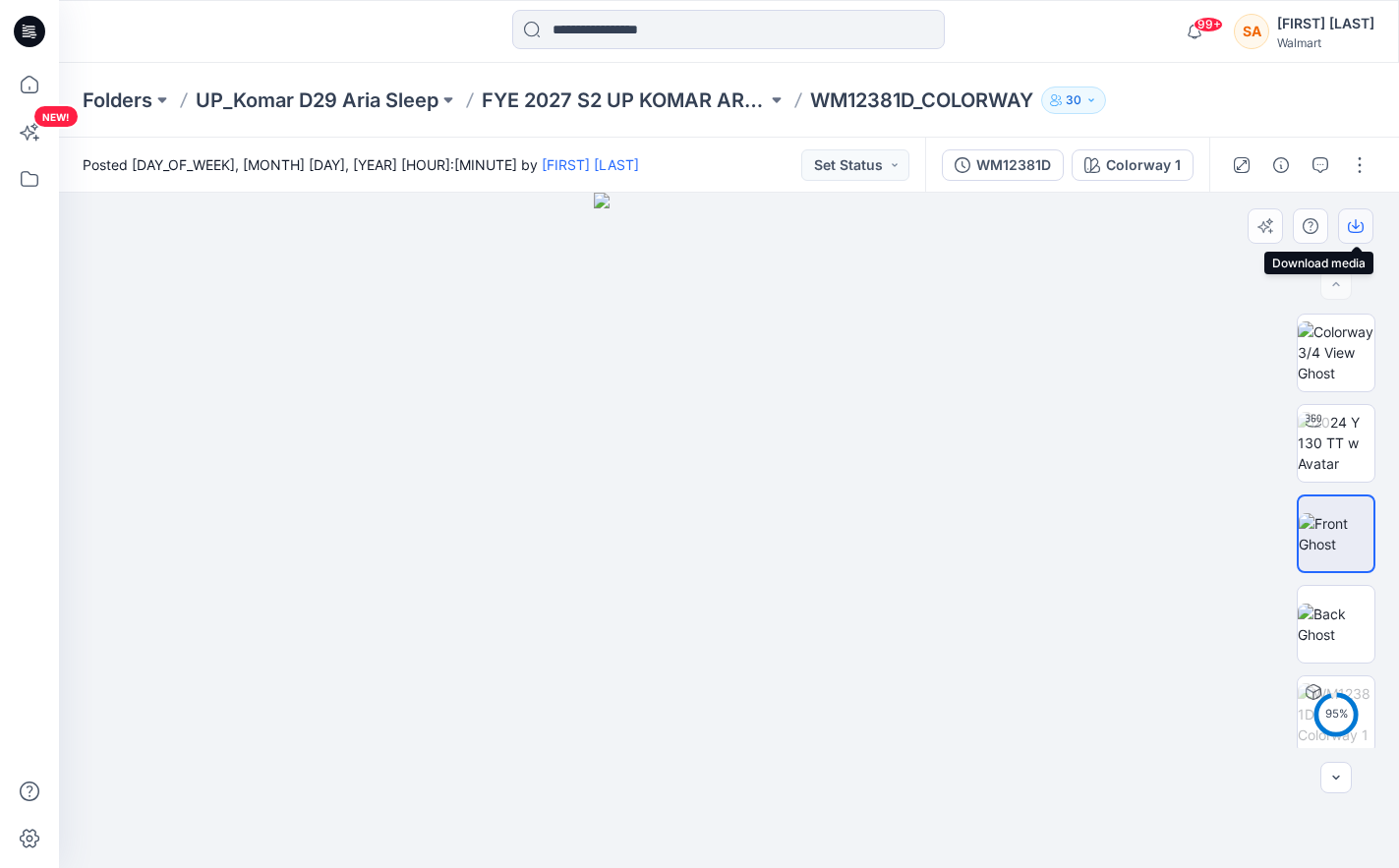 click 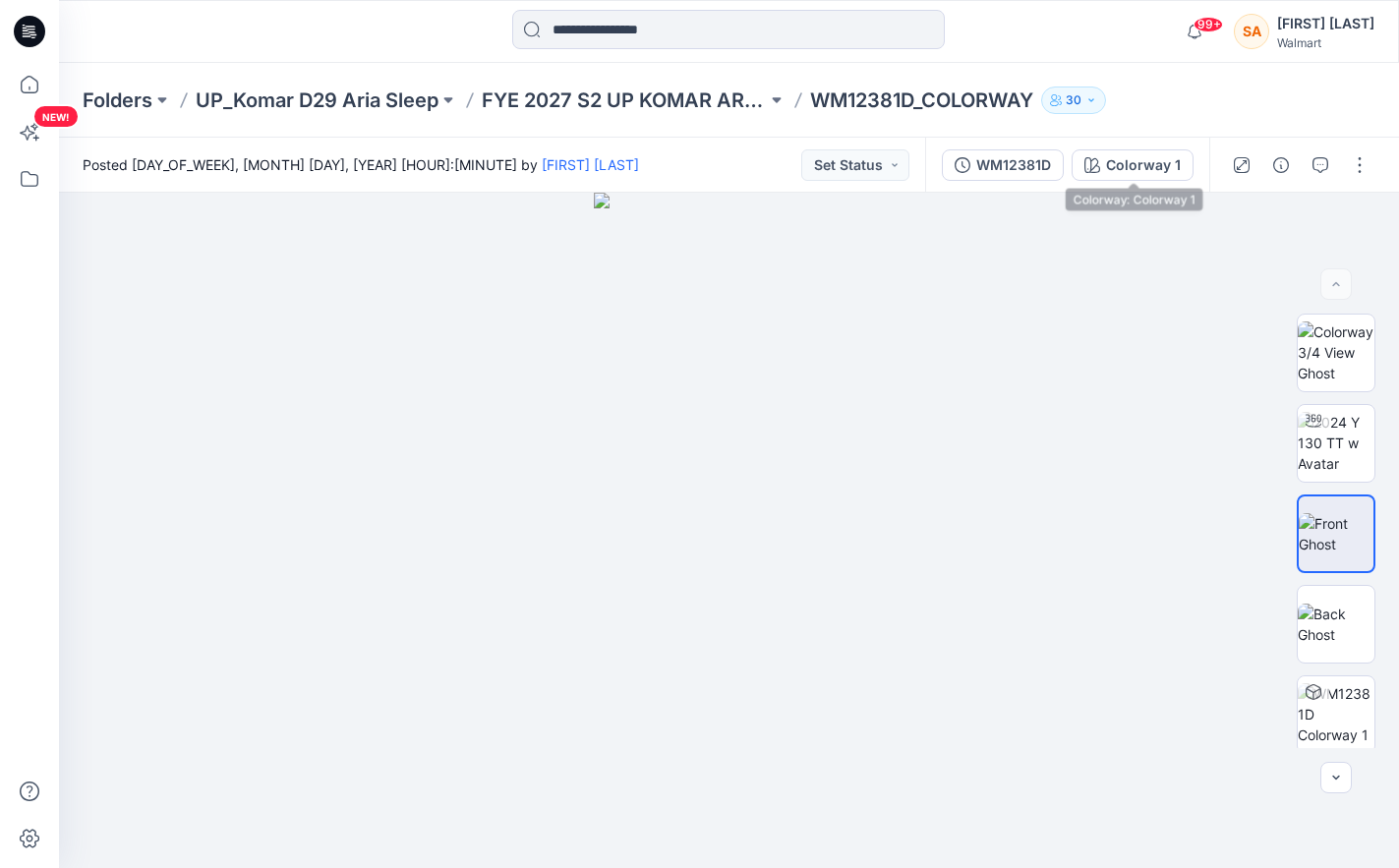 click on "Colorway 1" at bounding box center [1143, 165] 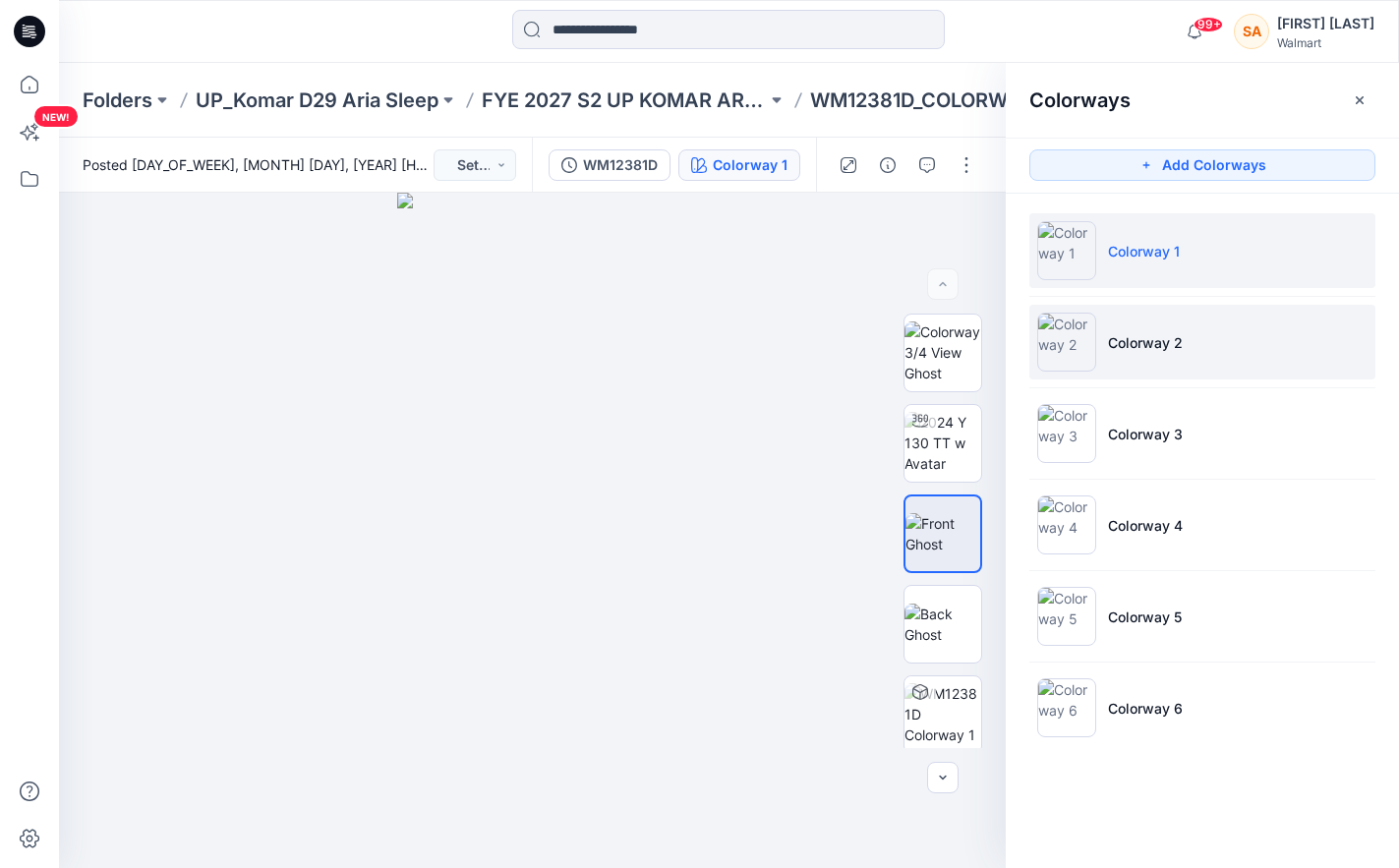 click at bounding box center [1067, 342] 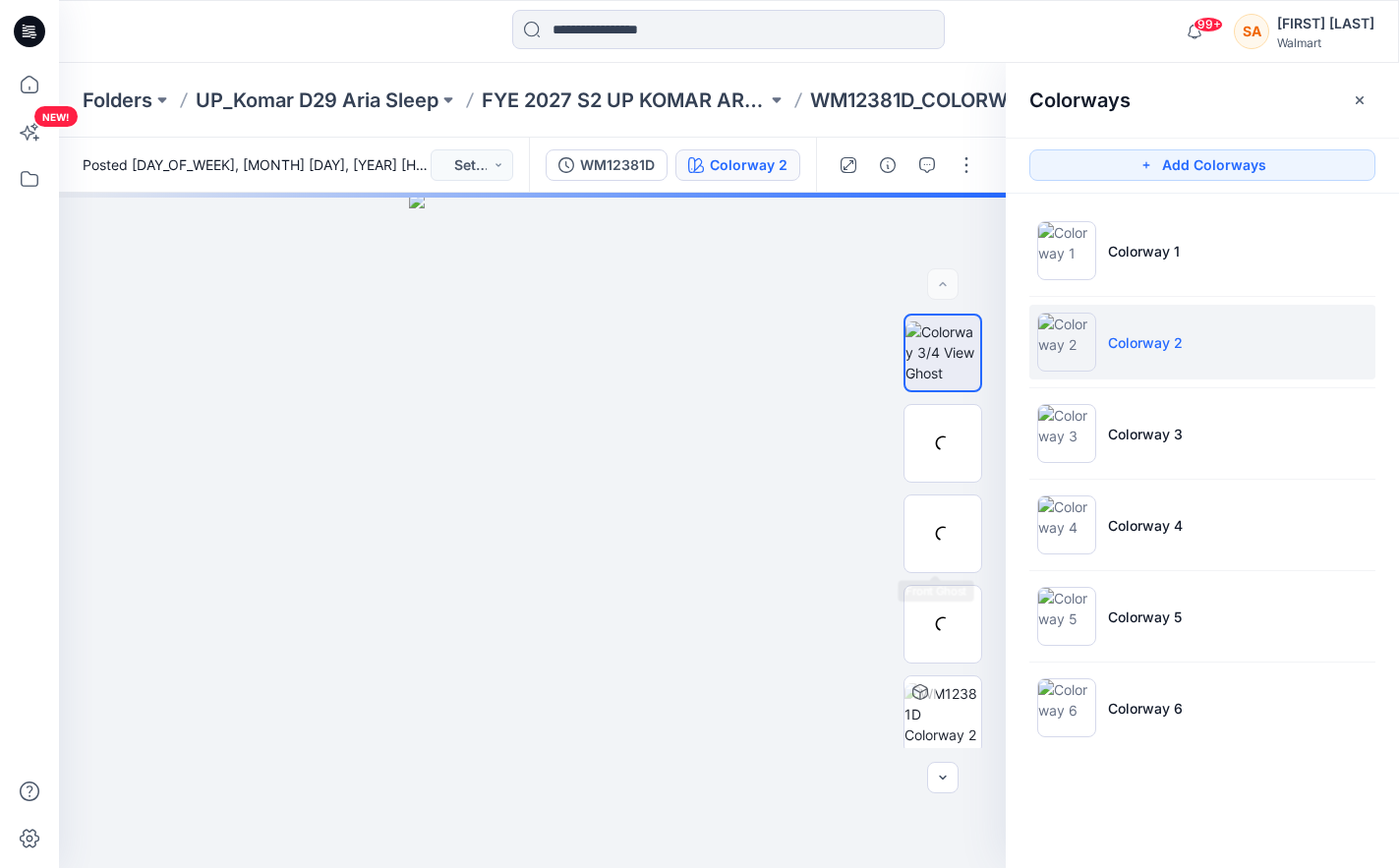 click at bounding box center (943, 534) 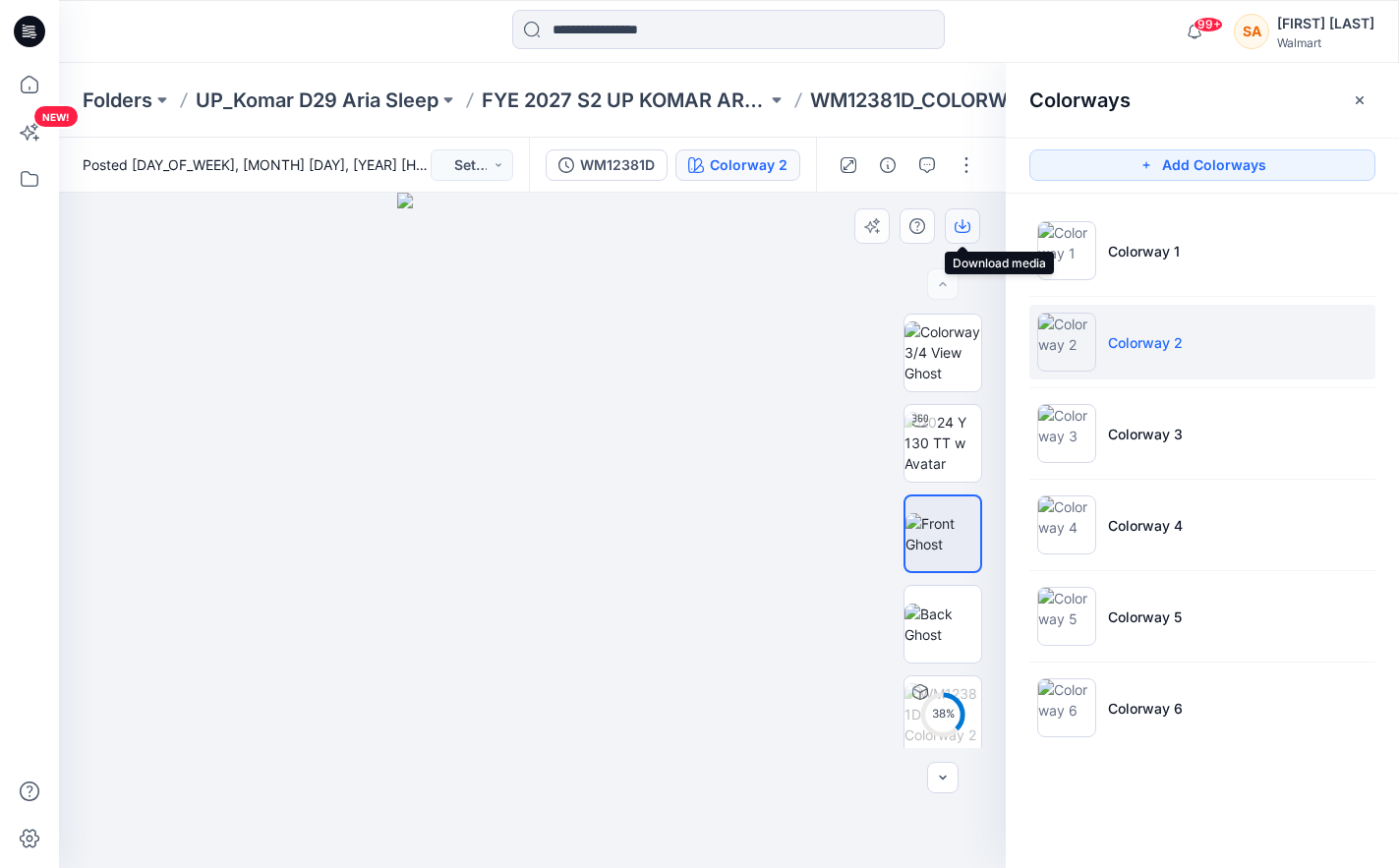 click 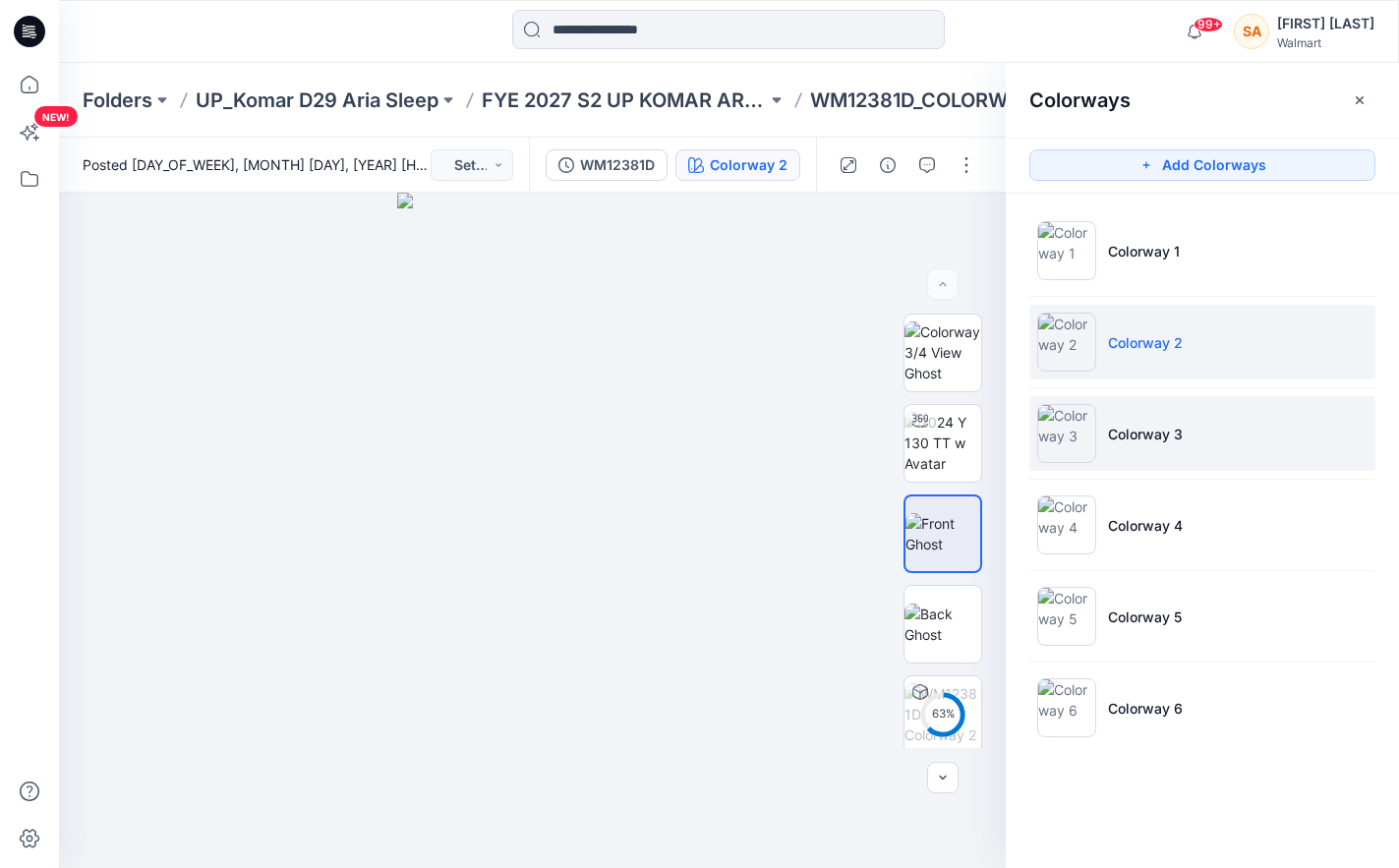 click on "Colorway 3" at bounding box center (1202, 434) 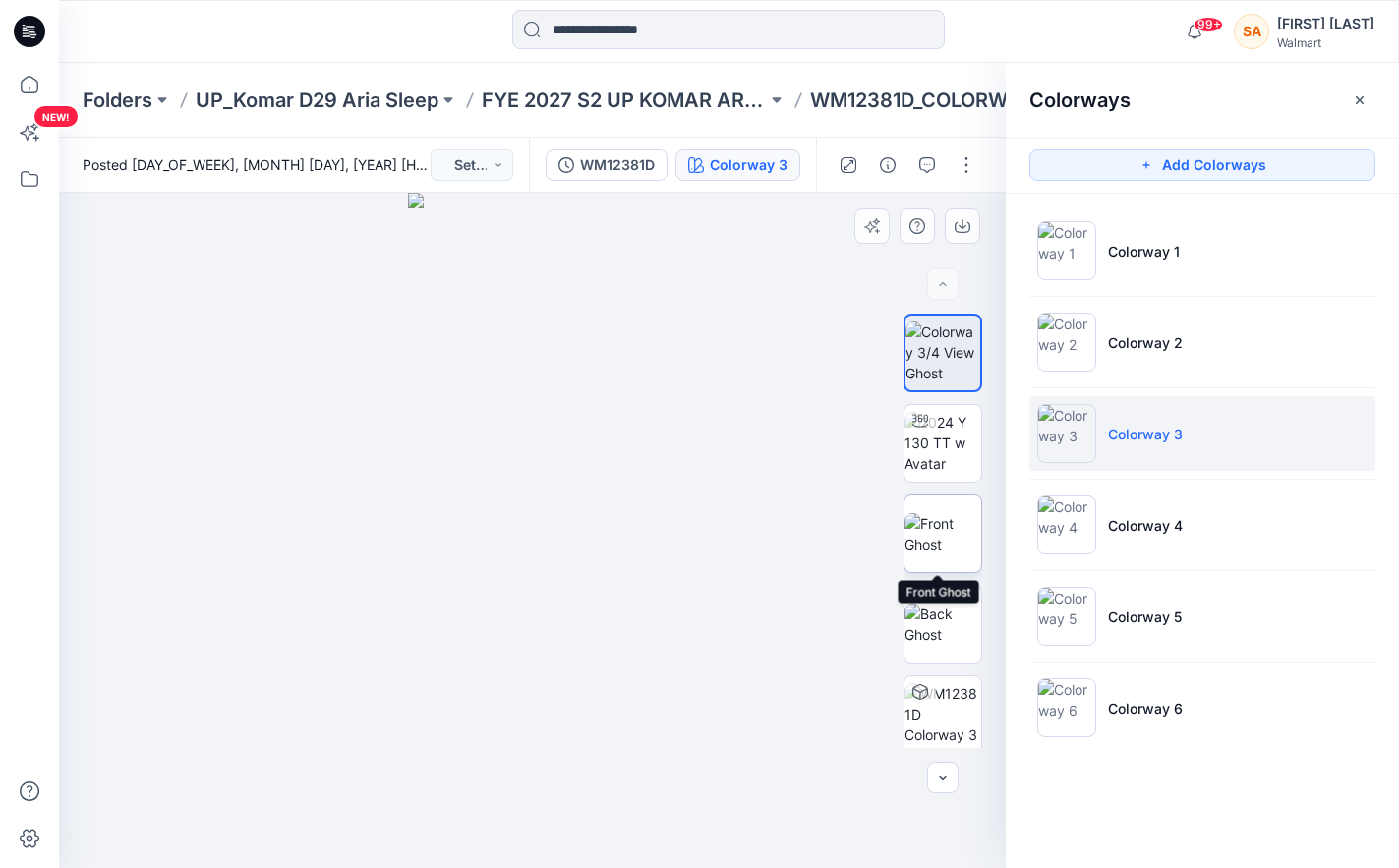 click at bounding box center [943, 534] 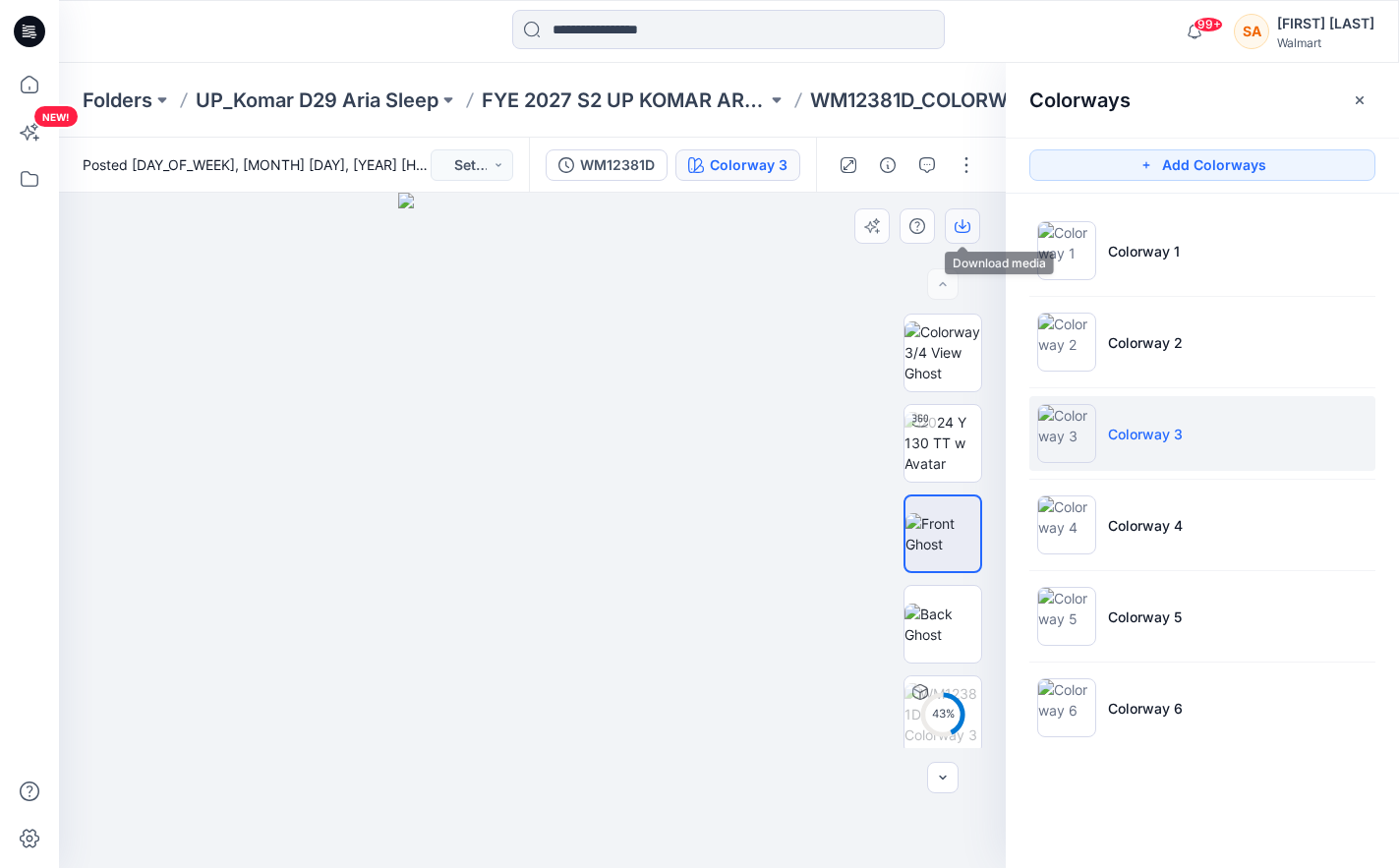 click 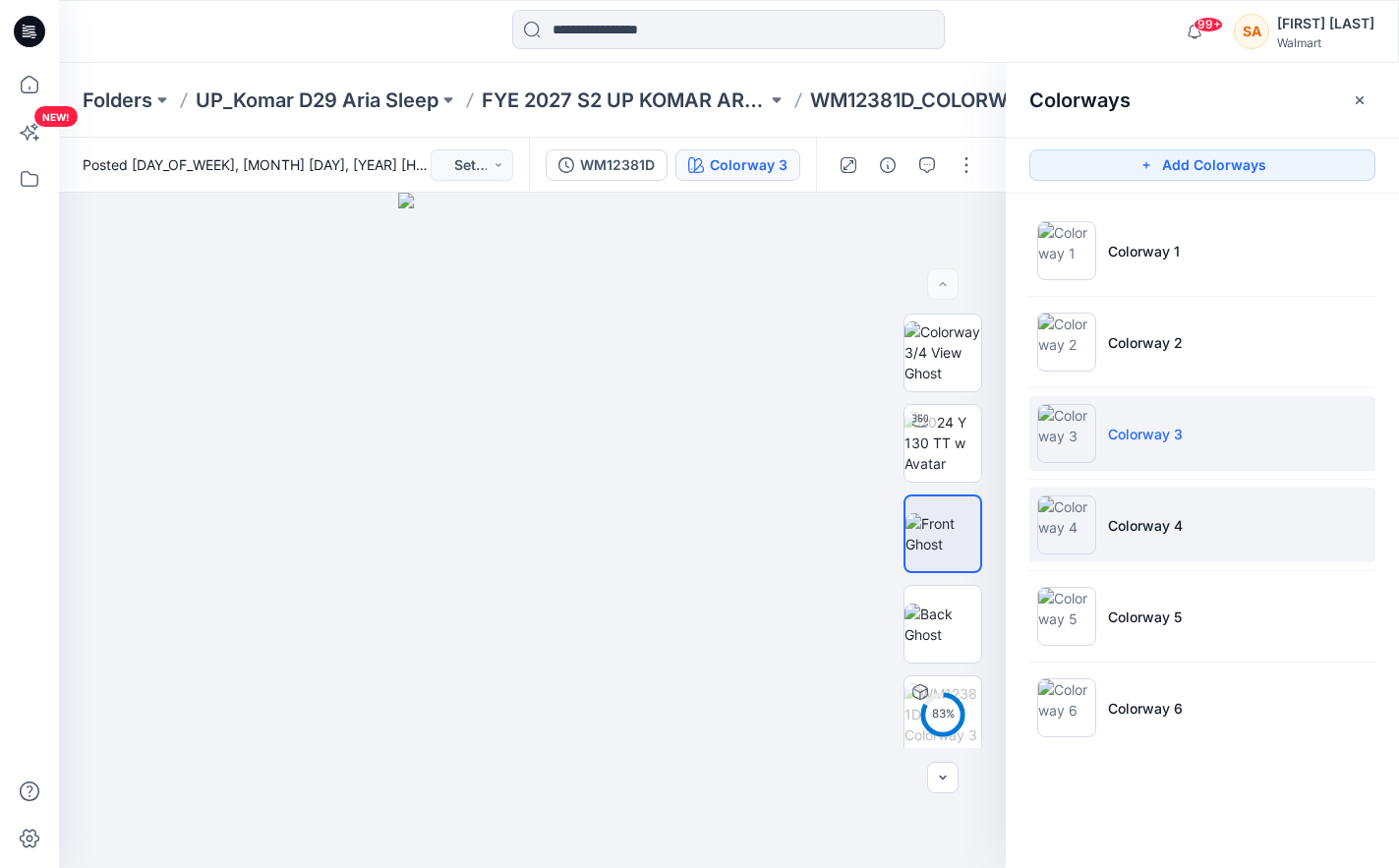 click on "Colorway 4" at bounding box center (1202, 525) 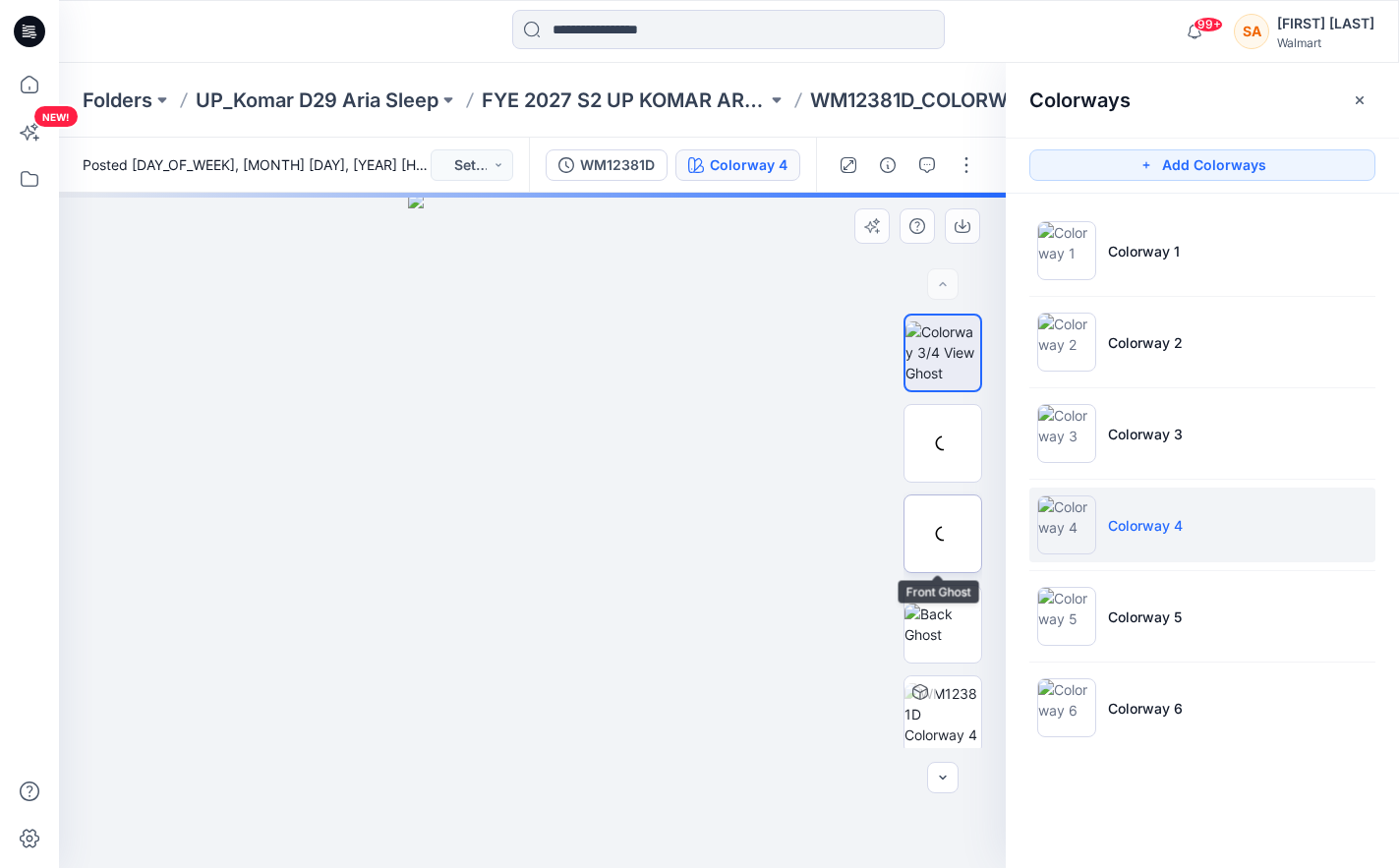 click at bounding box center [0, 0] 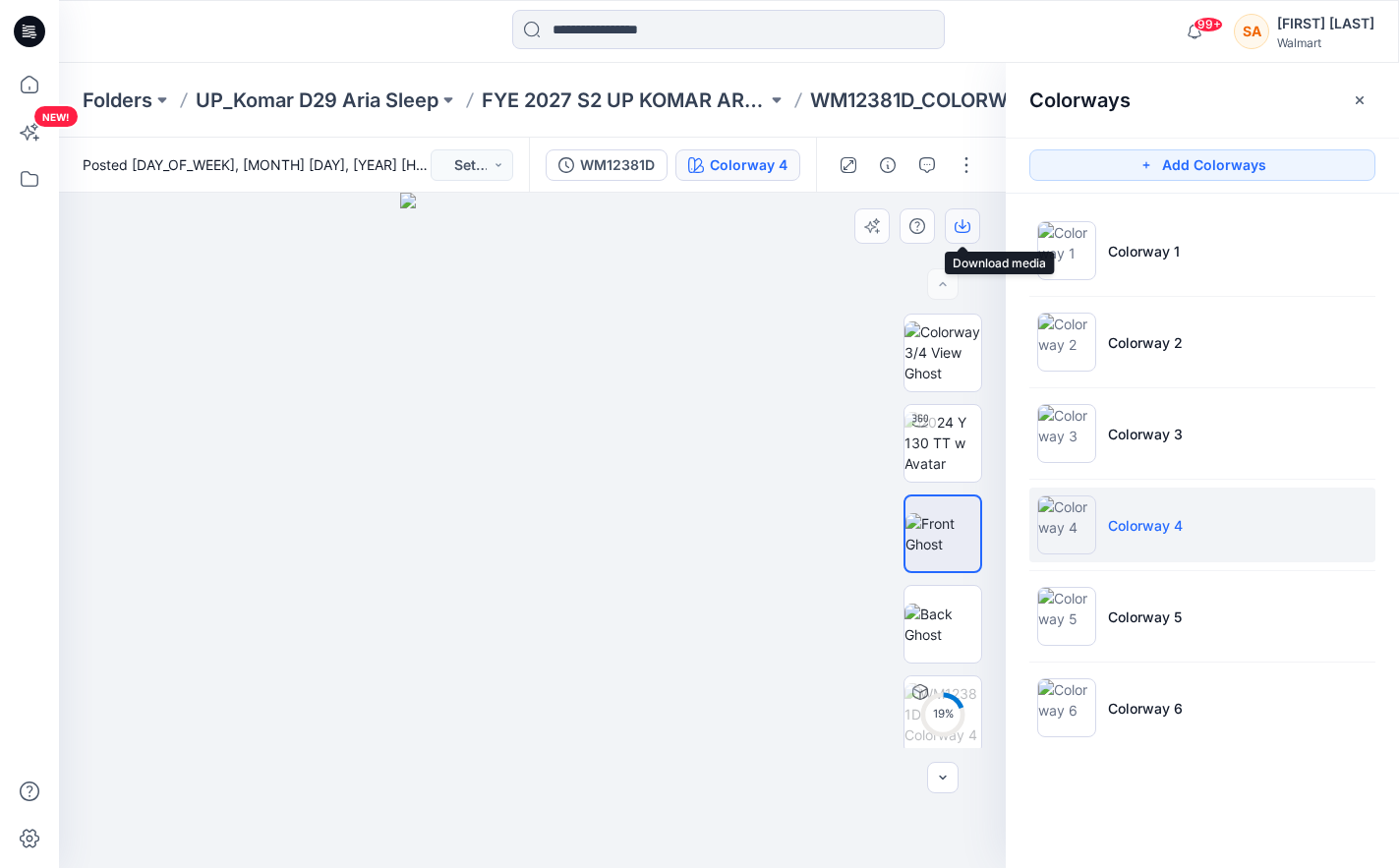 click 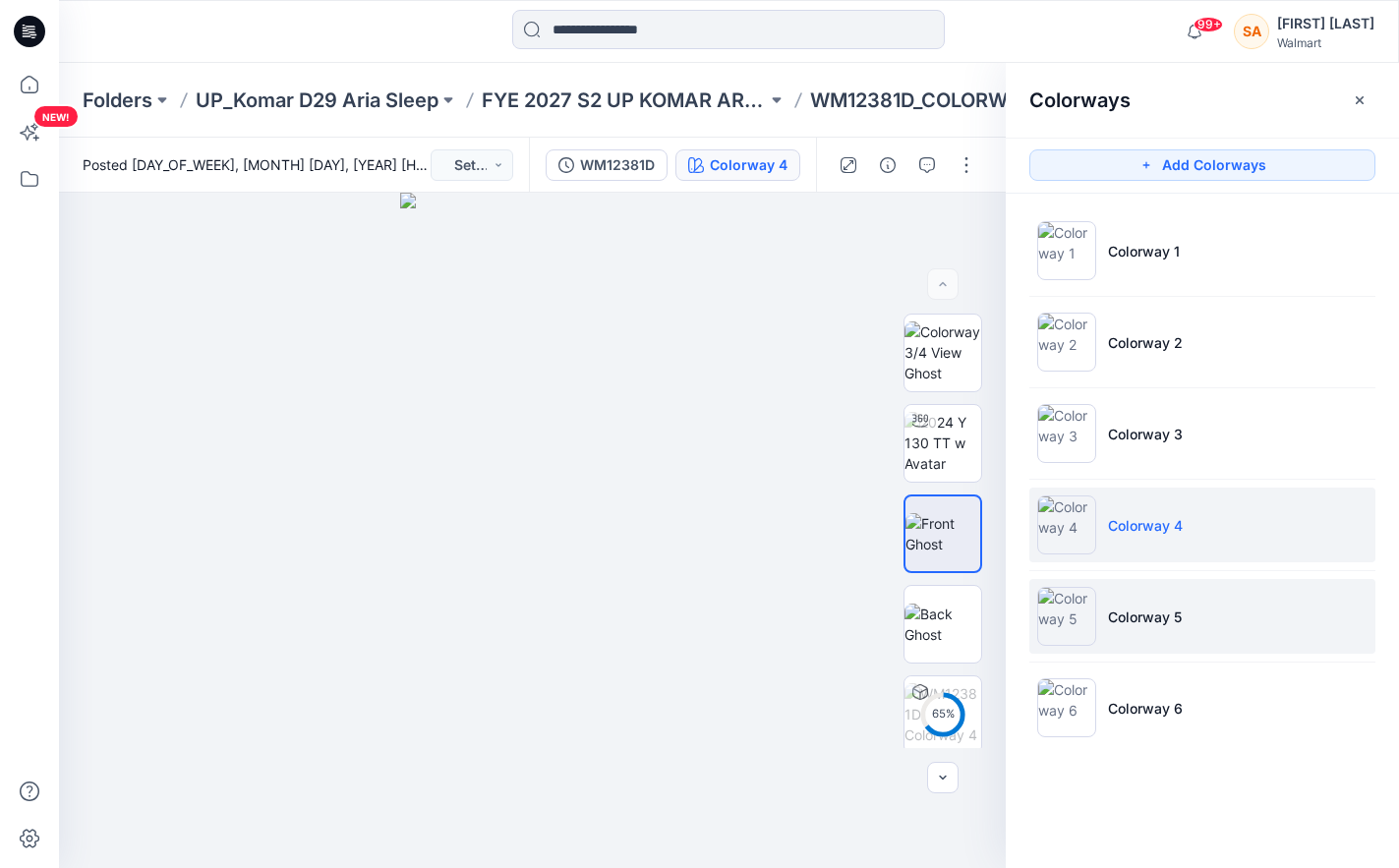 click on "Colorway 5" at bounding box center [1144, 616] 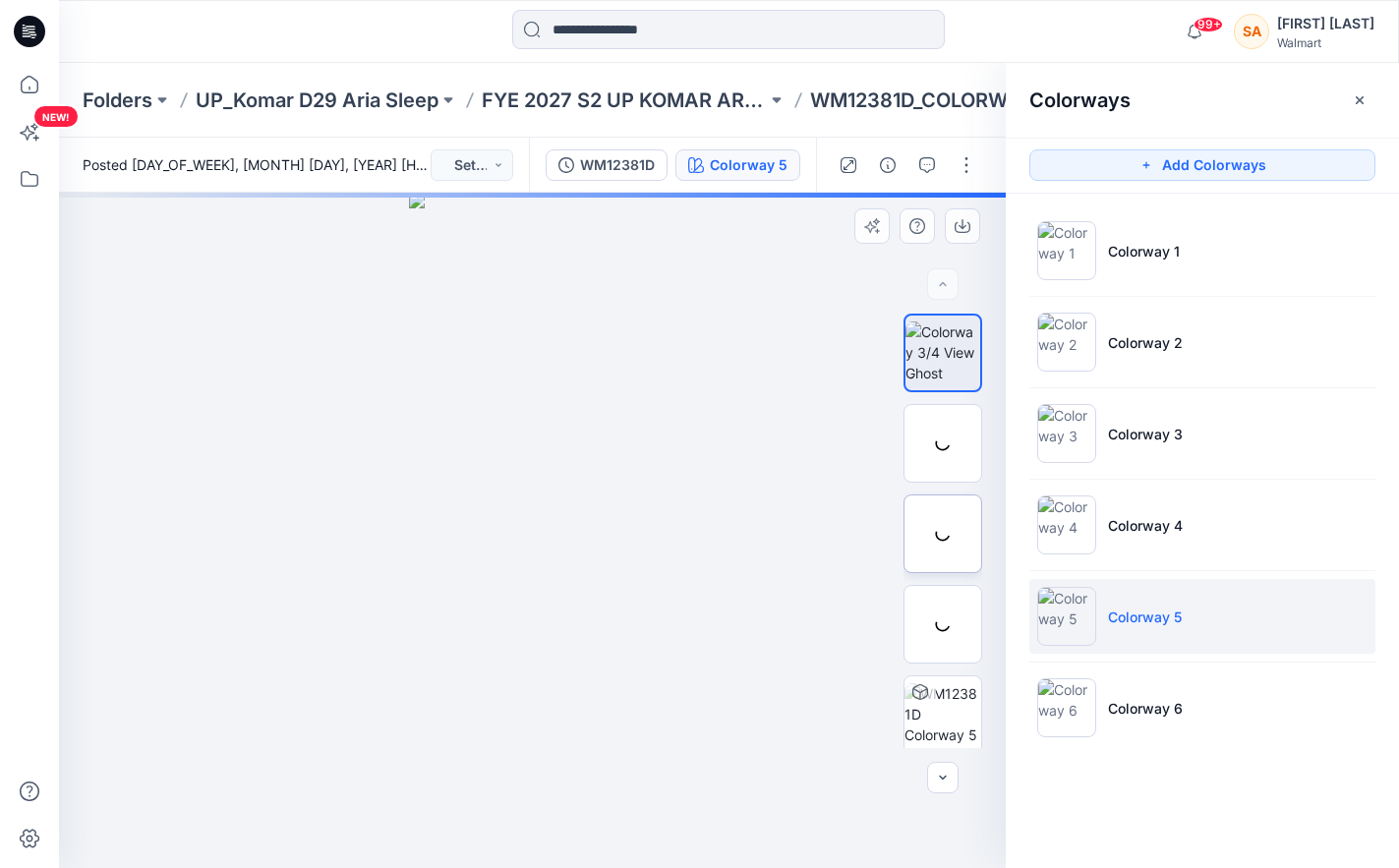 click at bounding box center (0, 0) 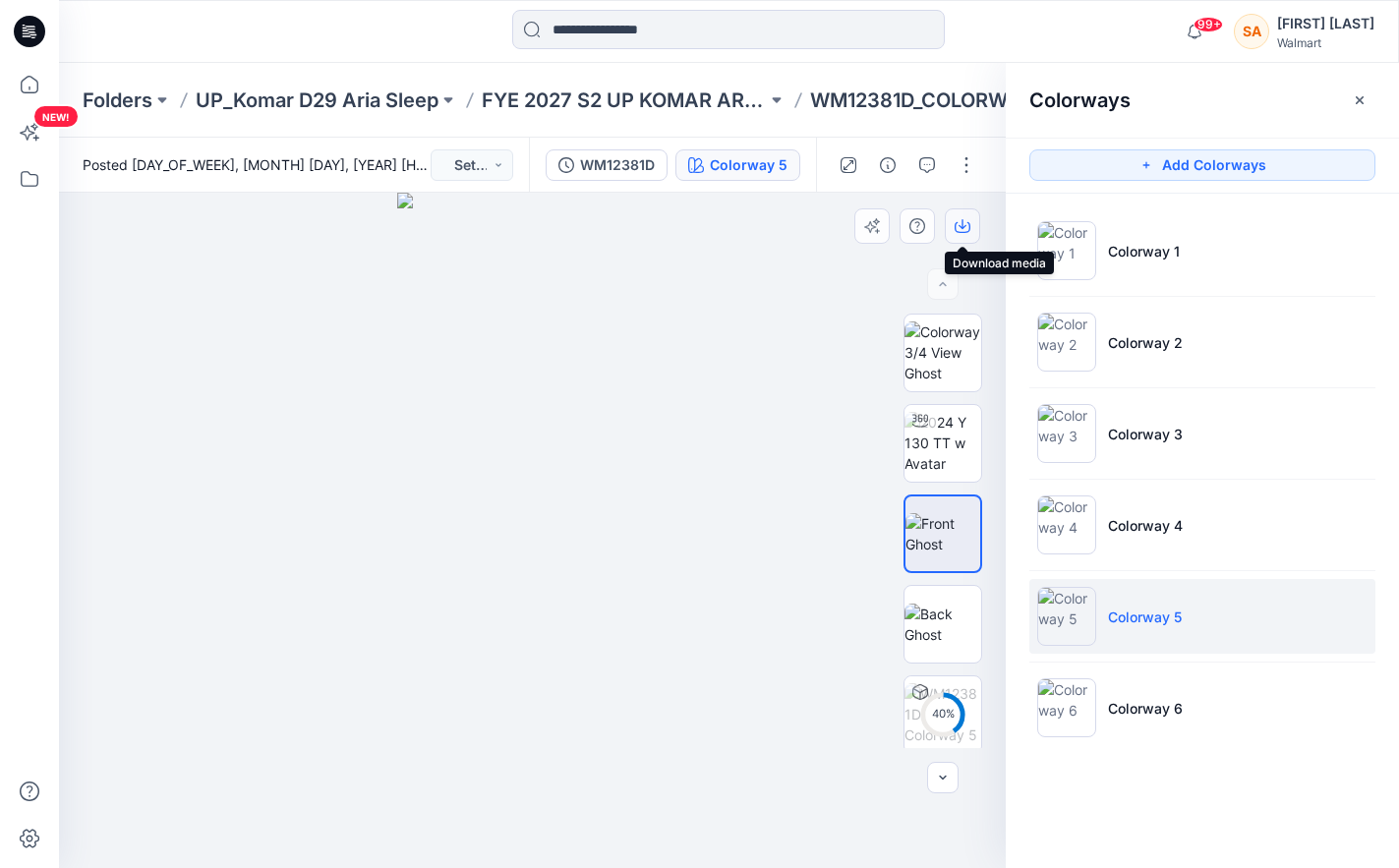click 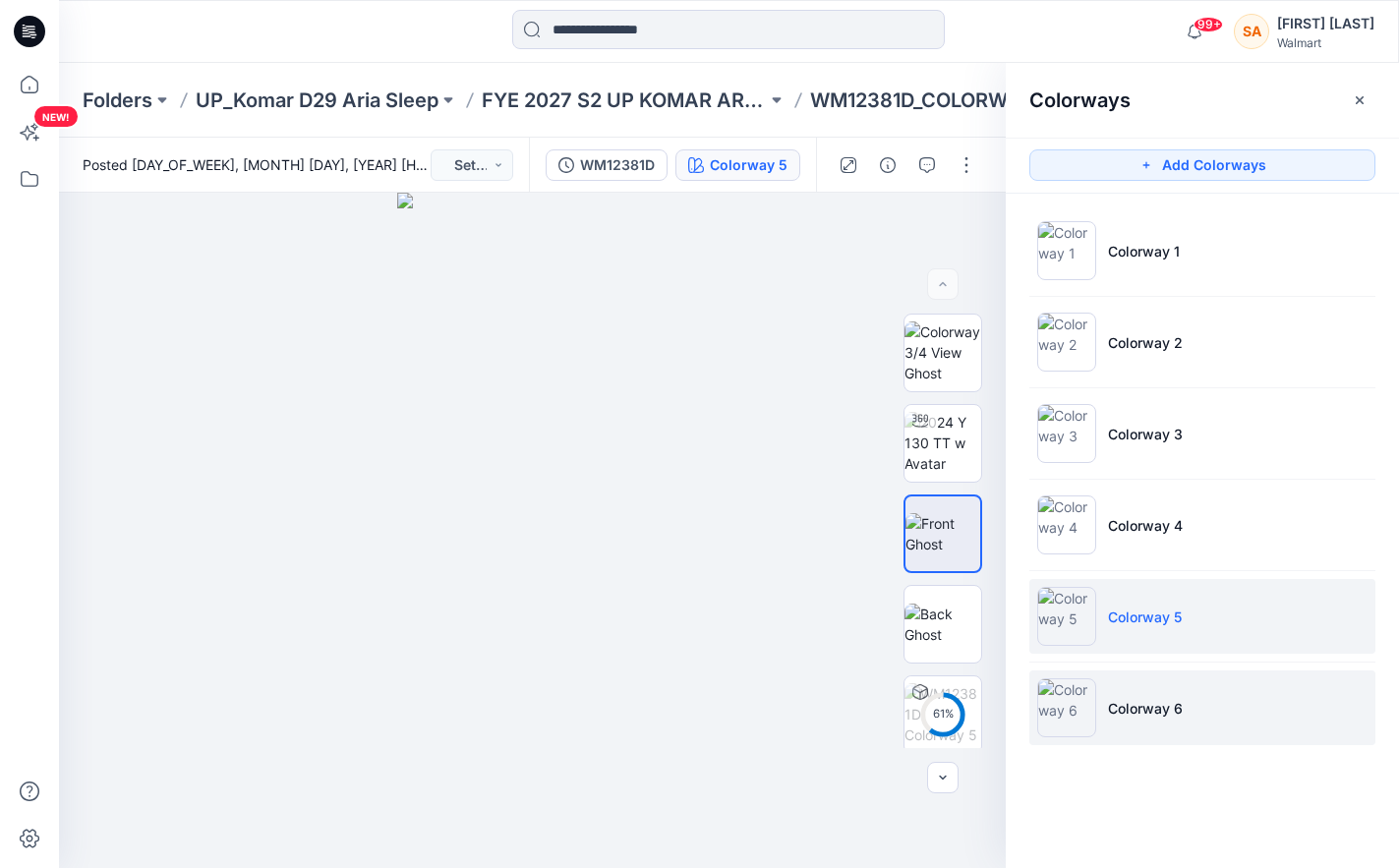 click on "Colorway 6" at bounding box center (1145, 708) 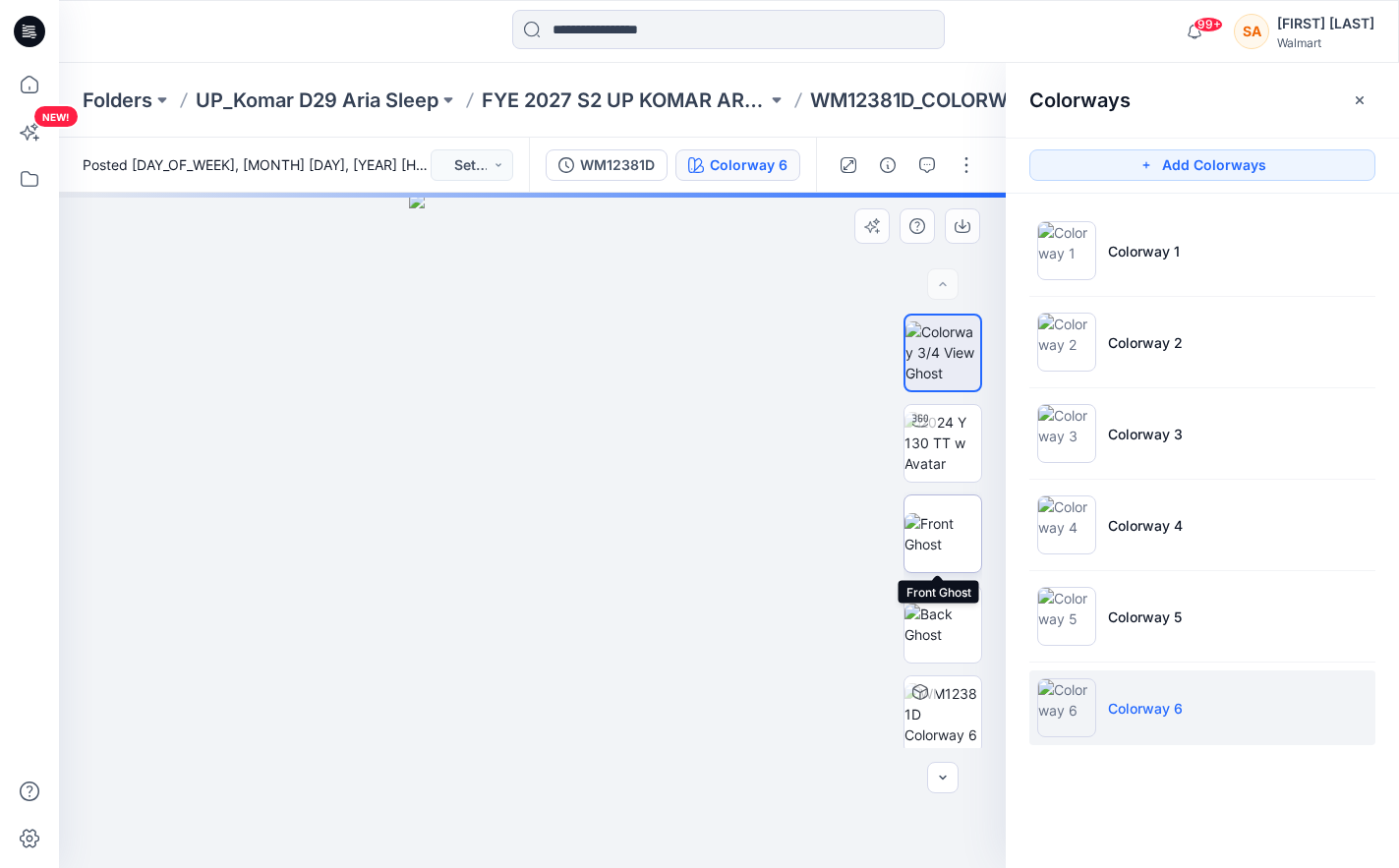click at bounding box center (943, 534) 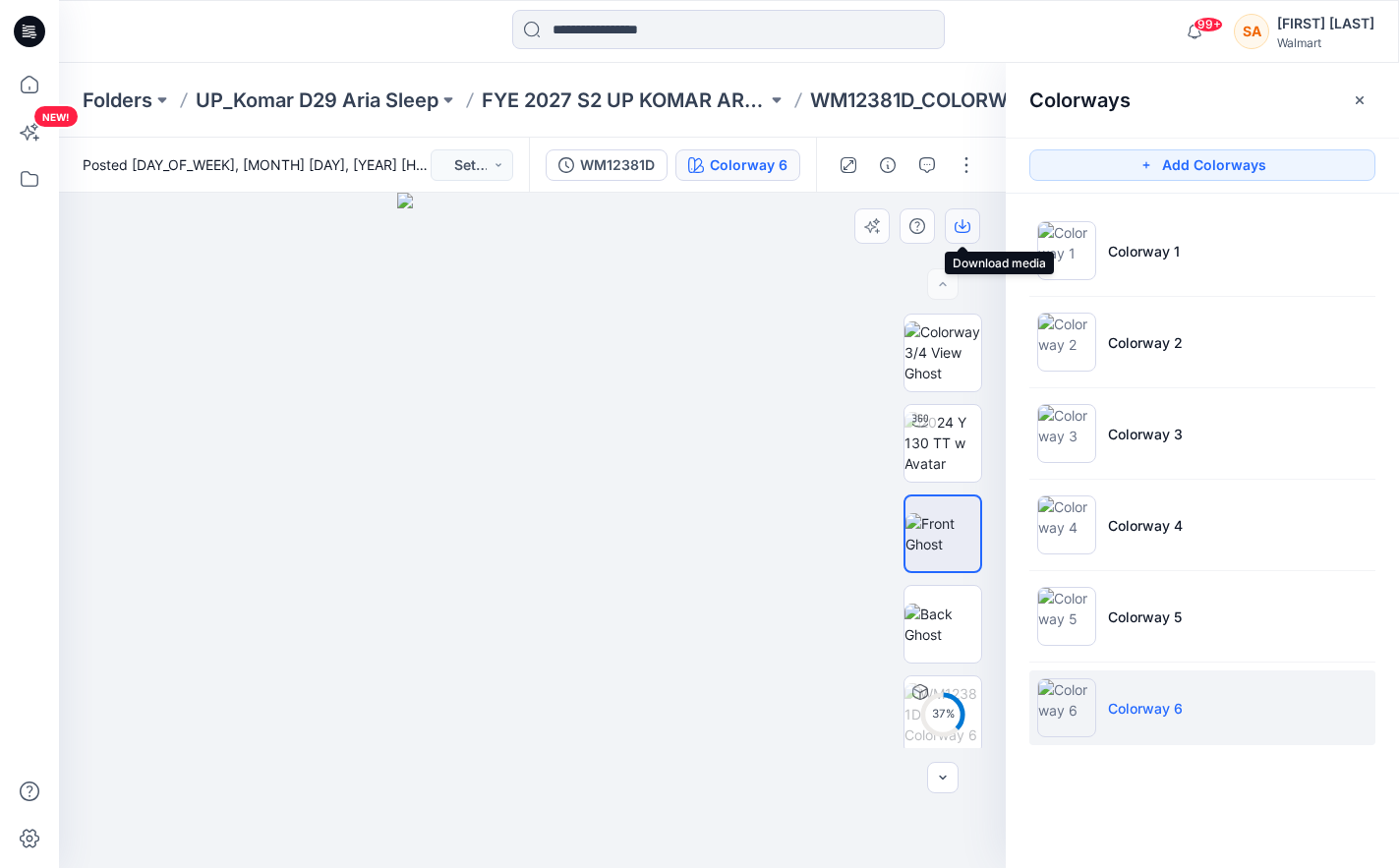 click 